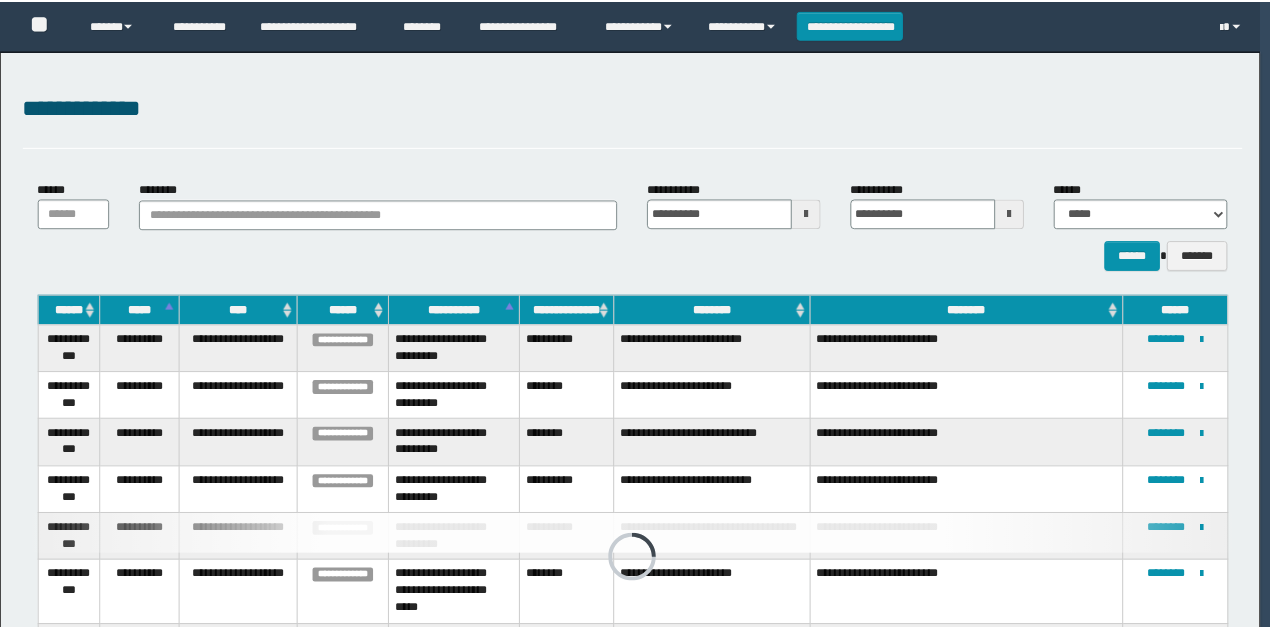 scroll, scrollTop: 0, scrollLeft: 0, axis: both 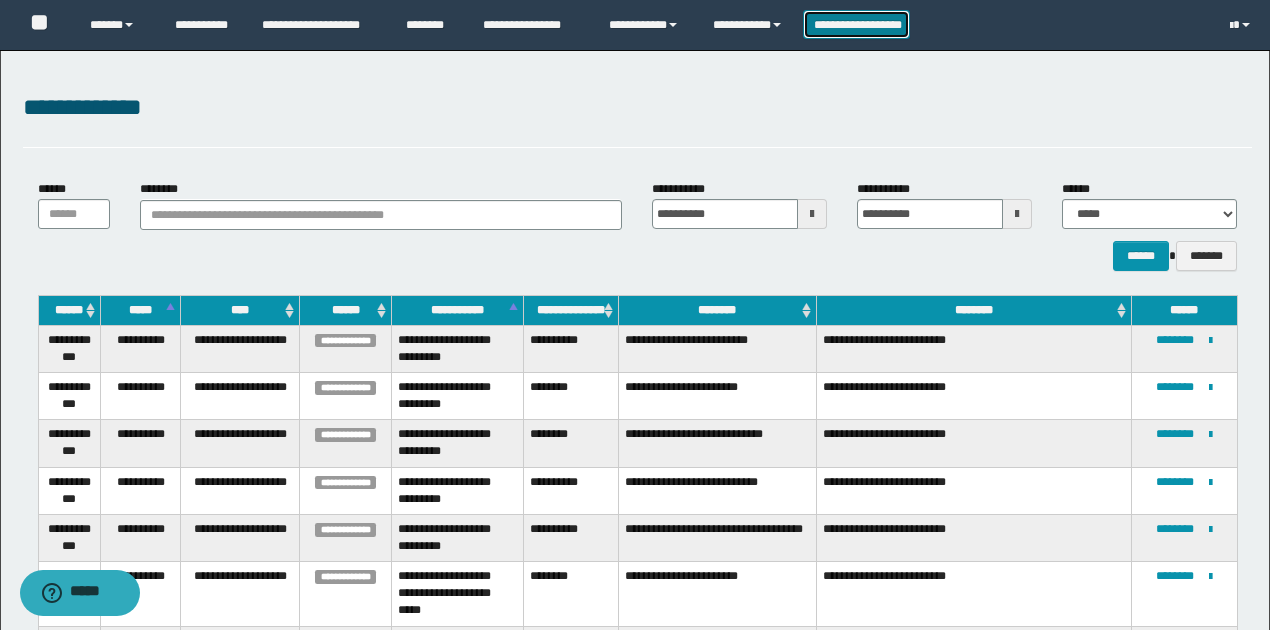 click on "**********" at bounding box center (857, 24) 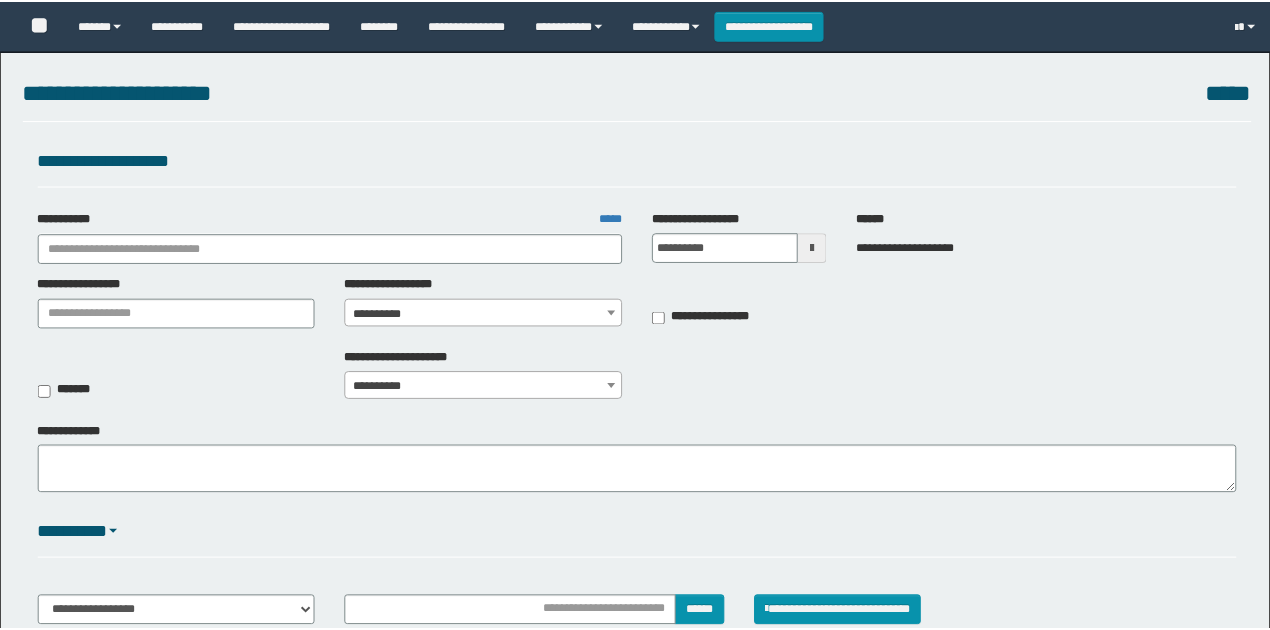 scroll, scrollTop: 0, scrollLeft: 0, axis: both 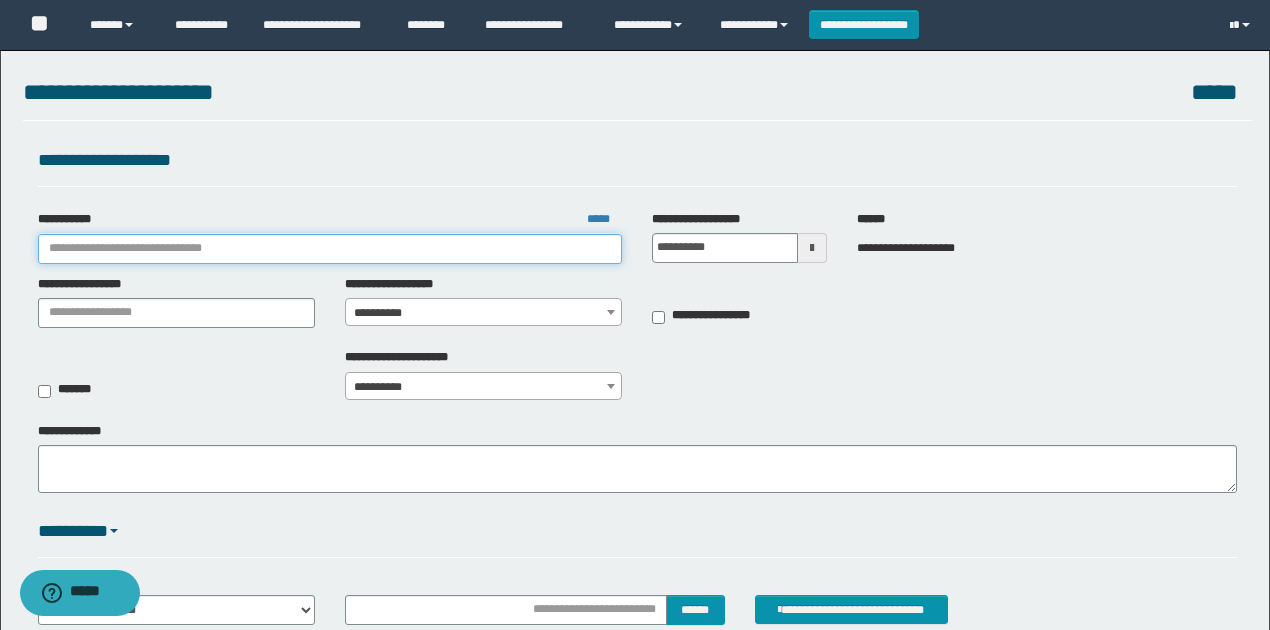drag, startPoint x: 474, startPoint y: 251, endPoint x: 498, endPoint y: 226, distance: 34.655445 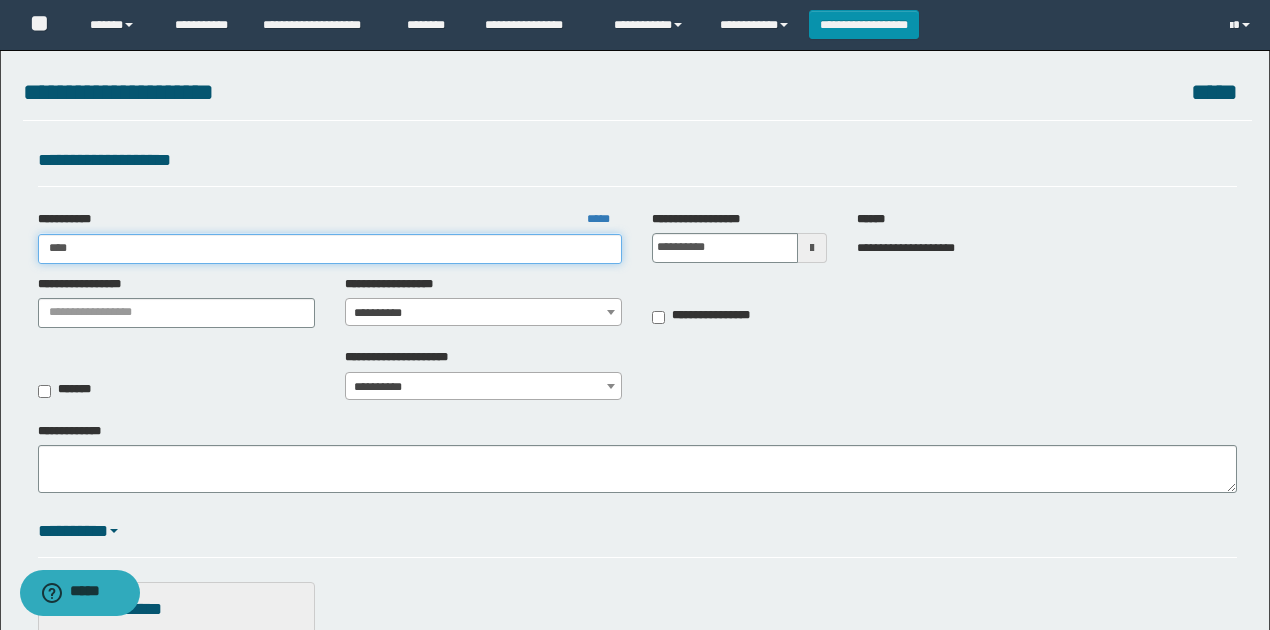 type on "*****" 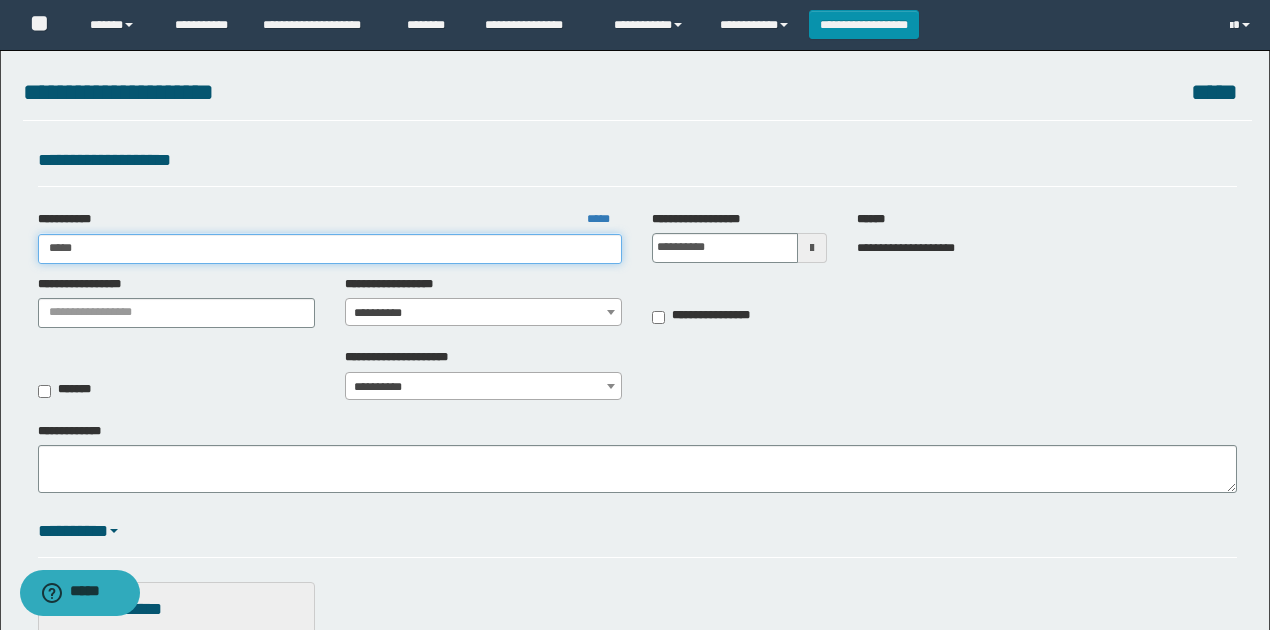 type on "*****" 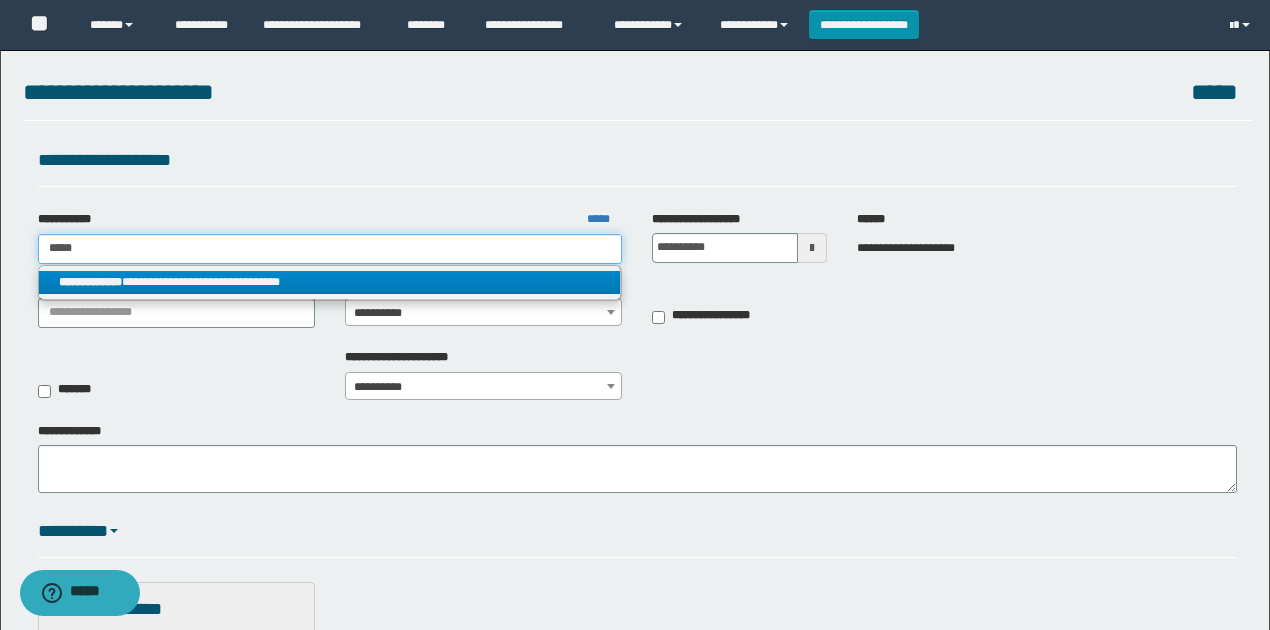type on "*****" 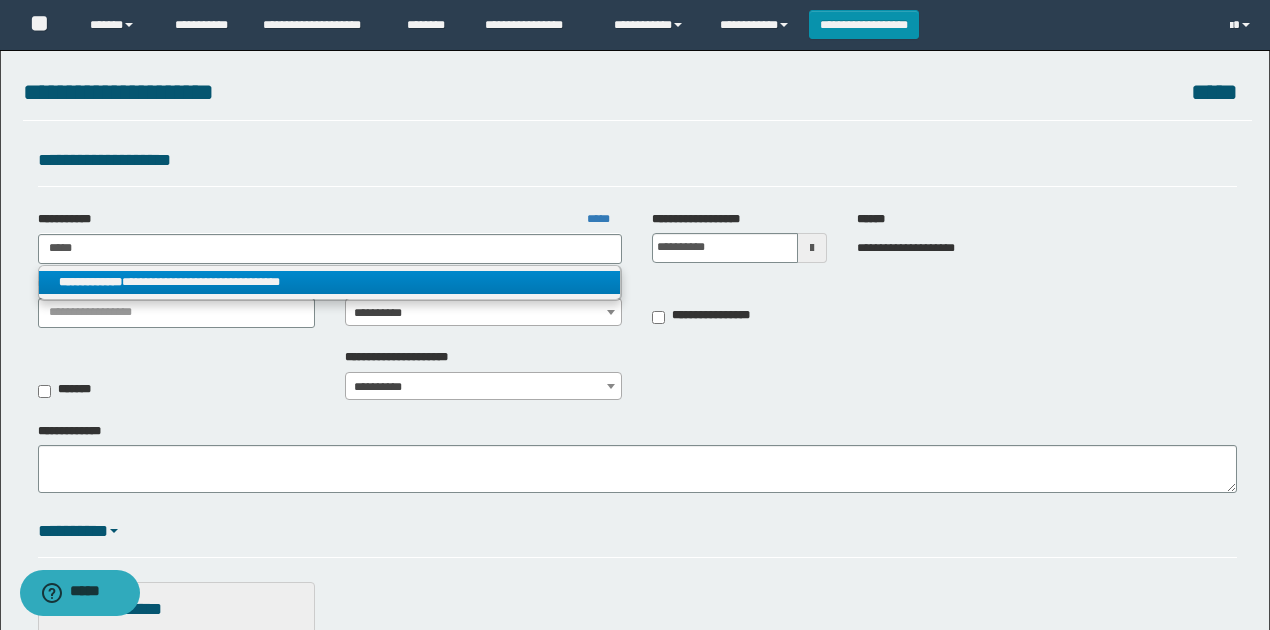 click on "**********" at bounding box center (330, 282) 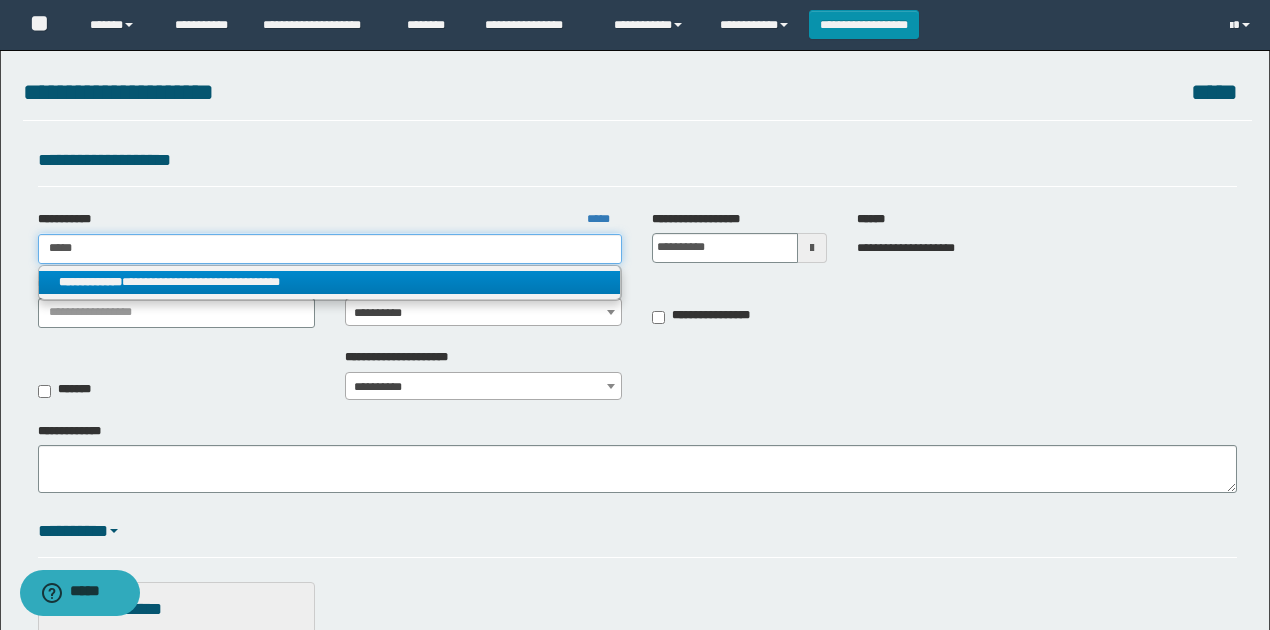 type 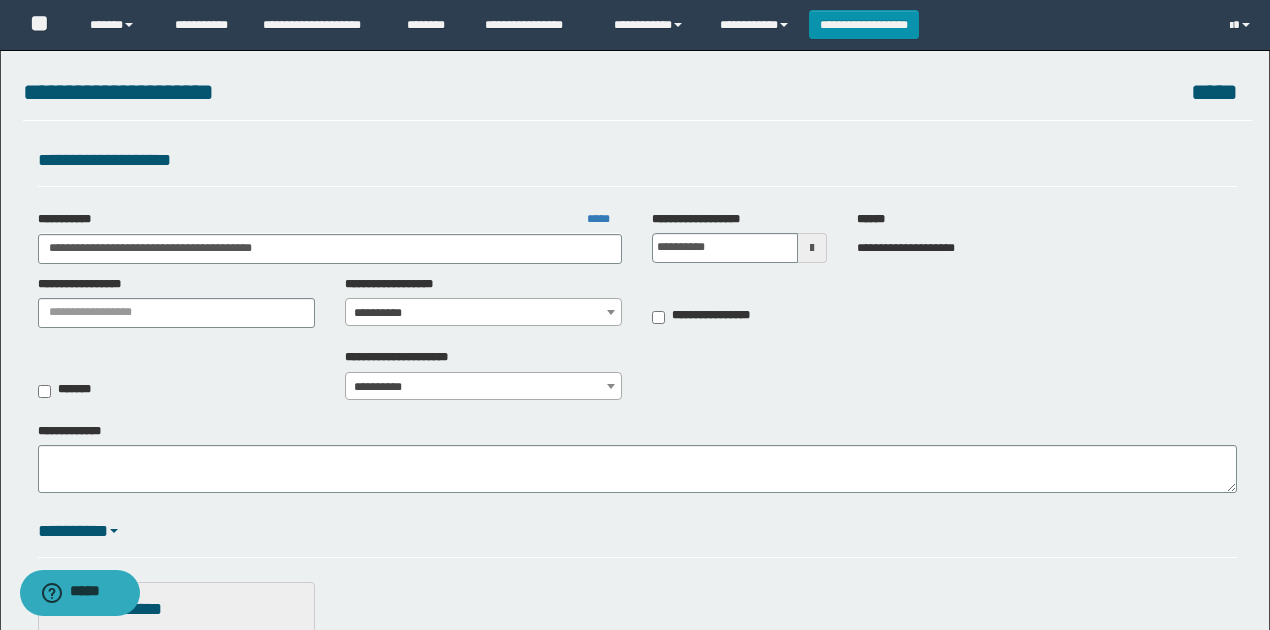 click on "**********" at bounding box center [484, 313] 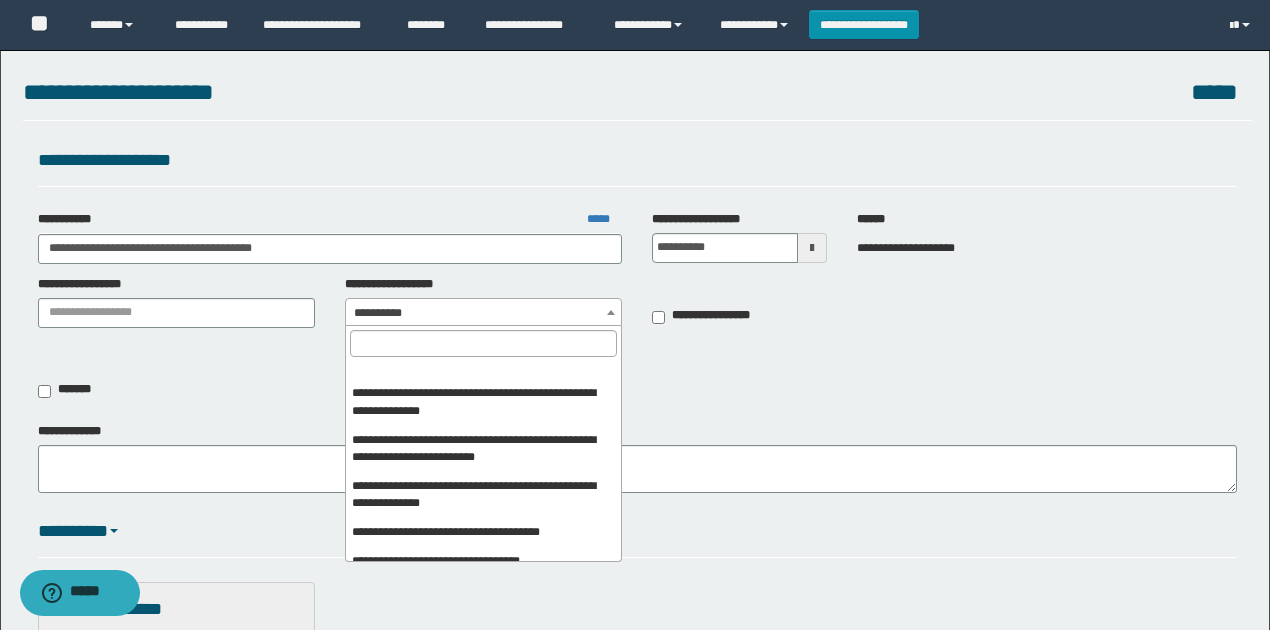 scroll, scrollTop: 1166, scrollLeft: 0, axis: vertical 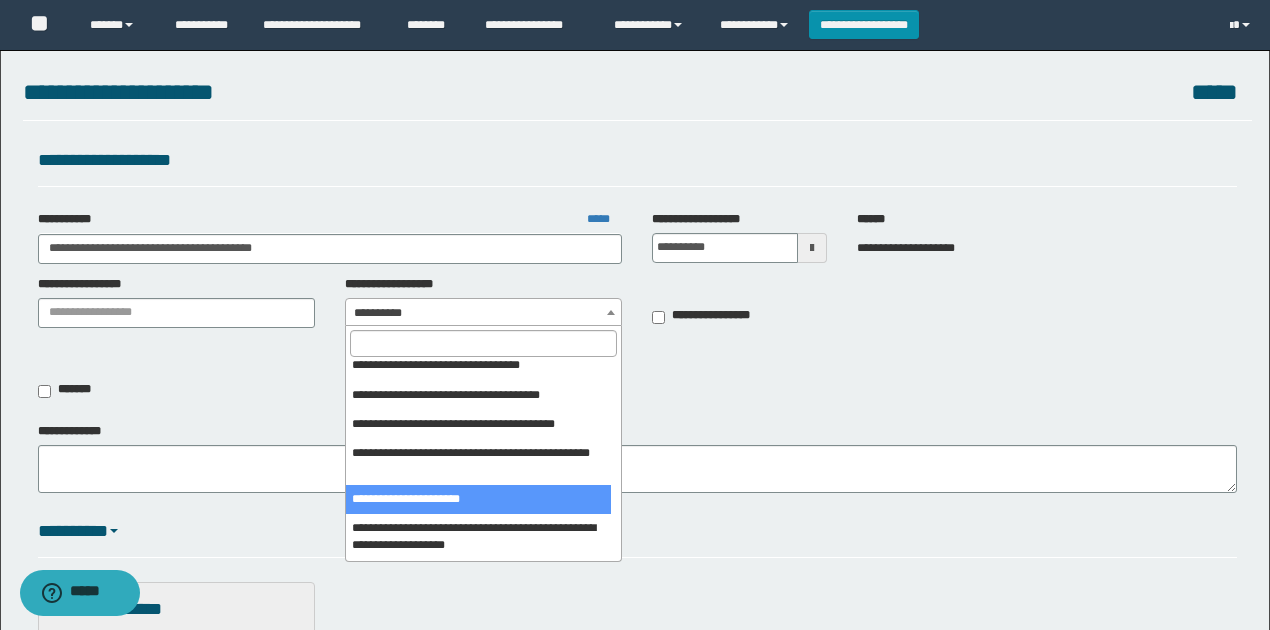 select on "****" 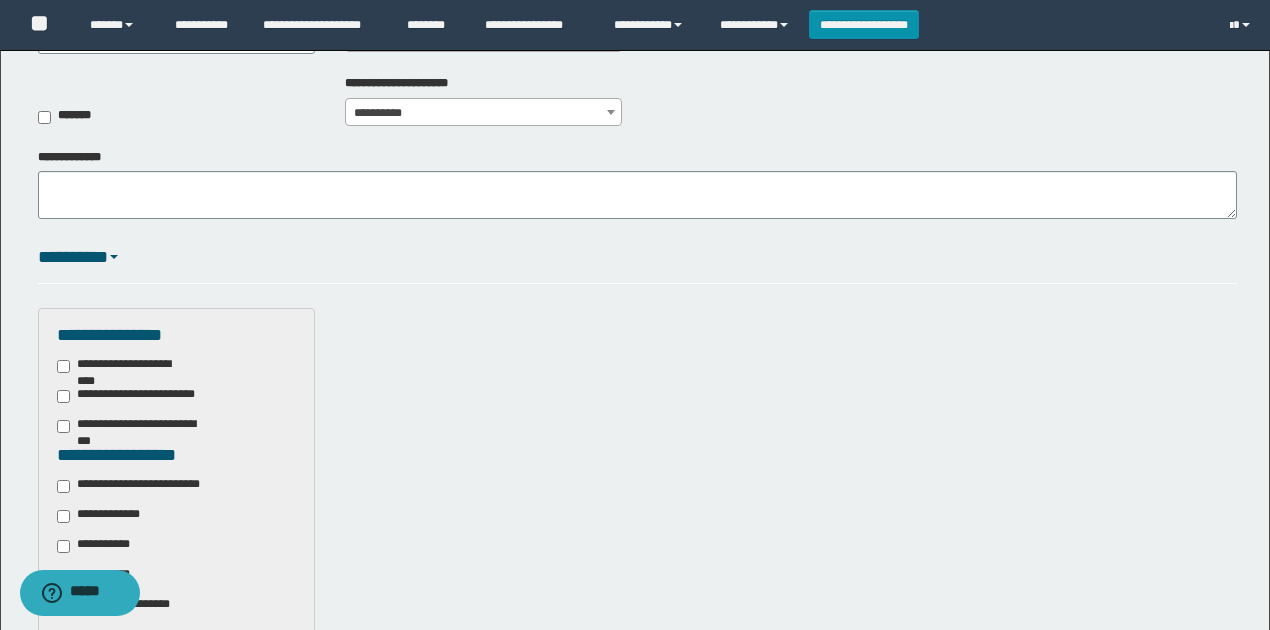 scroll, scrollTop: 533, scrollLeft: 0, axis: vertical 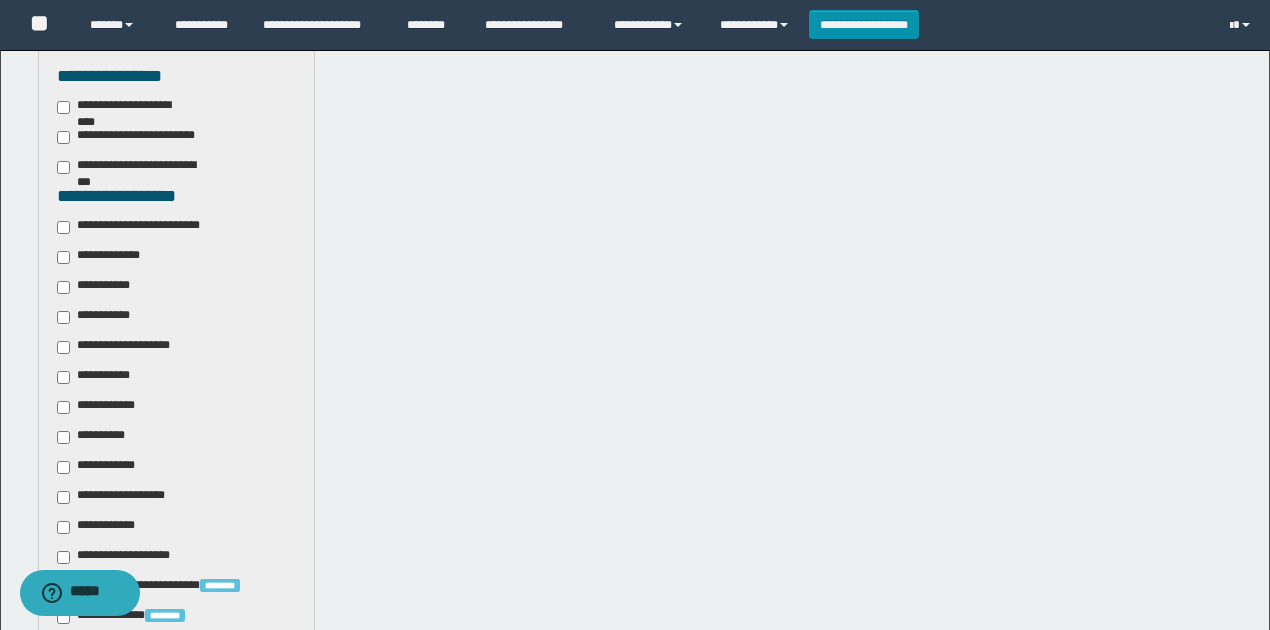 click on "**********" at bounding box center (143, 227) 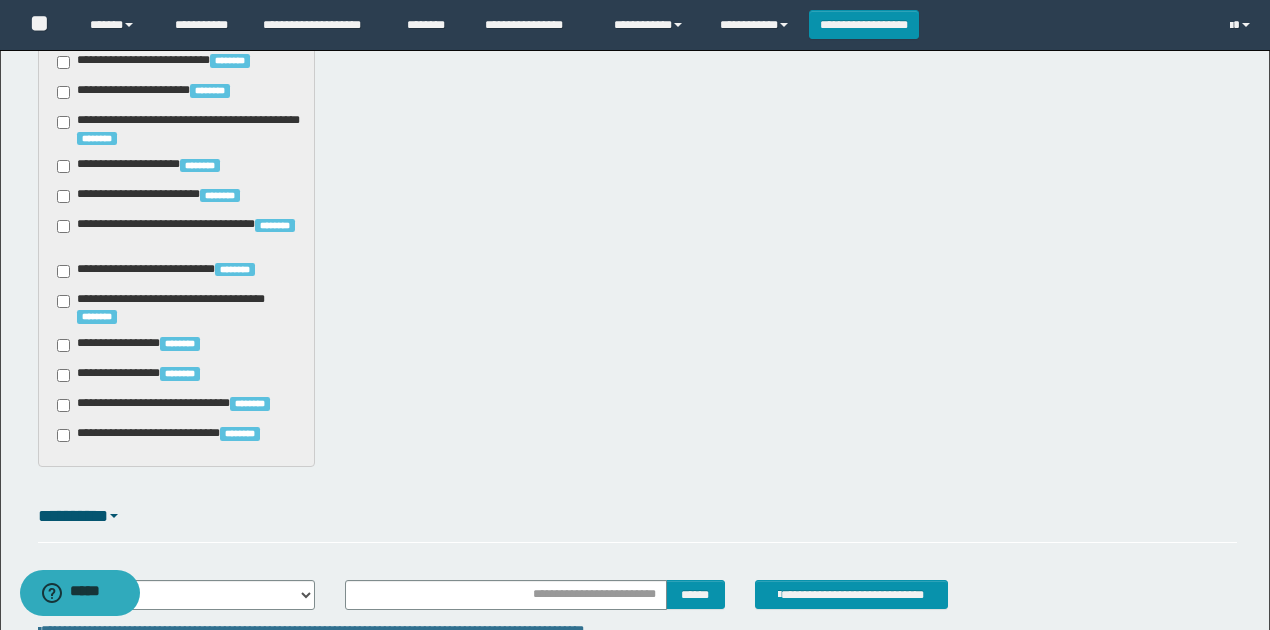 scroll, scrollTop: 1720, scrollLeft: 0, axis: vertical 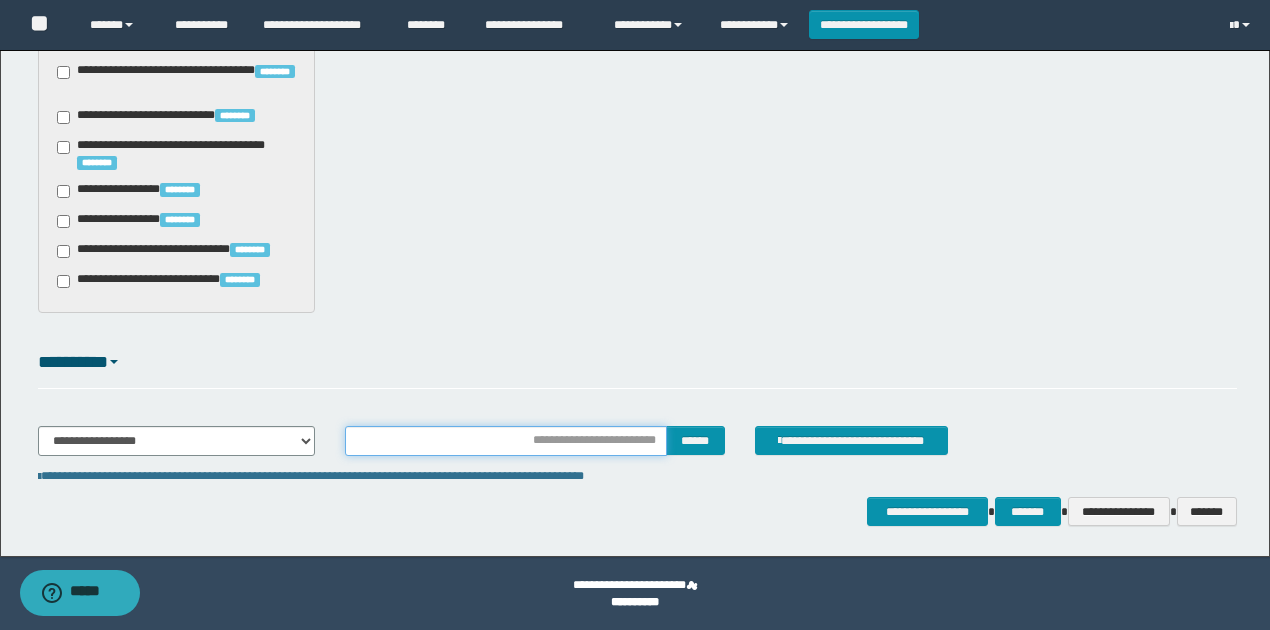 click at bounding box center [506, 441] 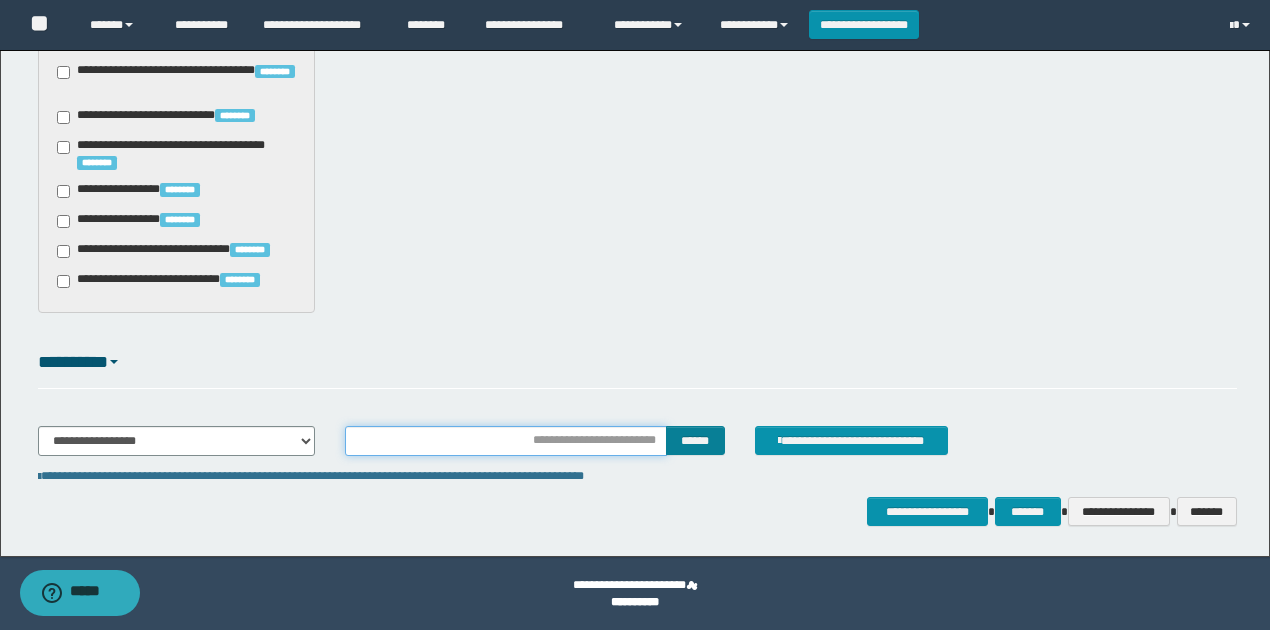 type on "********" 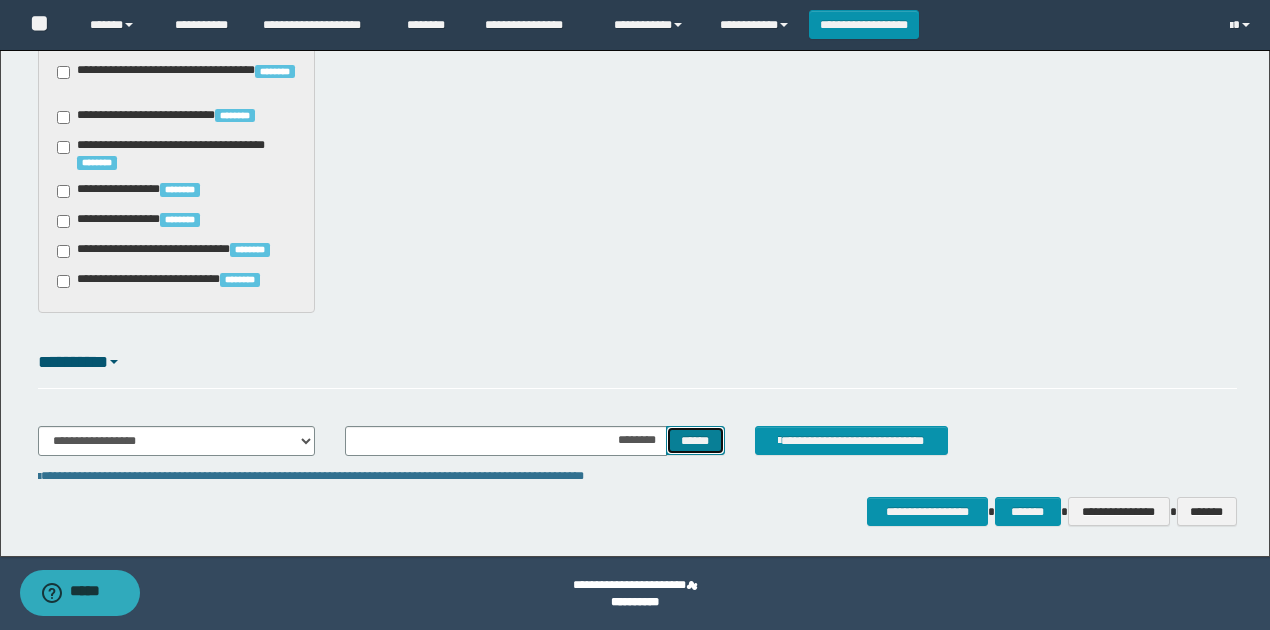 click on "******" at bounding box center [695, 440] 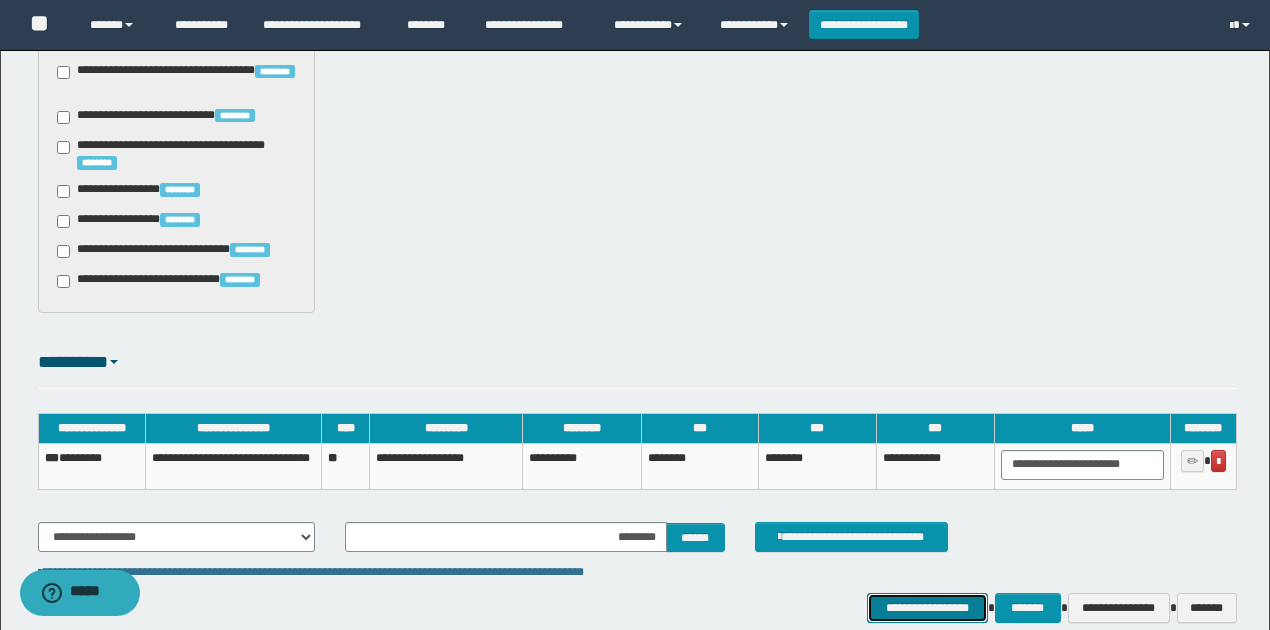 click on "**********" at bounding box center (927, 607) 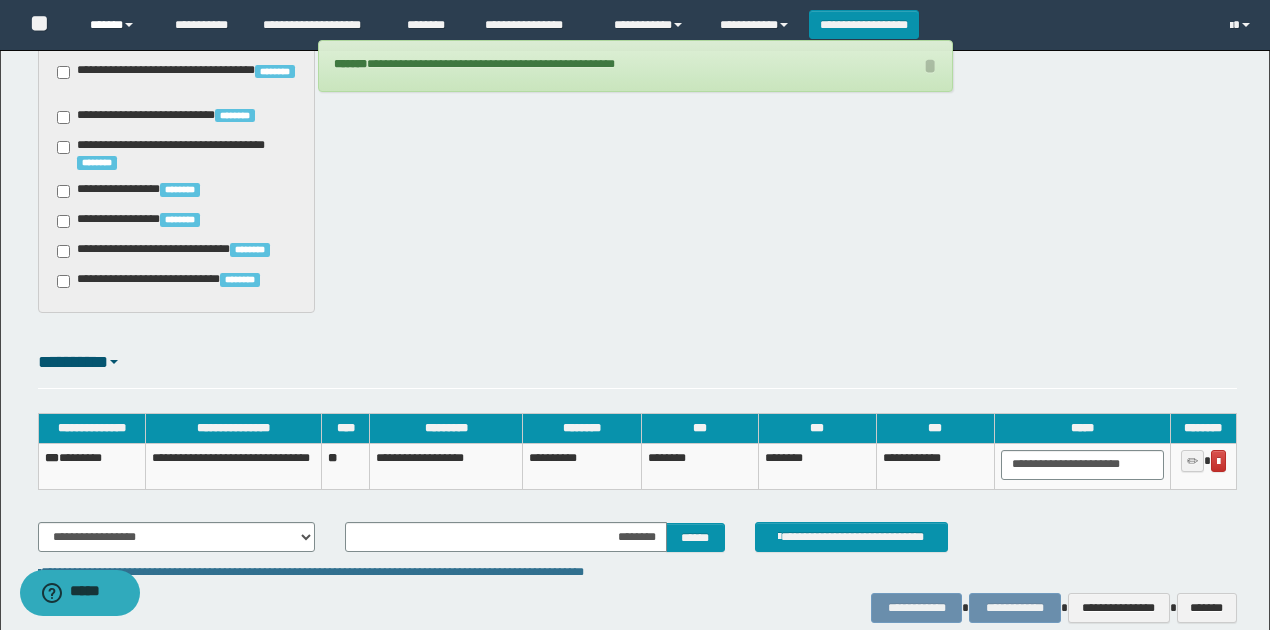 click at bounding box center [129, 25] 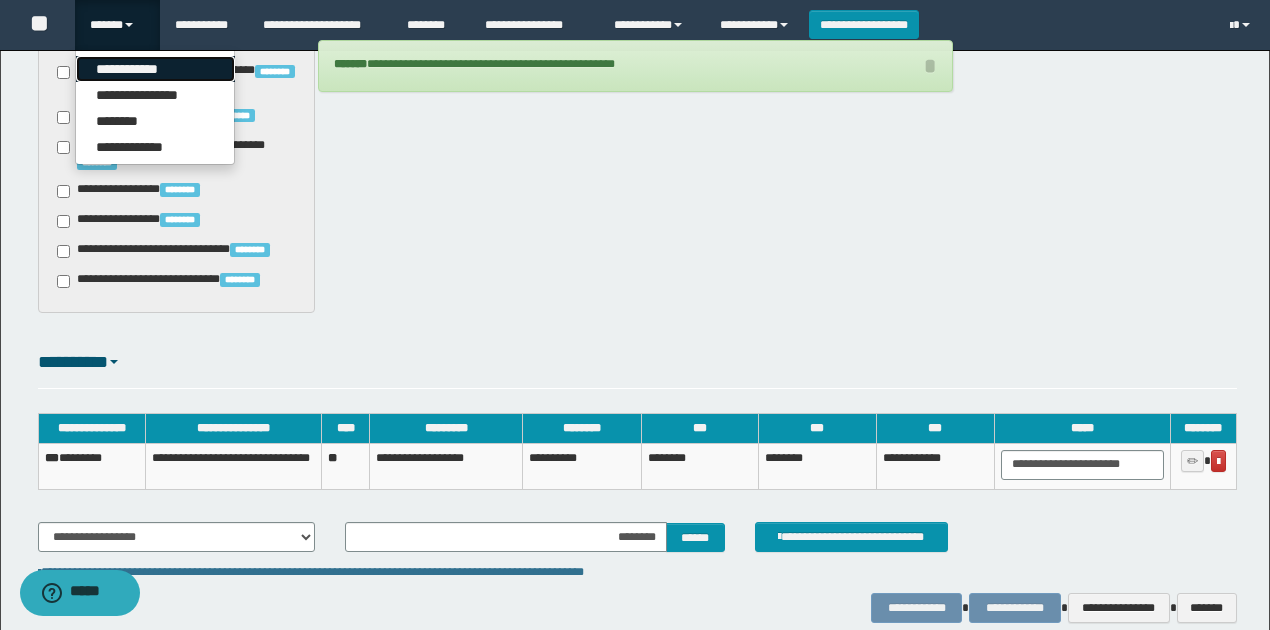 click on "**********" at bounding box center (155, 69) 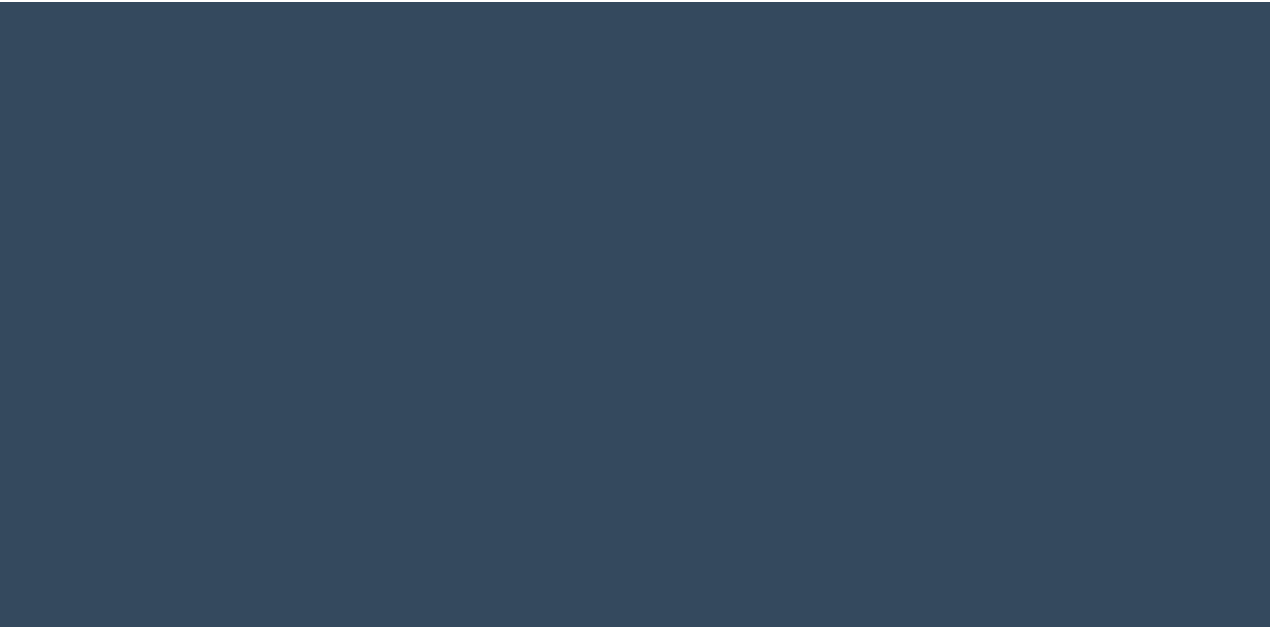 scroll, scrollTop: 0, scrollLeft: 0, axis: both 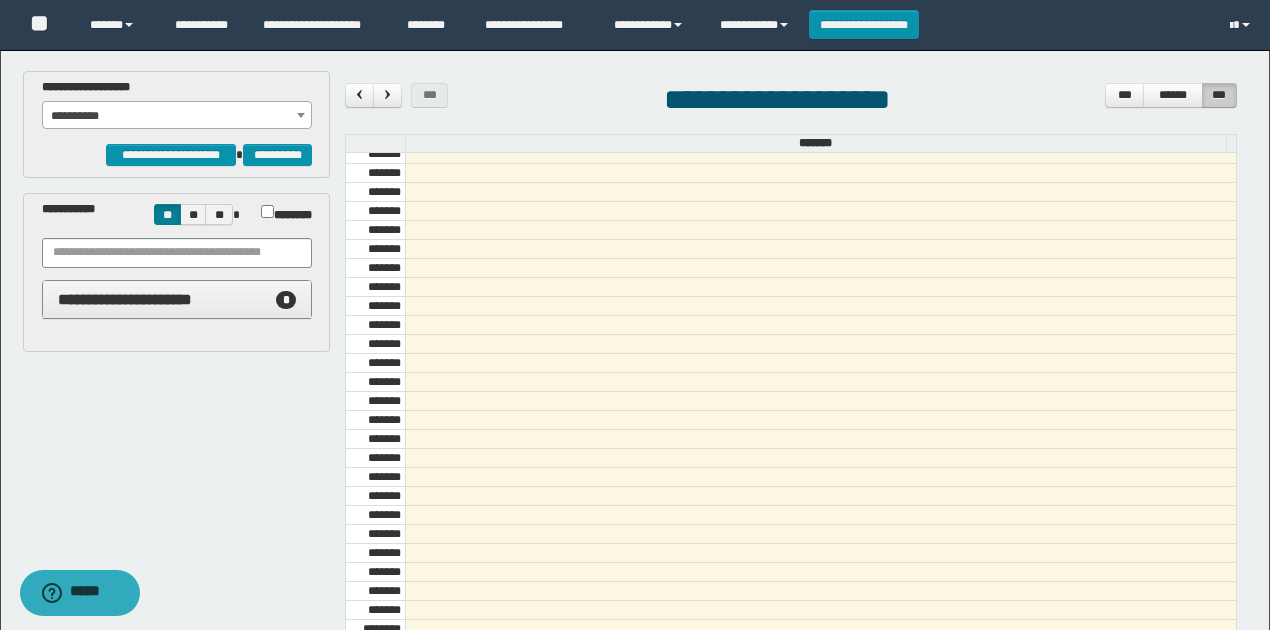 click on "**********" at bounding box center [177, 116] 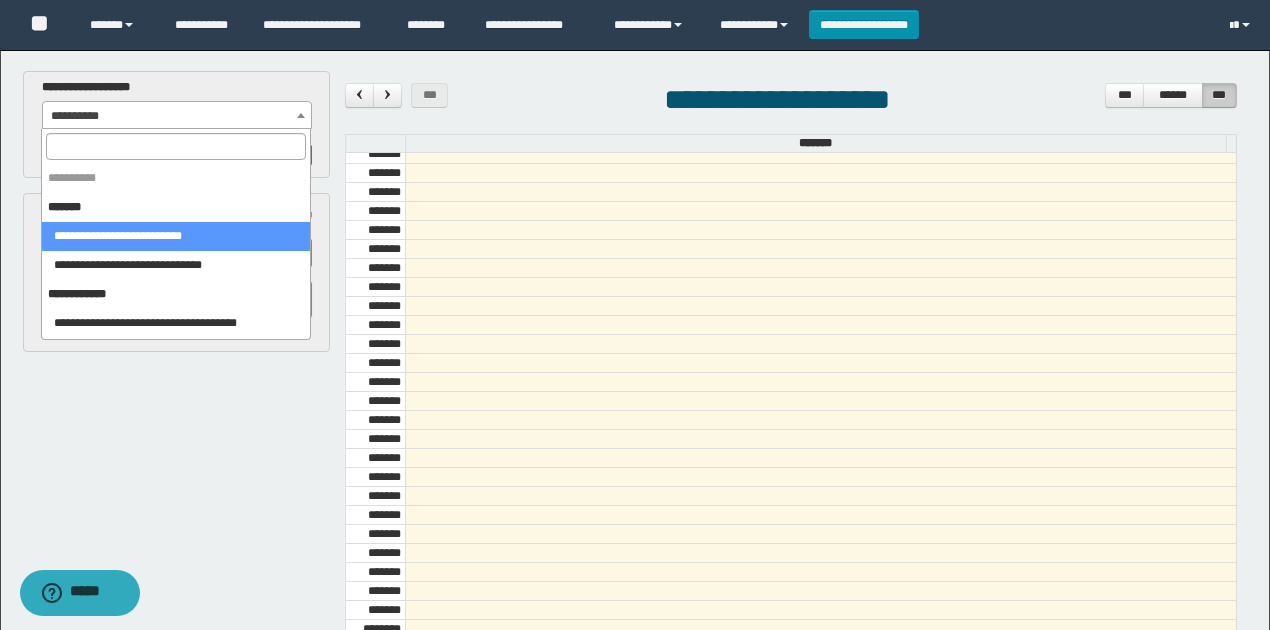 select on "******" 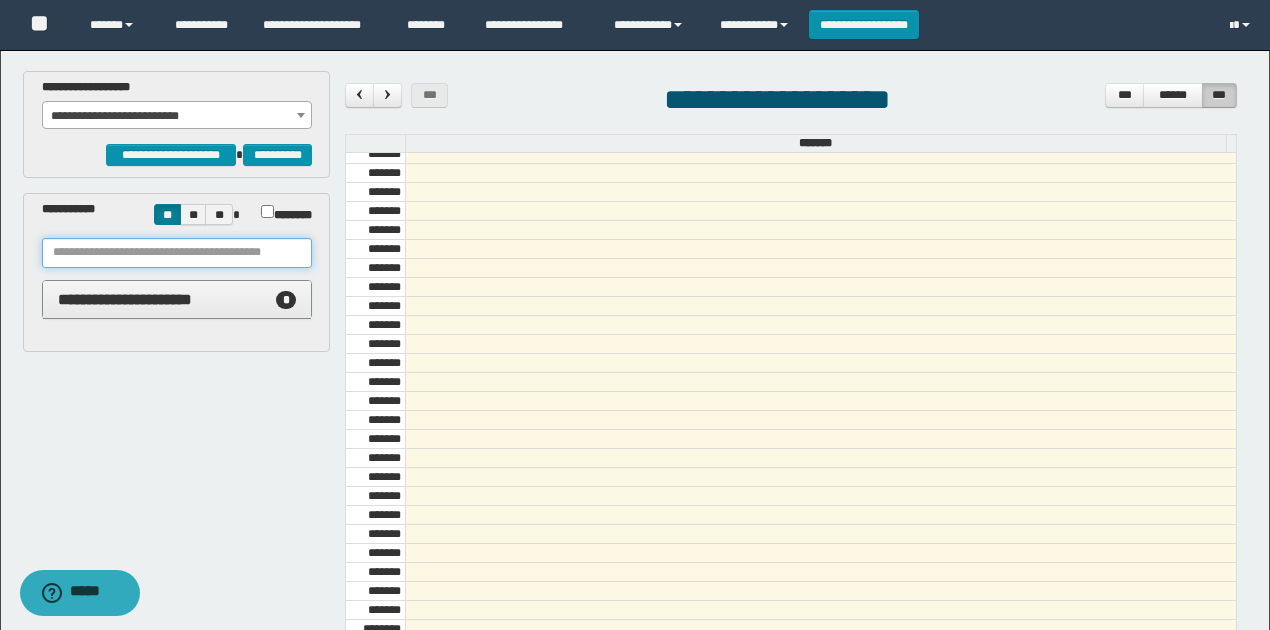 click at bounding box center [177, 253] 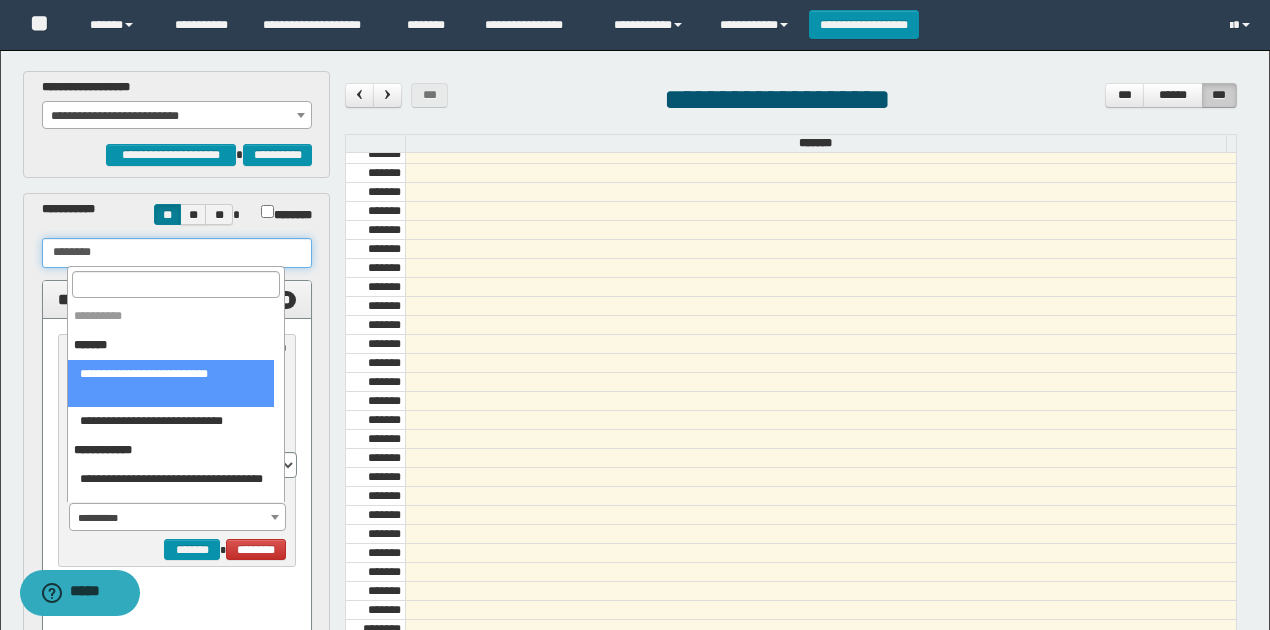 type on "********" 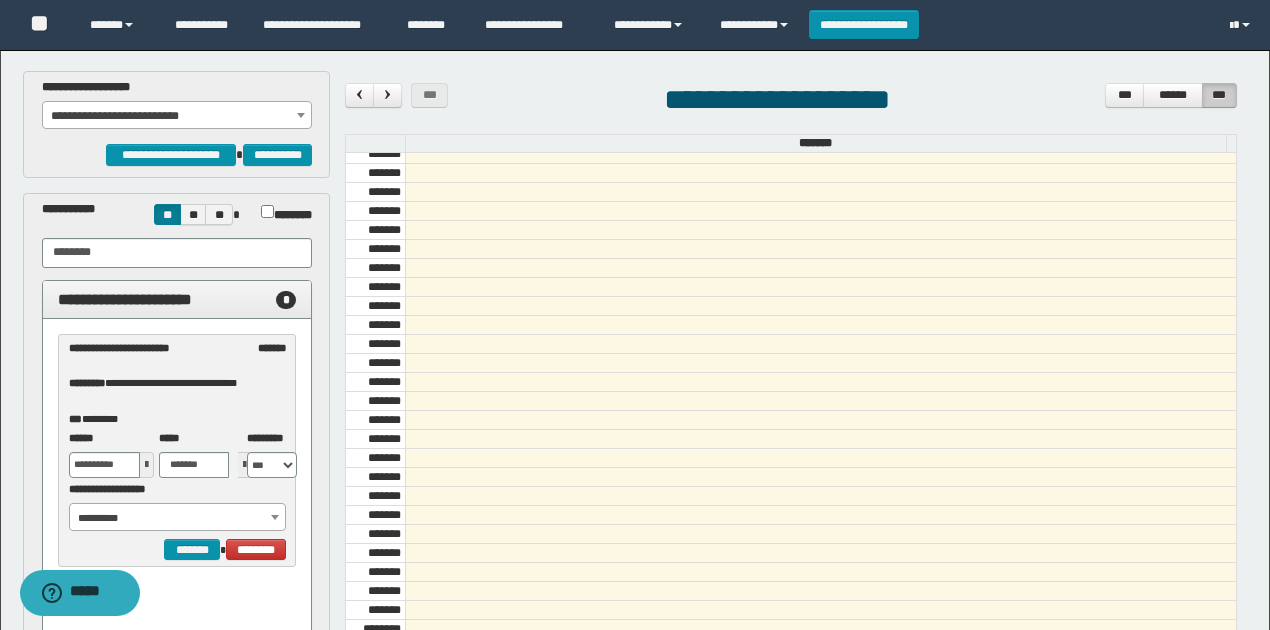 click on "**********" at bounding box center [178, 518] 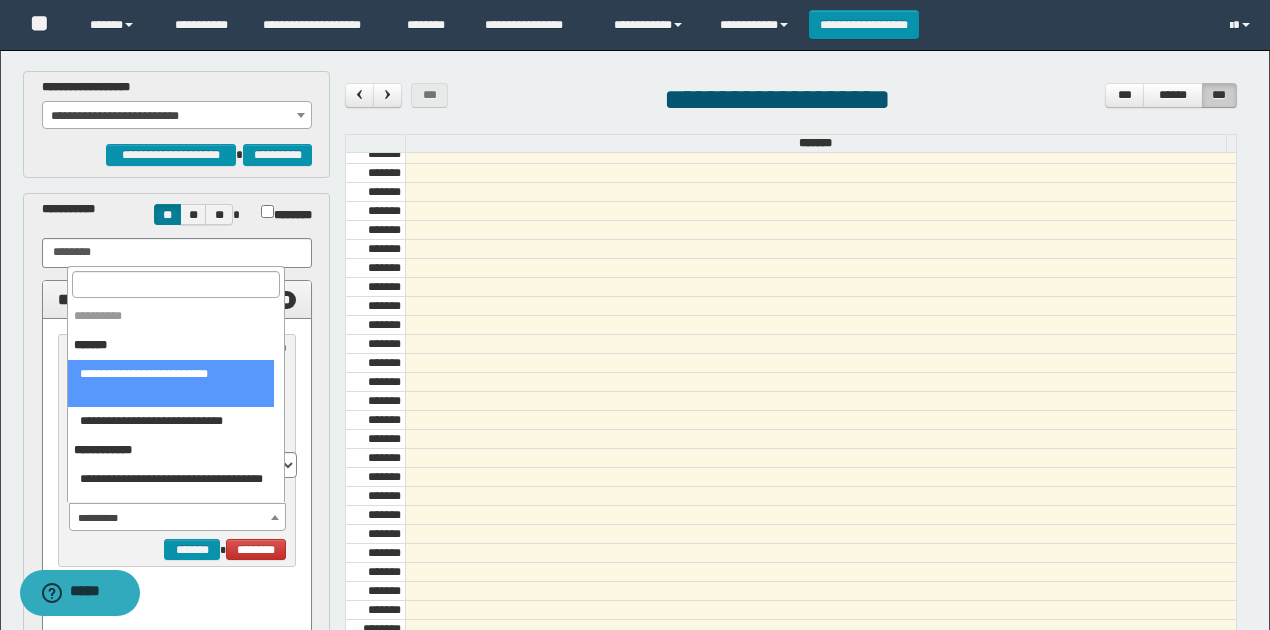 select on "******" 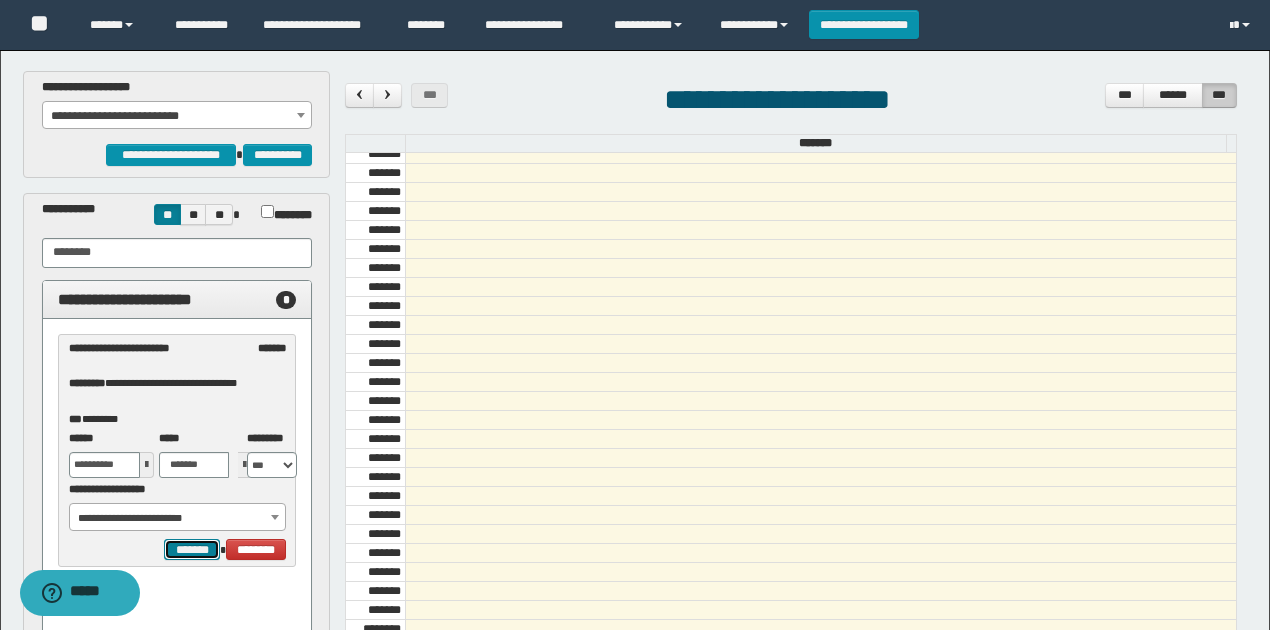 drag, startPoint x: 190, startPoint y: 542, endPoint x: 218, endPoint y: 536, distance: 28.635643 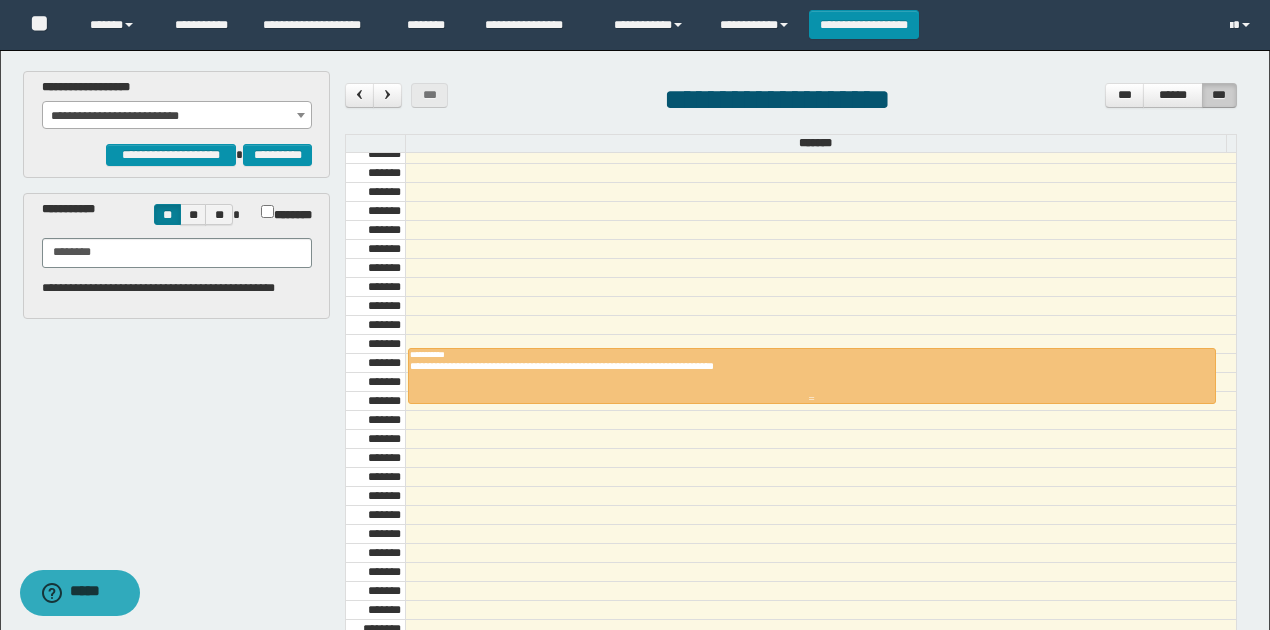 click at bounding box center (812, 376) 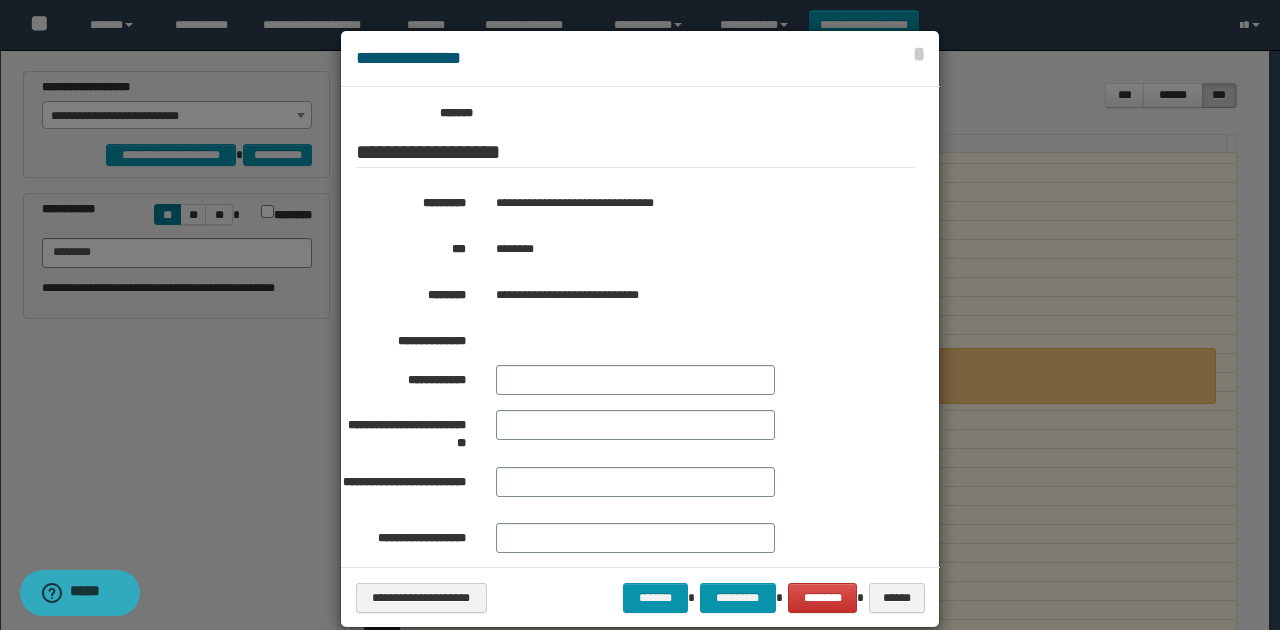 scroll, scrollTop: 359, scrollLeft: 0, axis: vertical 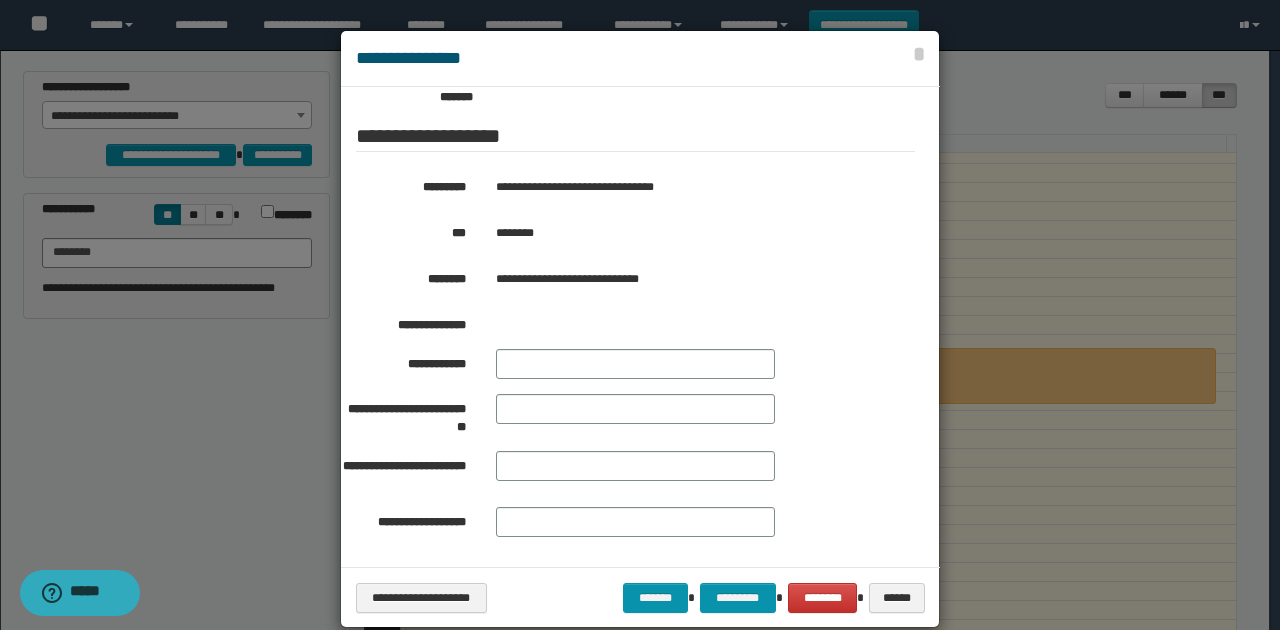 click on "********" at bounding box center (687, 233) 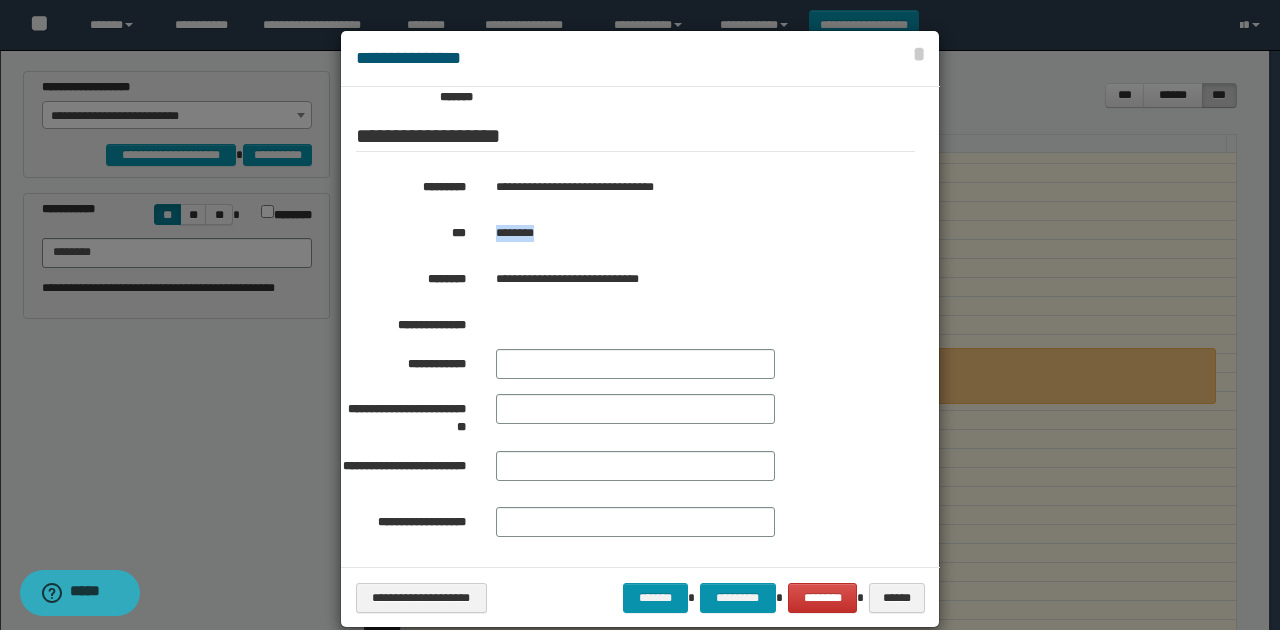 click on "********" at bounding box center (687, 233) 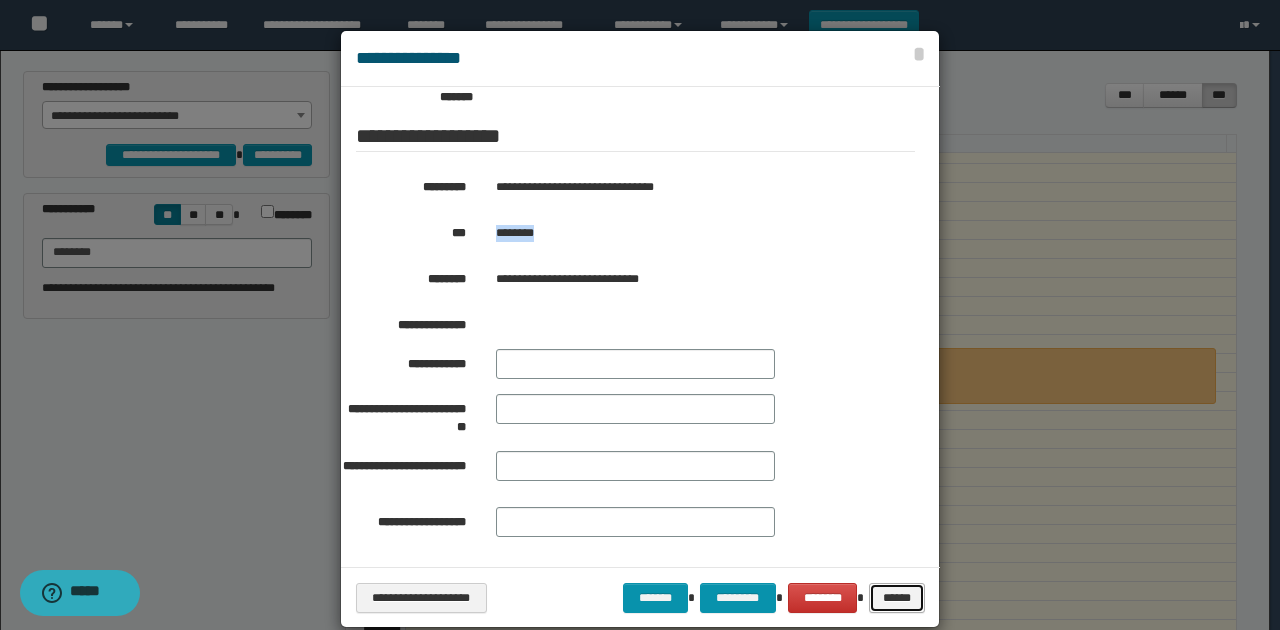 click on "******" at bounding box center [896, 597] 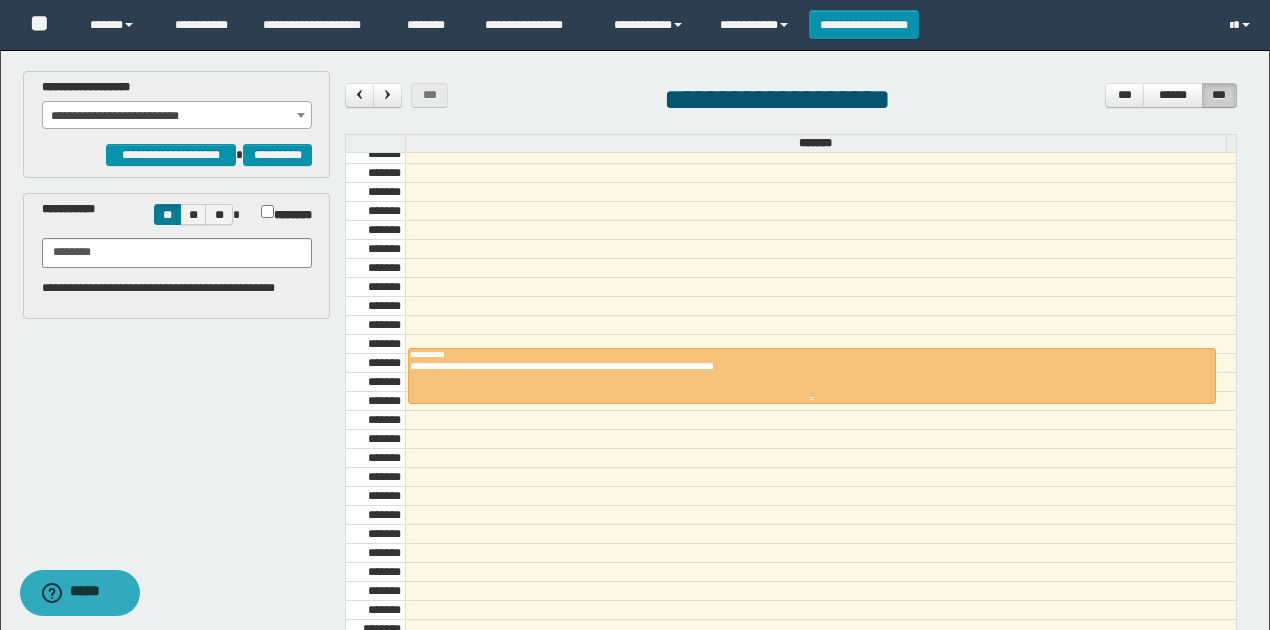 click on "**********" at bounding box center [807, 366] 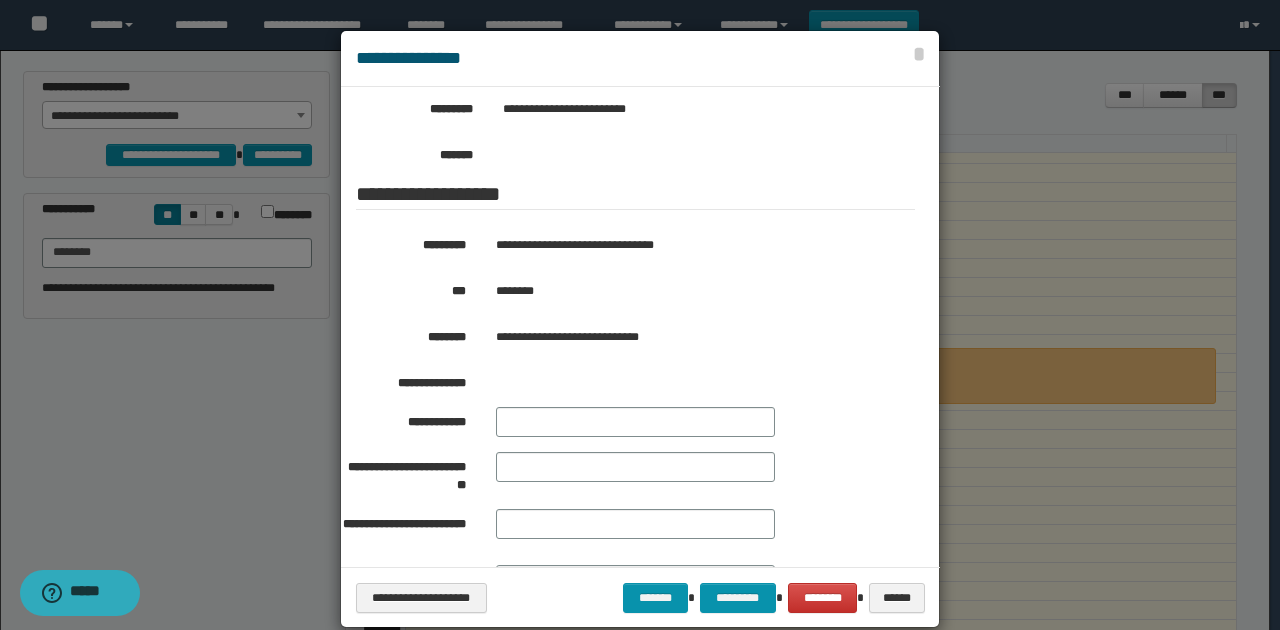 scroll, scrollTop: 359, scrollLeft: 0, axis: vertical 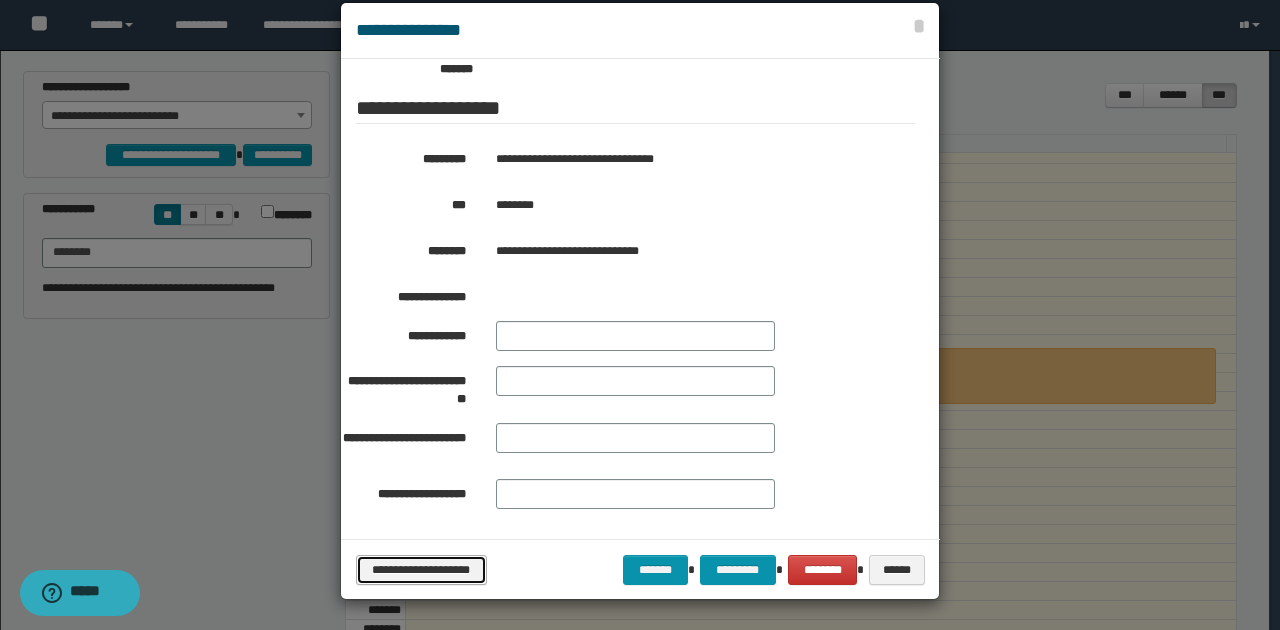 click on "**********" at bounding box center (421, 569) 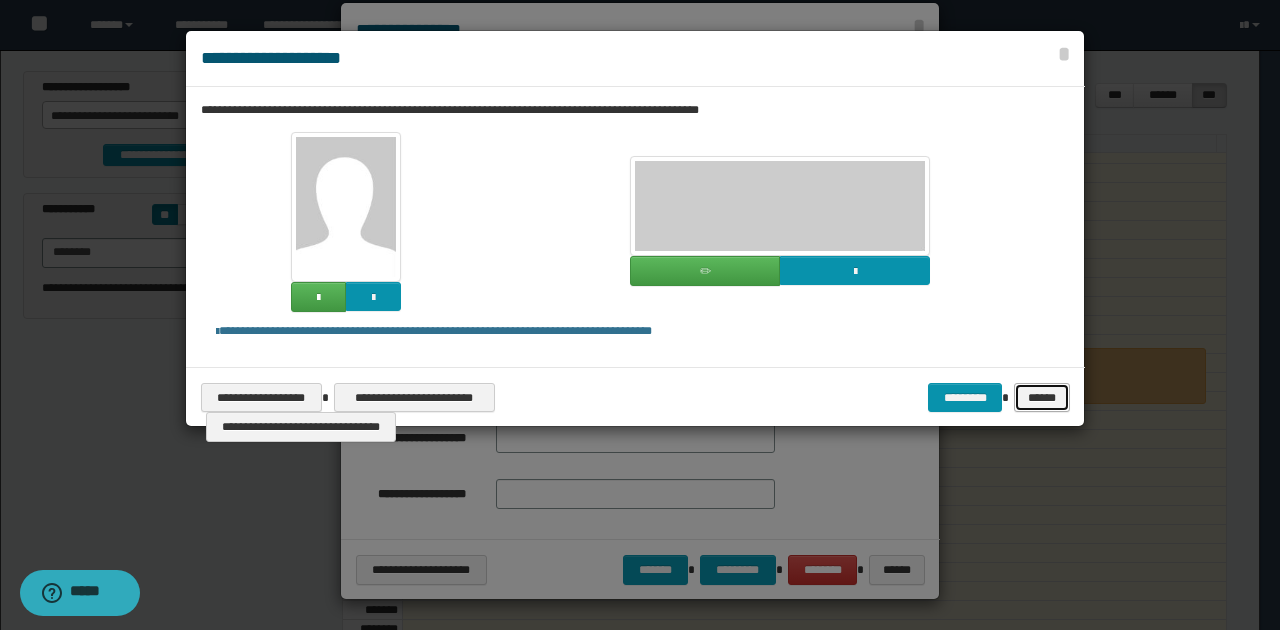 click on "******" at bounding box center (1041, 397) 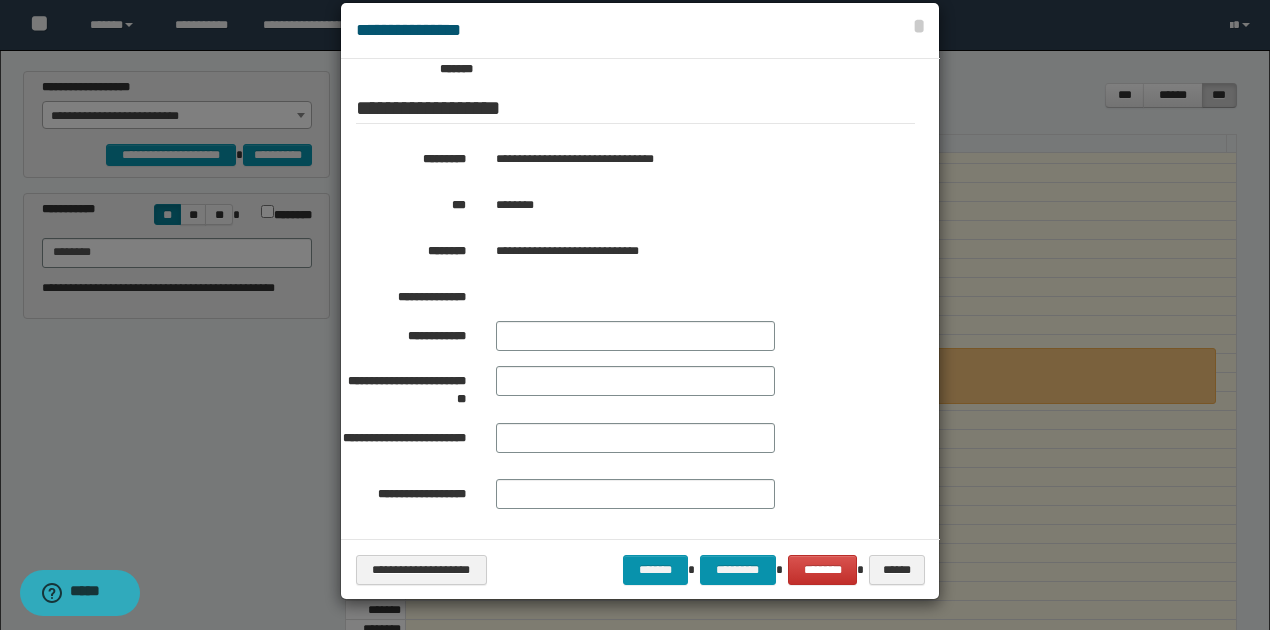 scroll, scrollTop: 0, scrollLeft: 0, axis: both 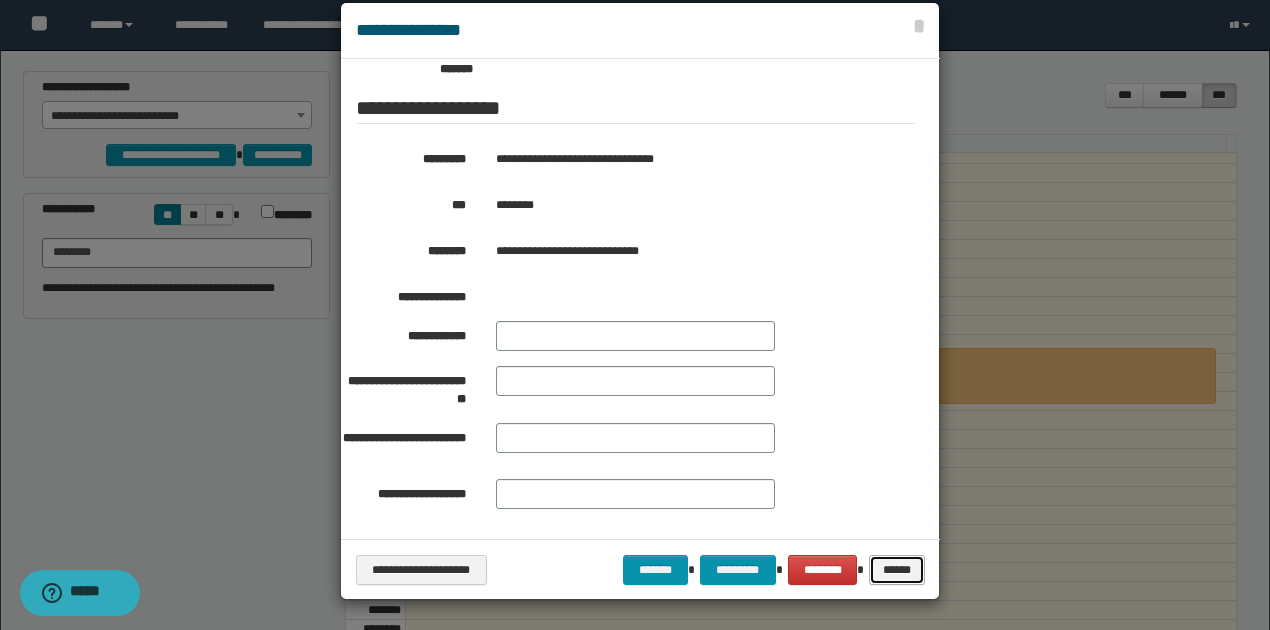 click on "******" at bounding box center (896, 569) 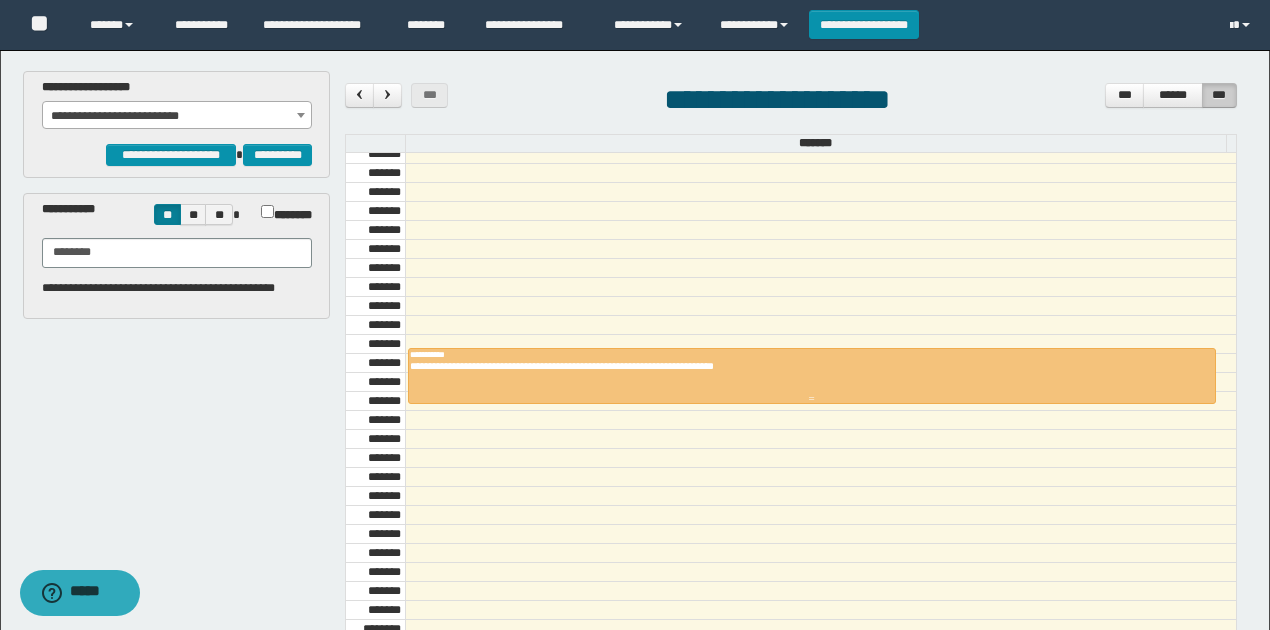 click at bounding box center [812, 376] 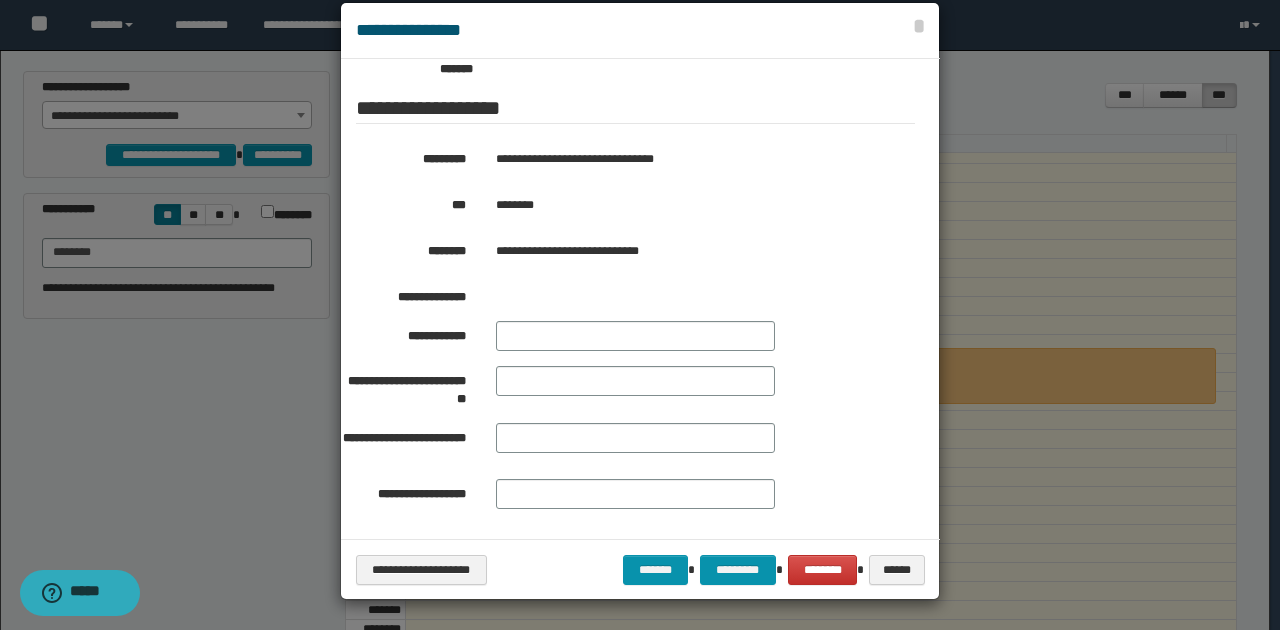 scroll, scrollTop: 0, scrollLeft: 0, axis: both 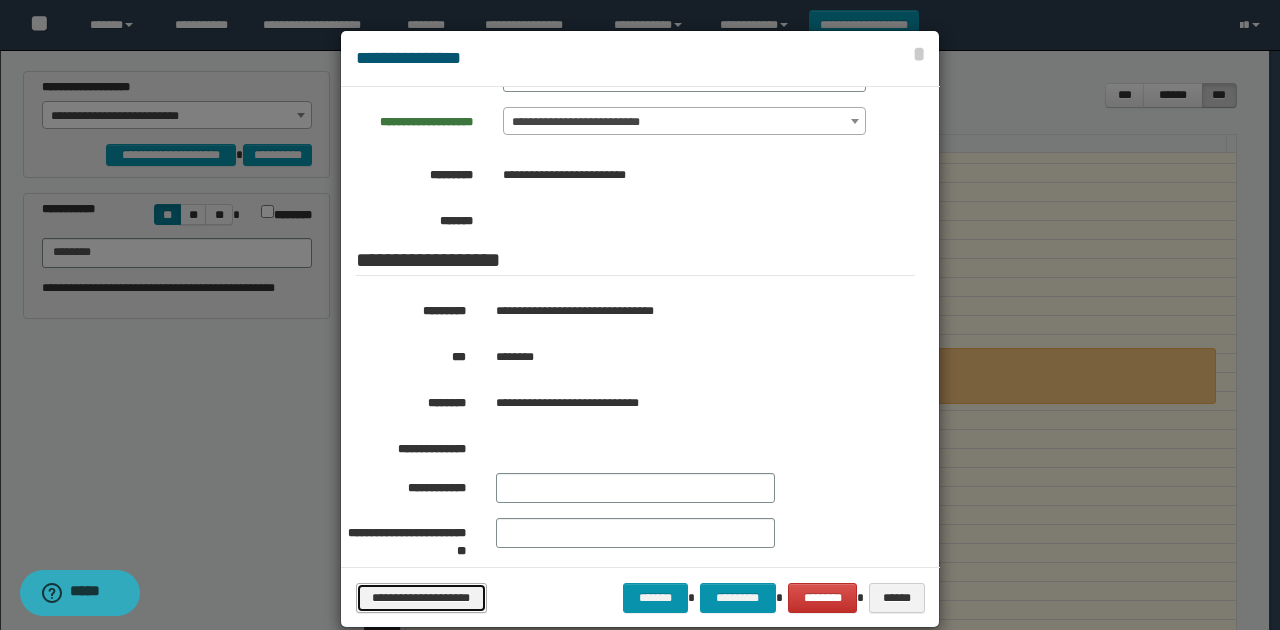 click on "**********" at bounding box center [421, 597] 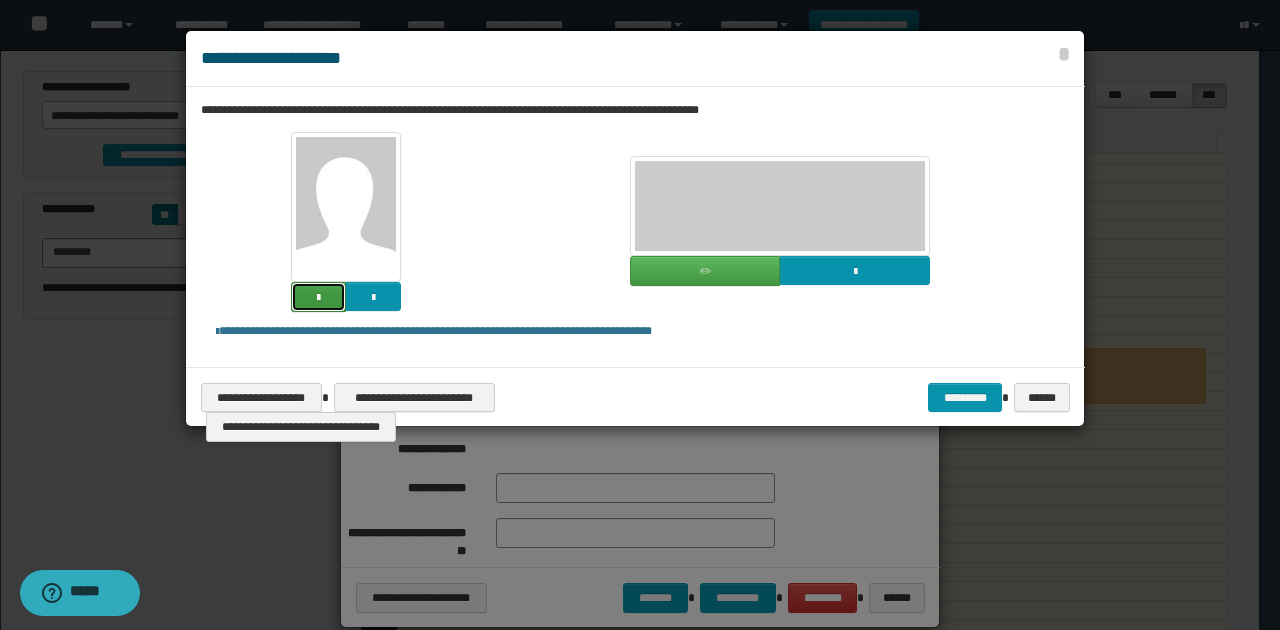 click at bounding box center (318, 297) 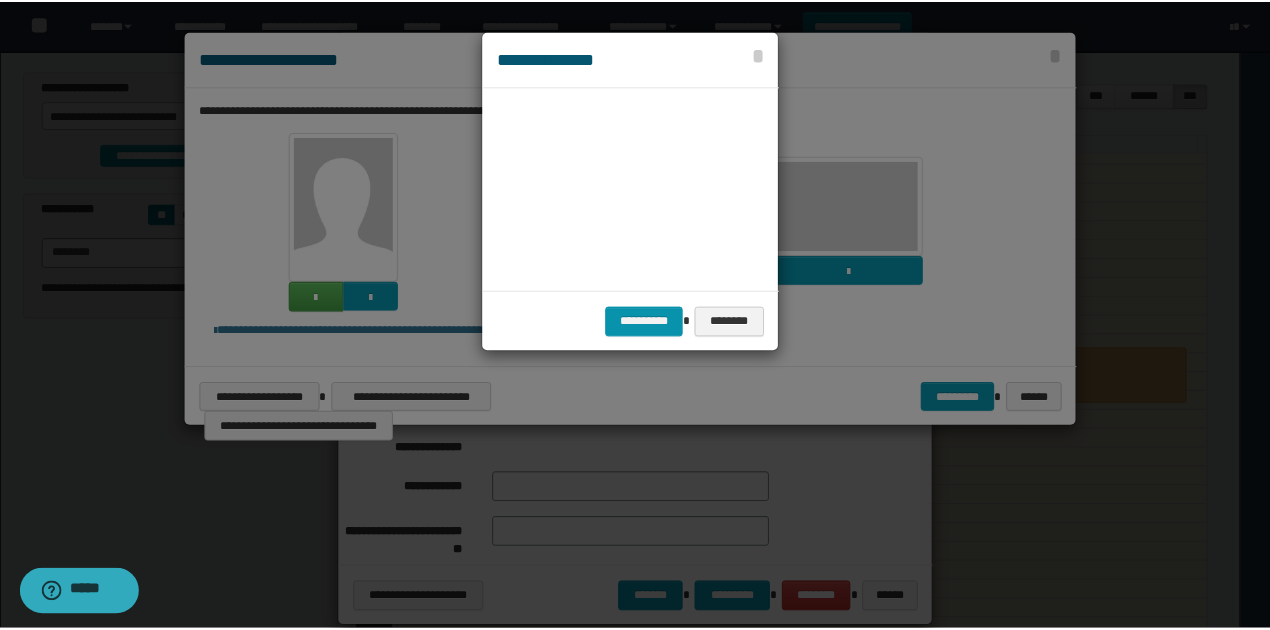 scroll, scrollTop: 45, scrollLeft: 105, axis: both 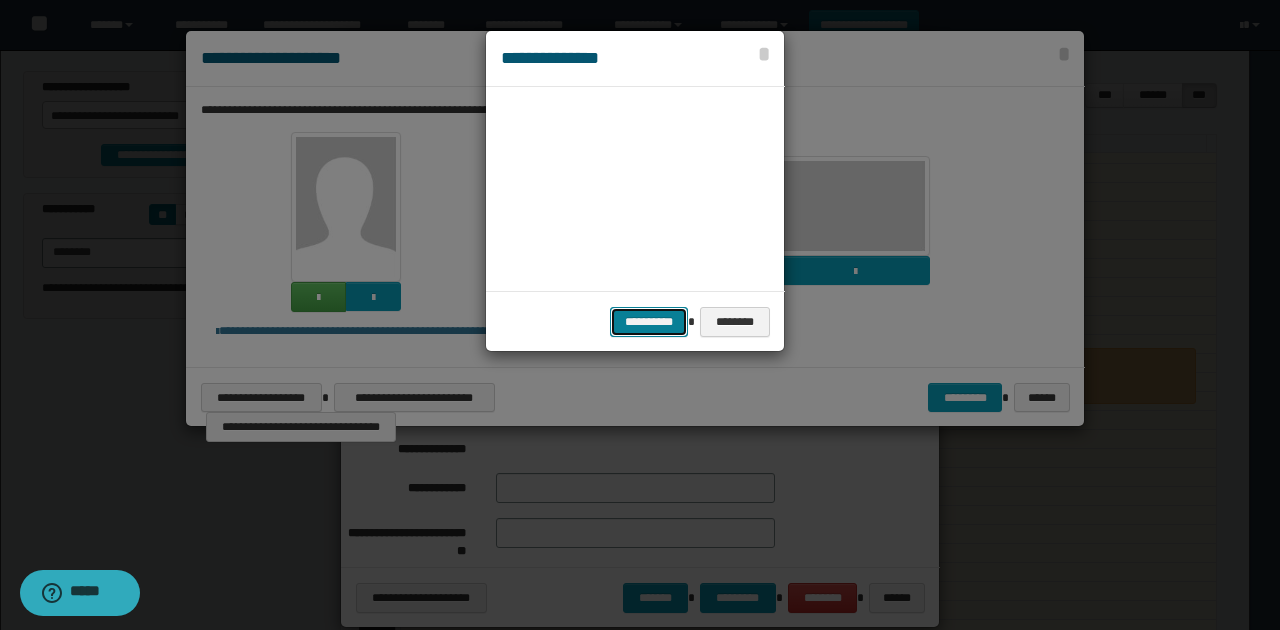 click on "**********" at bounding box center (649, 321) 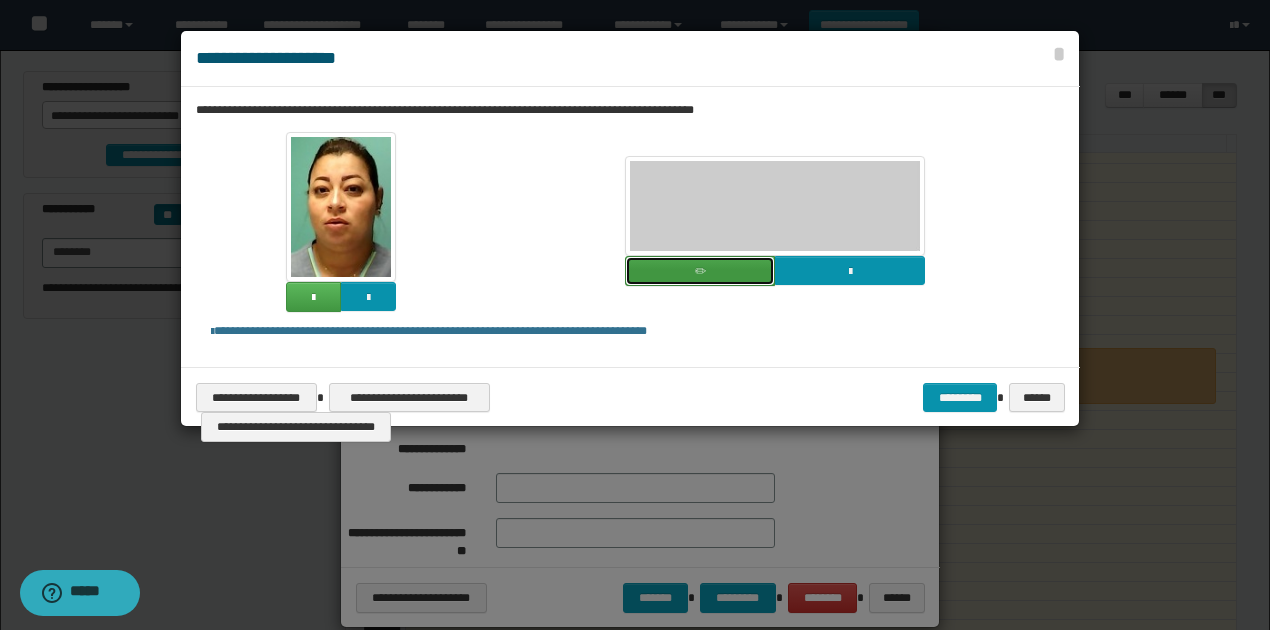 click at bounding box center (700, 271) 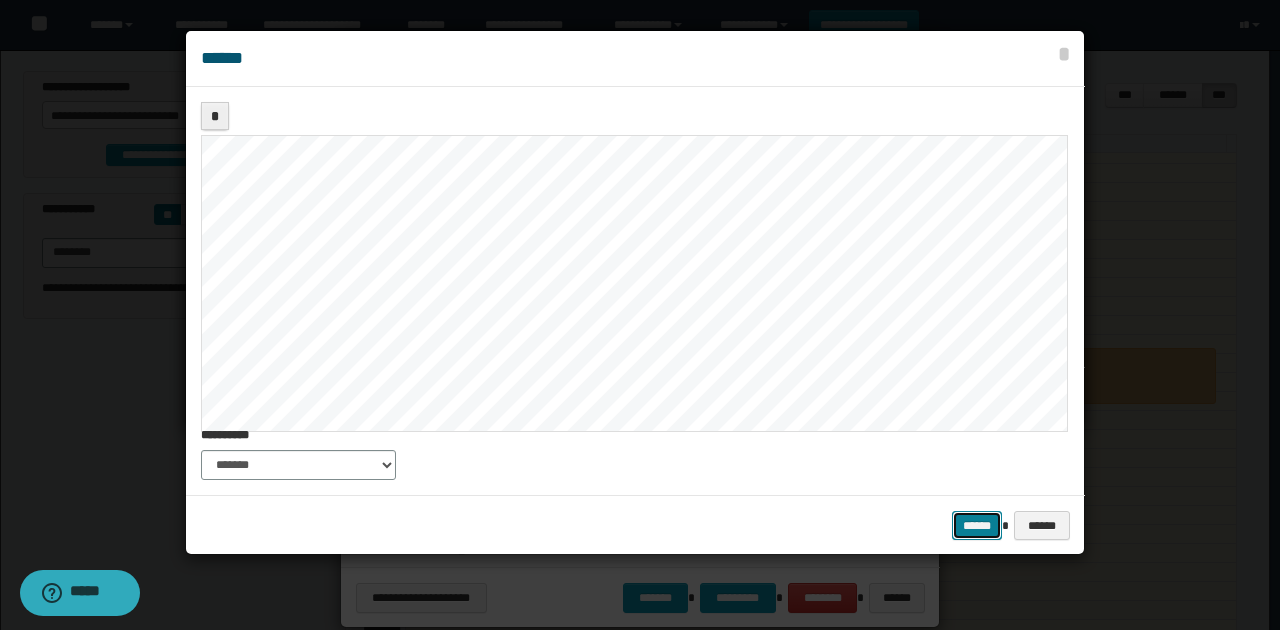 click on "******" at bounding box center [977, 525] 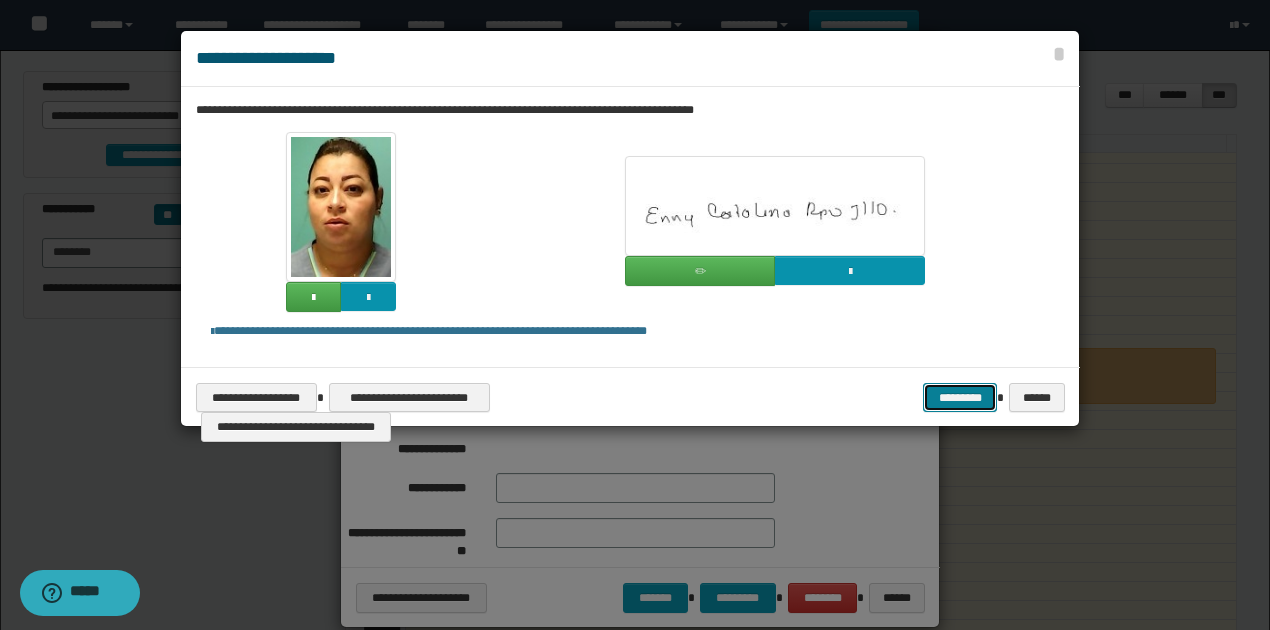 click on "*********" at bounding box center (960, 397) 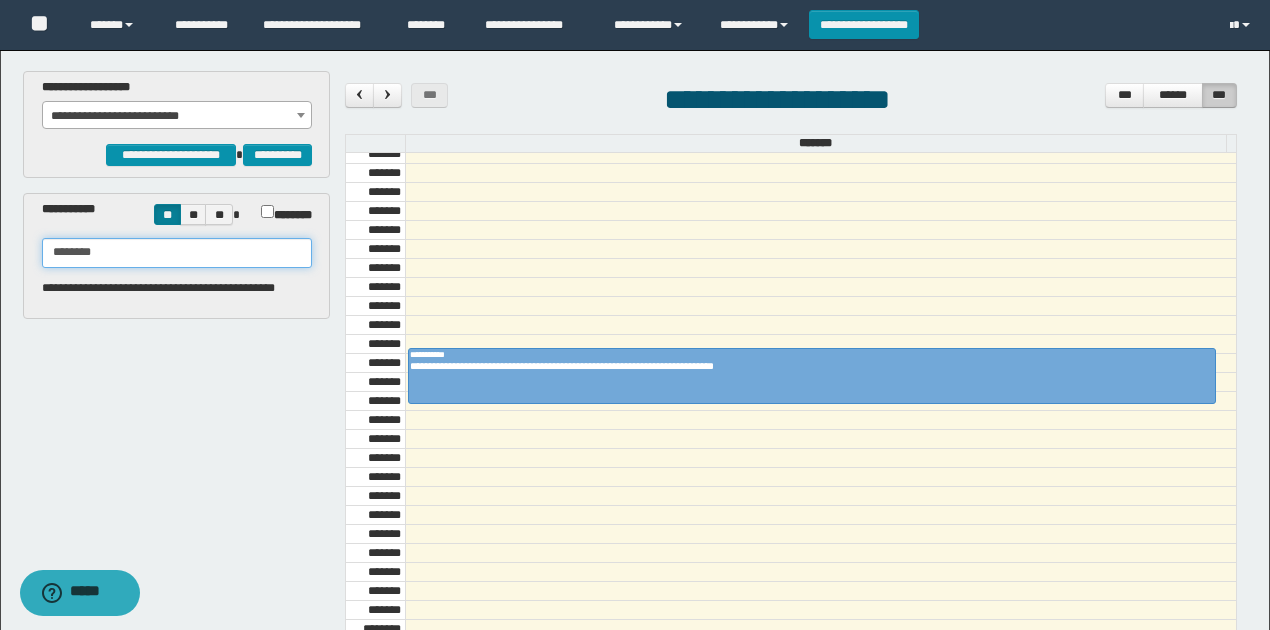 drag, startPoint x: 128, startPoint y: 254, endPoint x: 24, endPoint y: 228, distance: 107.200745 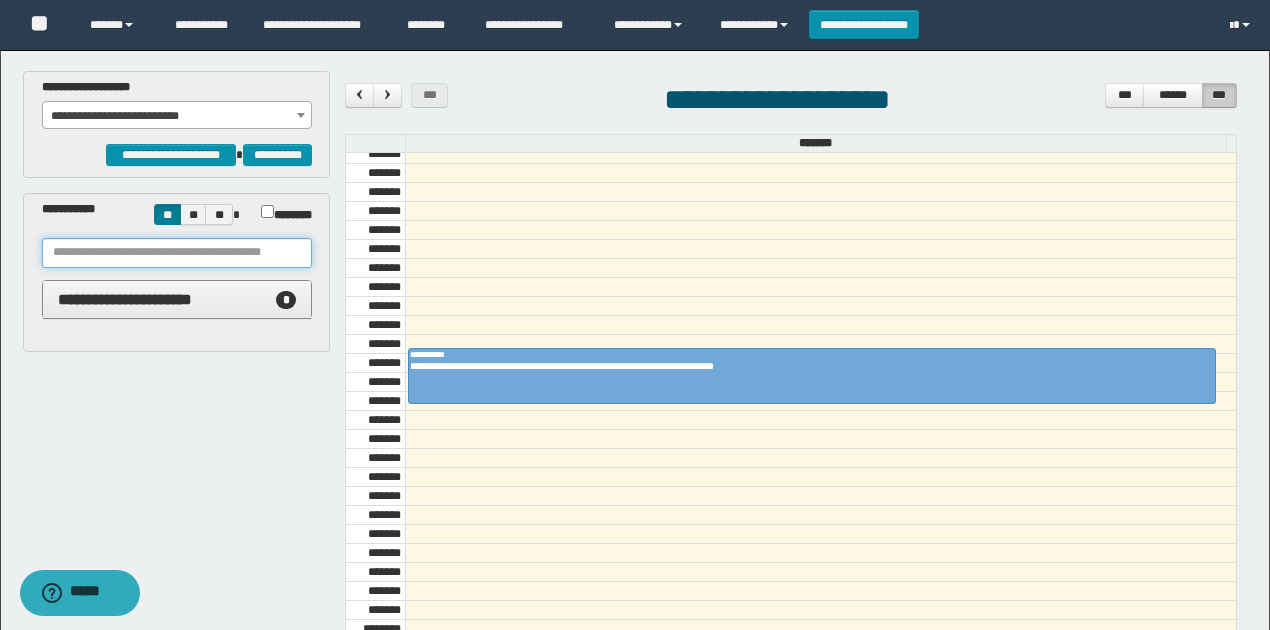 click at bounding box center (177, 253) 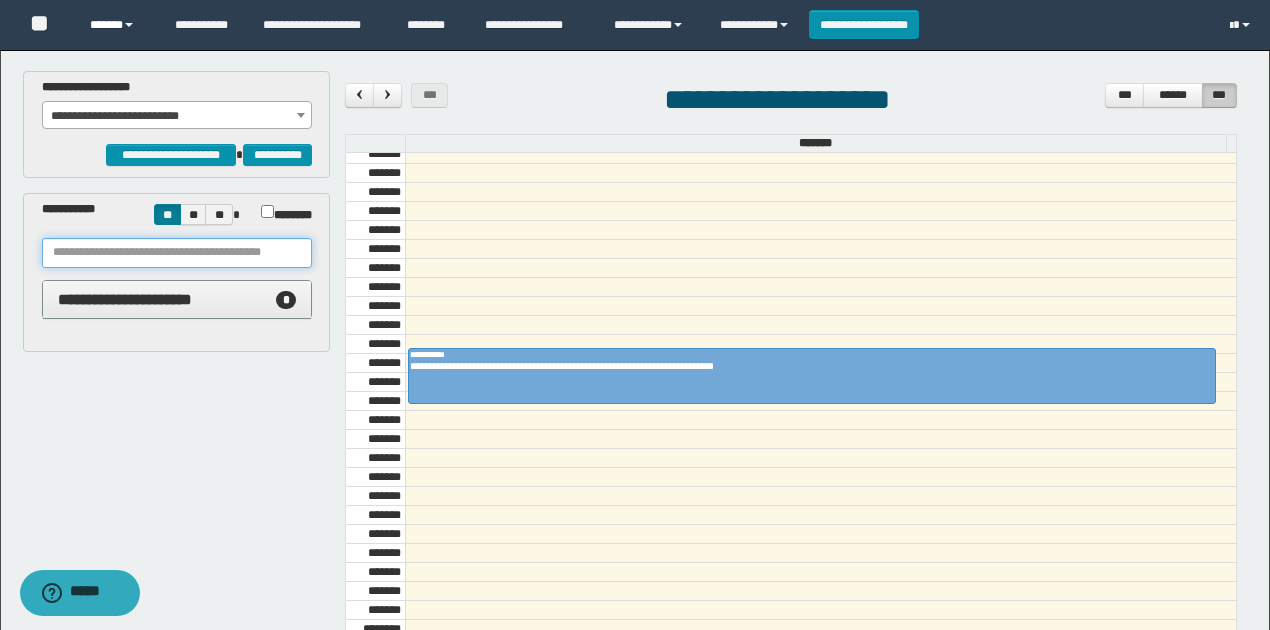 type 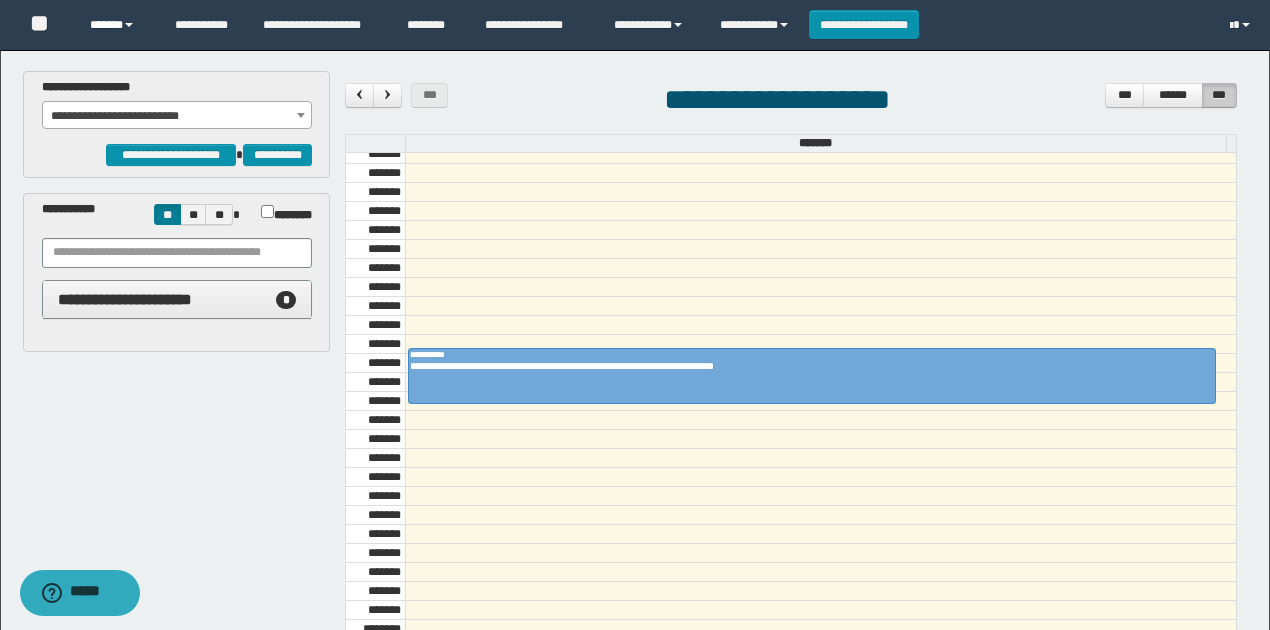 click on "******" at bounding box center [117, 25] 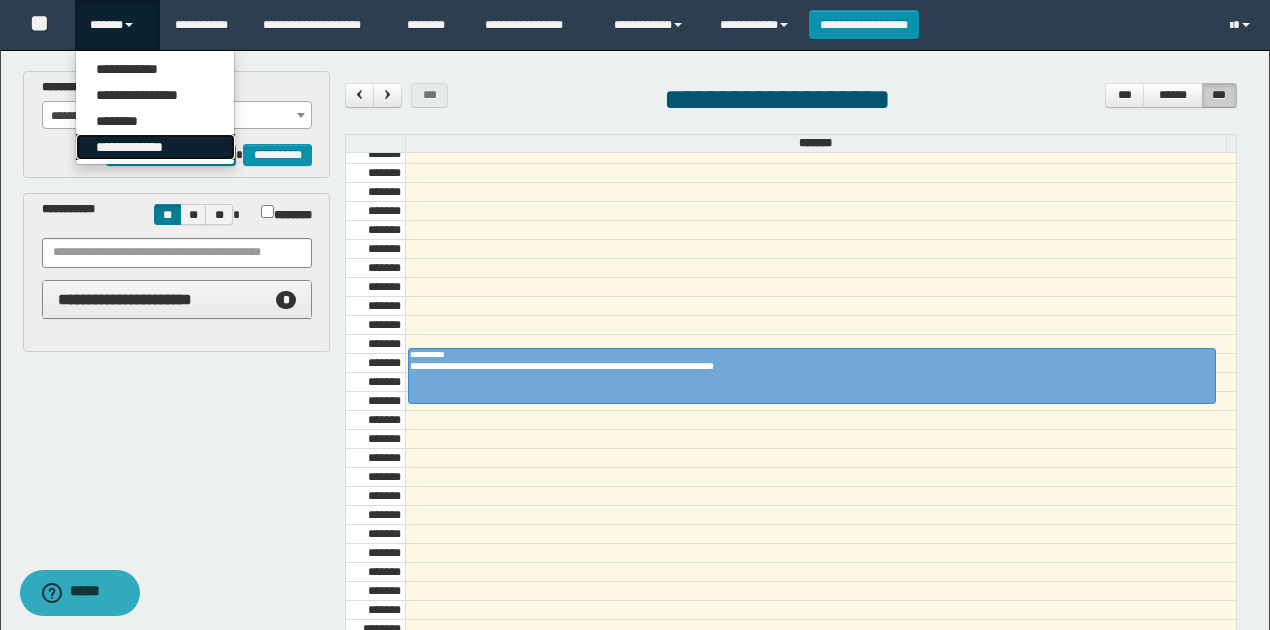 click on "**********" at bounding box center [155, 147] 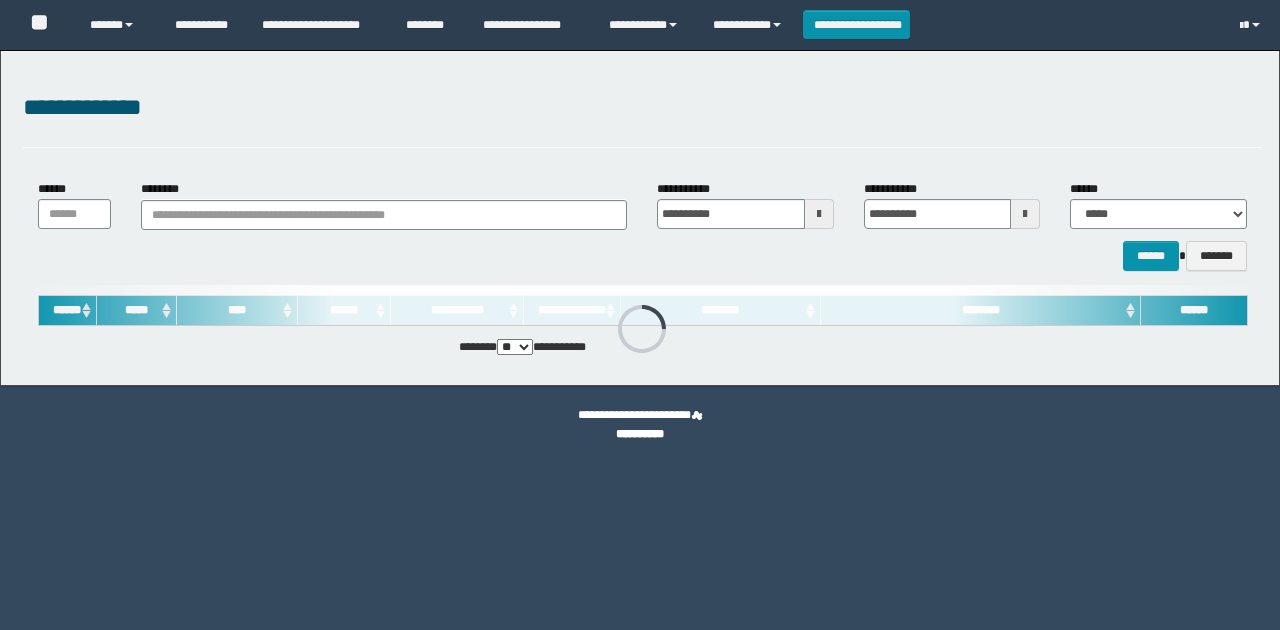 scroll, scrollTop: 0, scrollLeft: 0, axis: both 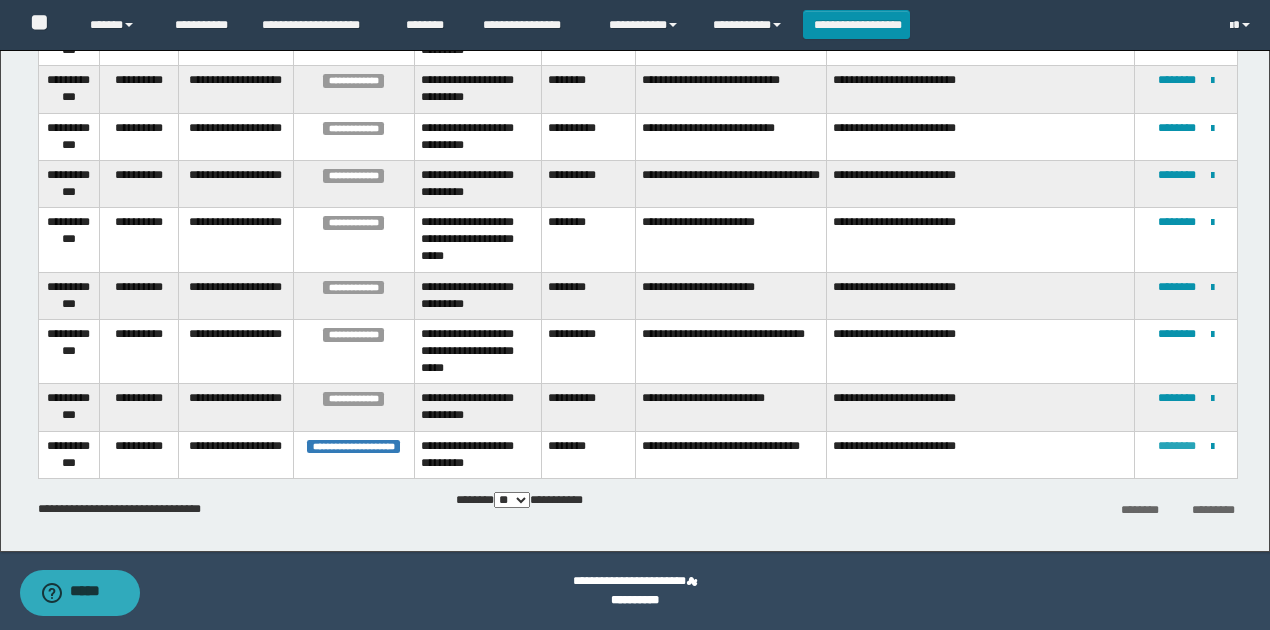 click on "********" at bounding box center [1177, 446] 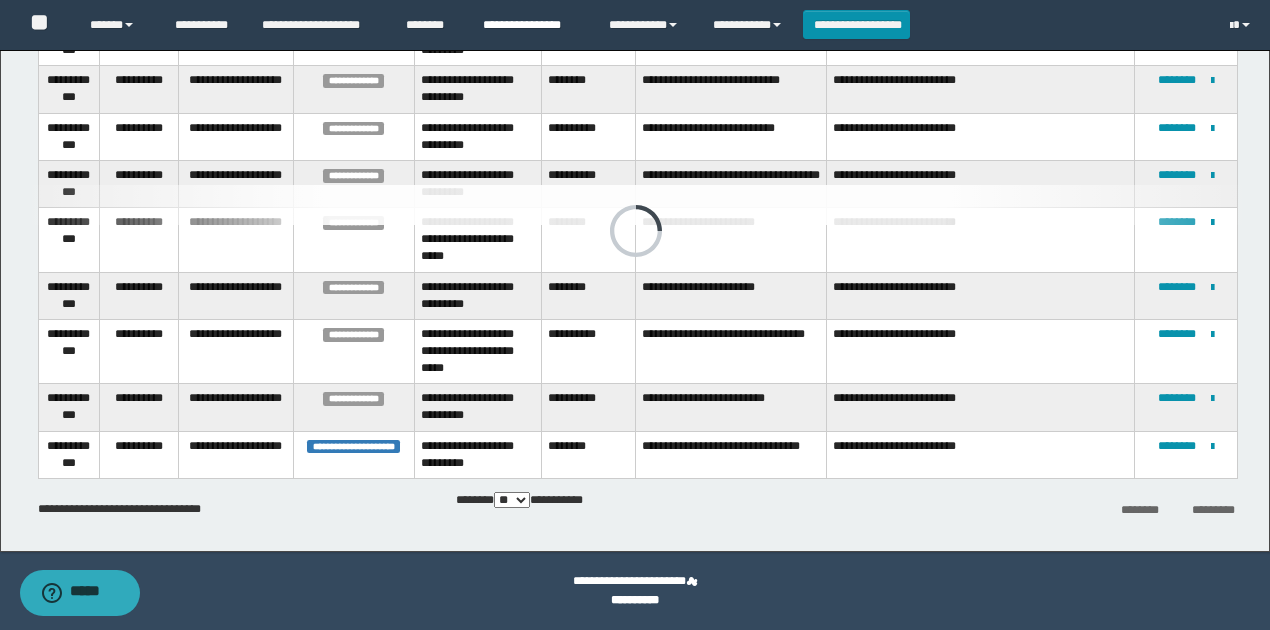 scroll, scrollTop: 0, scrollLeft: 0, axis: both 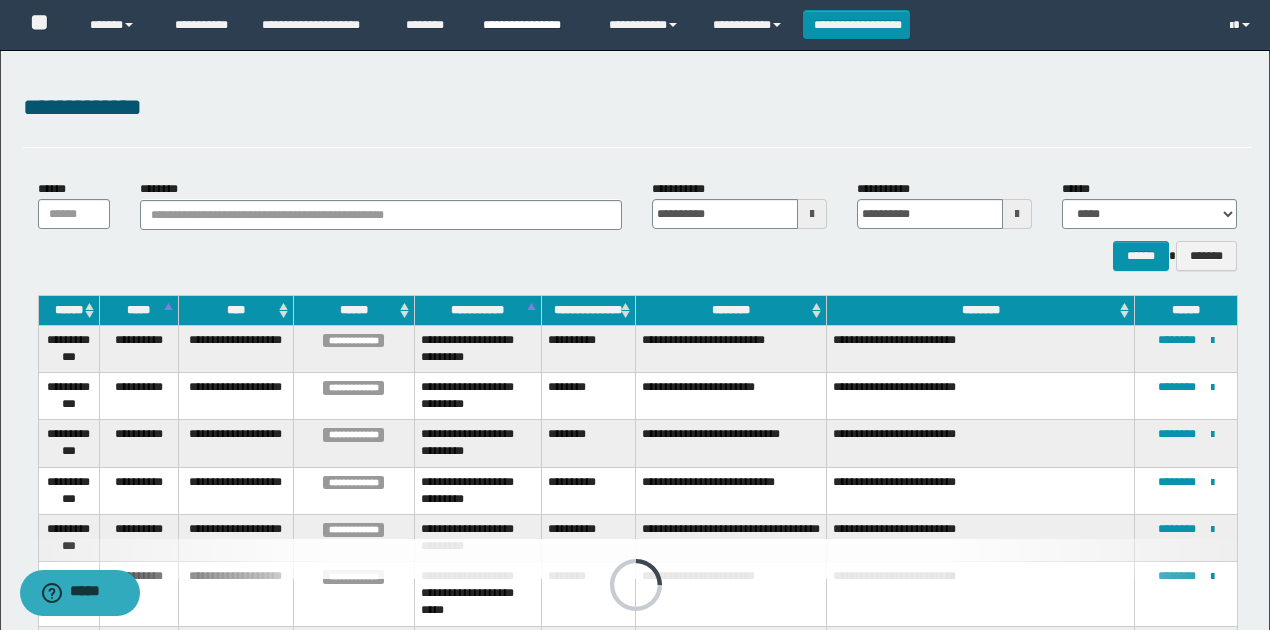 click on "**********" at bounding box center (531, 25) 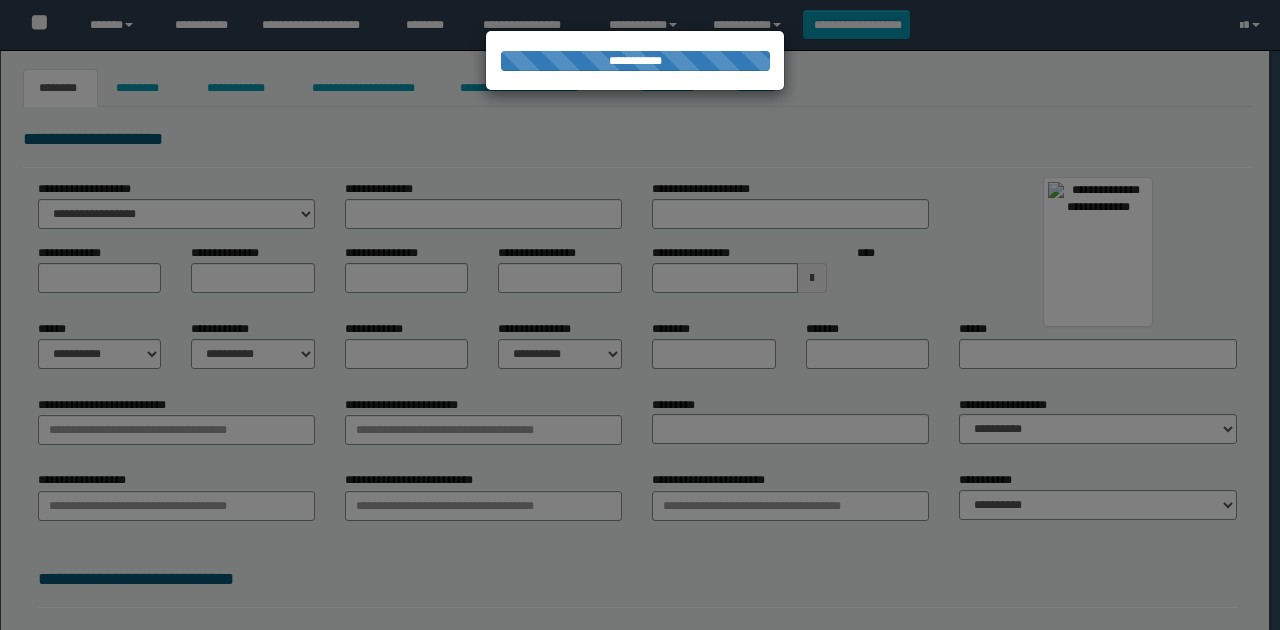 scroll, scrollTop: 0, scrollLeft: 0, axis: both 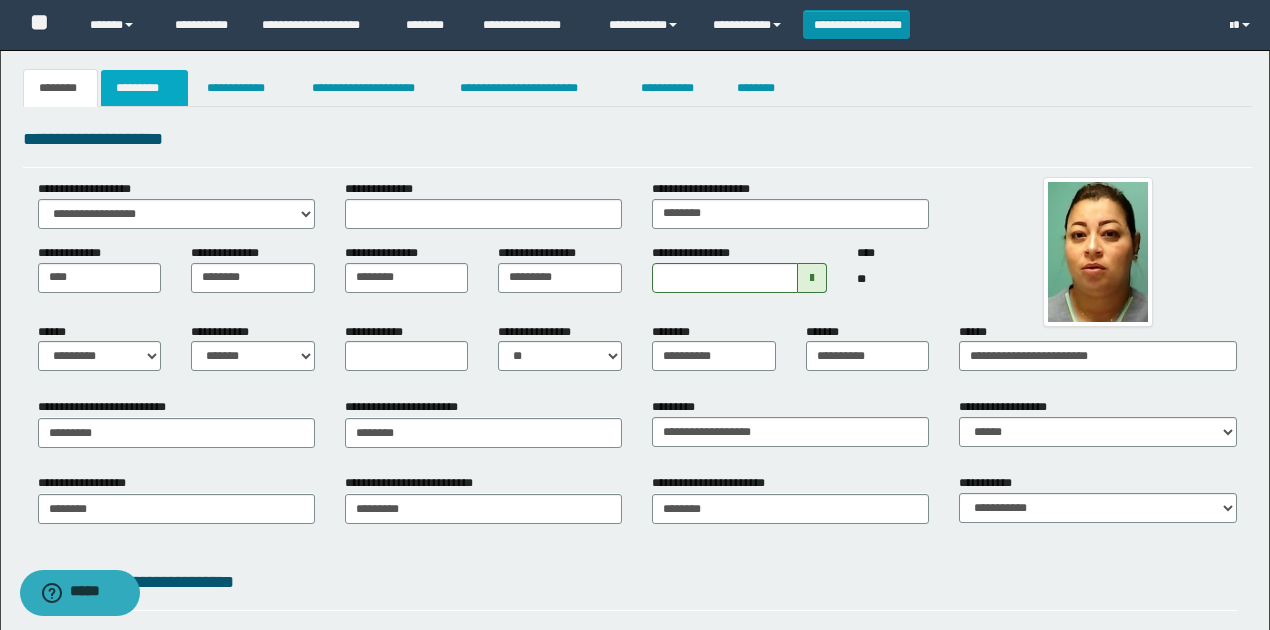 click on "*********" at bounding box center [144, 88] 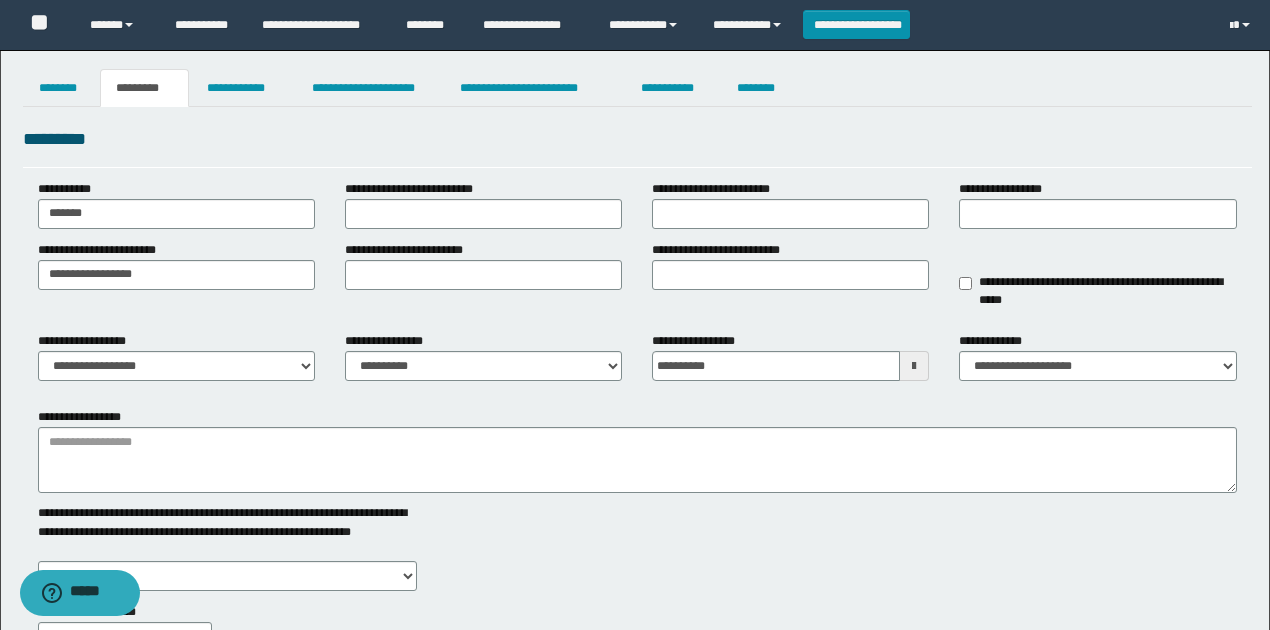 click on "**********" at bounding box center [389, 341] 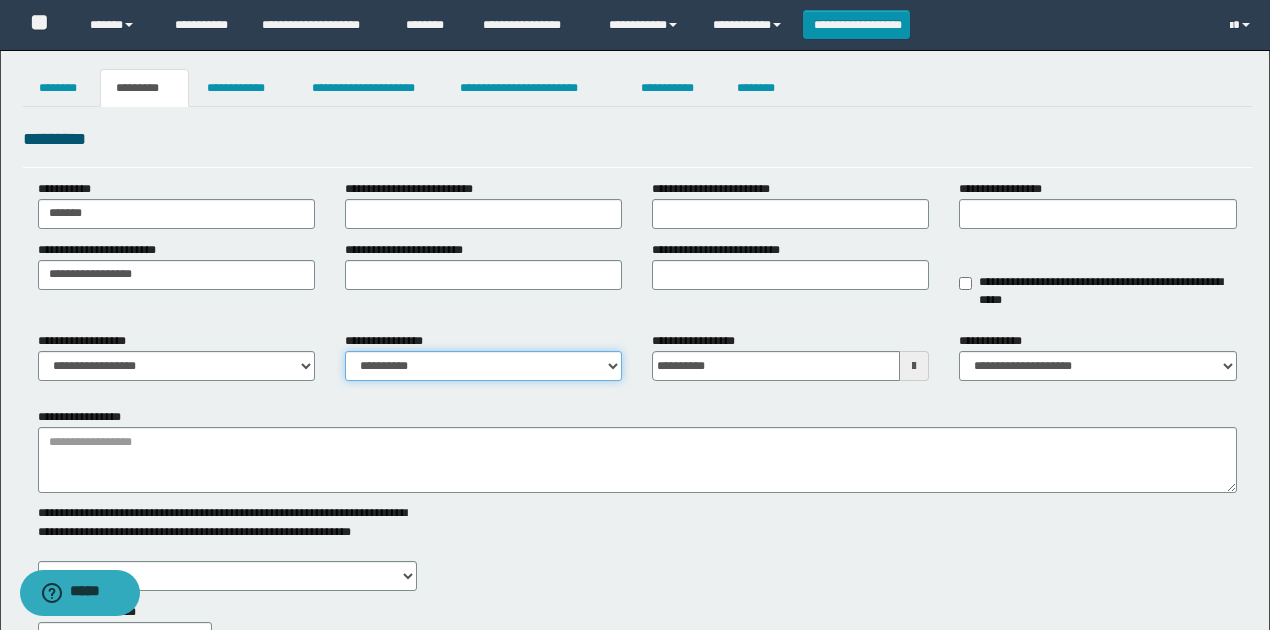 click on "**********" at bounding box center [483, 366] 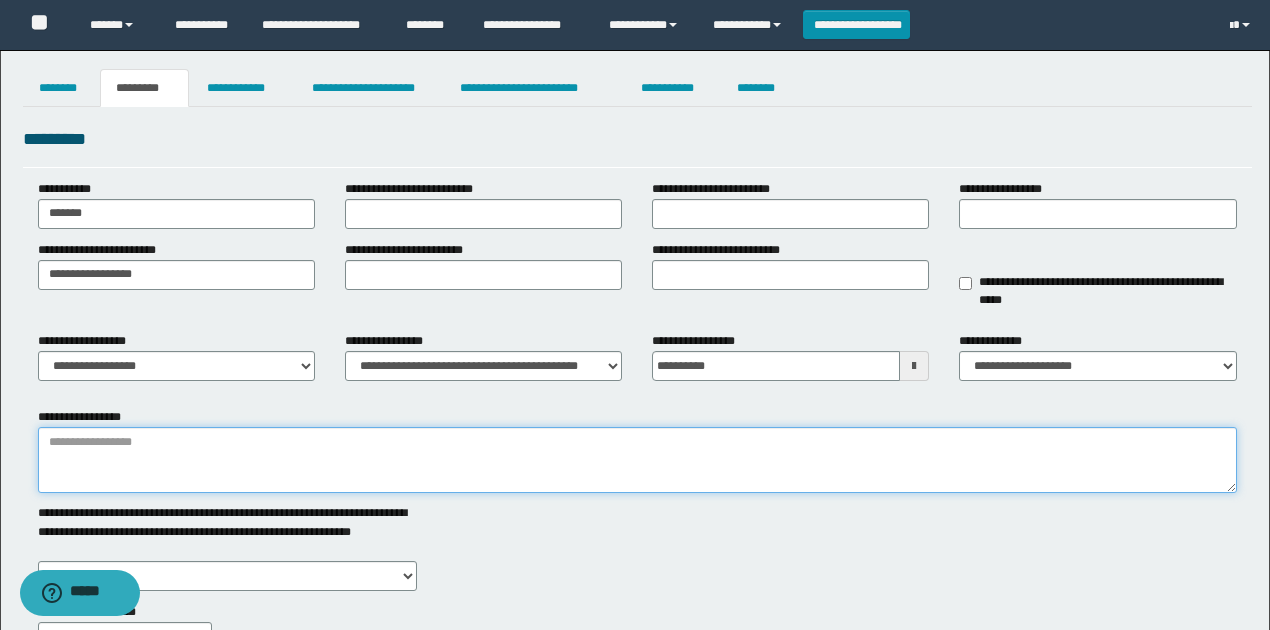 click on "**********" at bounding box center (637, 460) 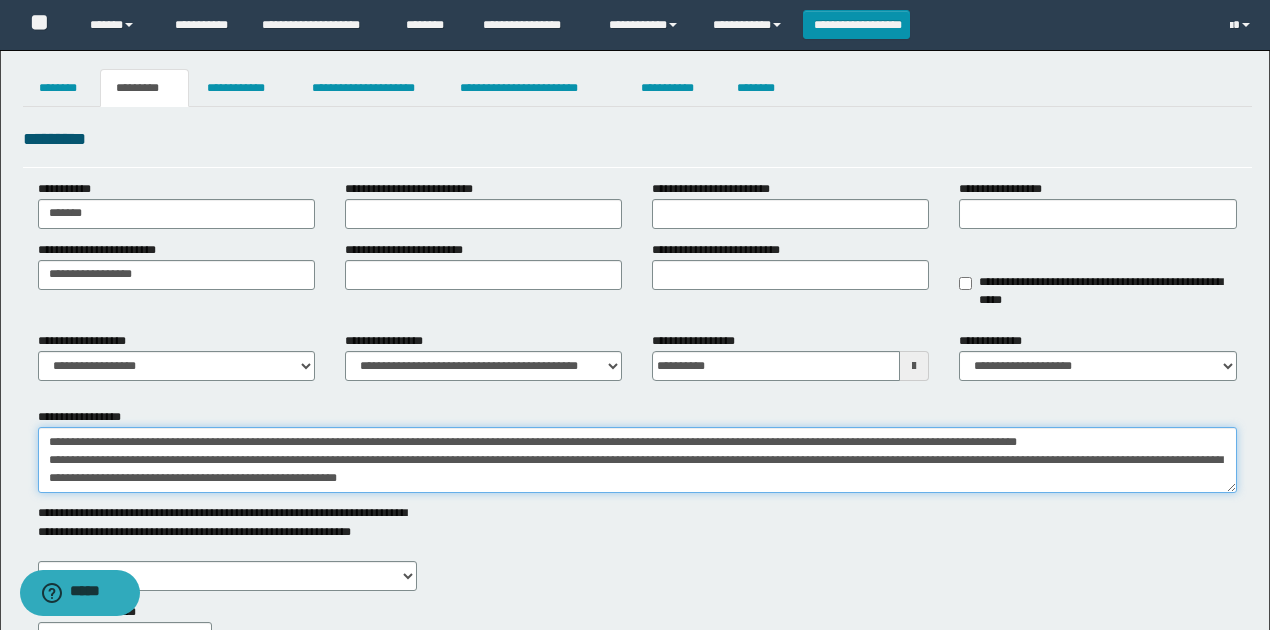 scroll, scrollTop: 138, scrollLeft: 0, axis: vertical 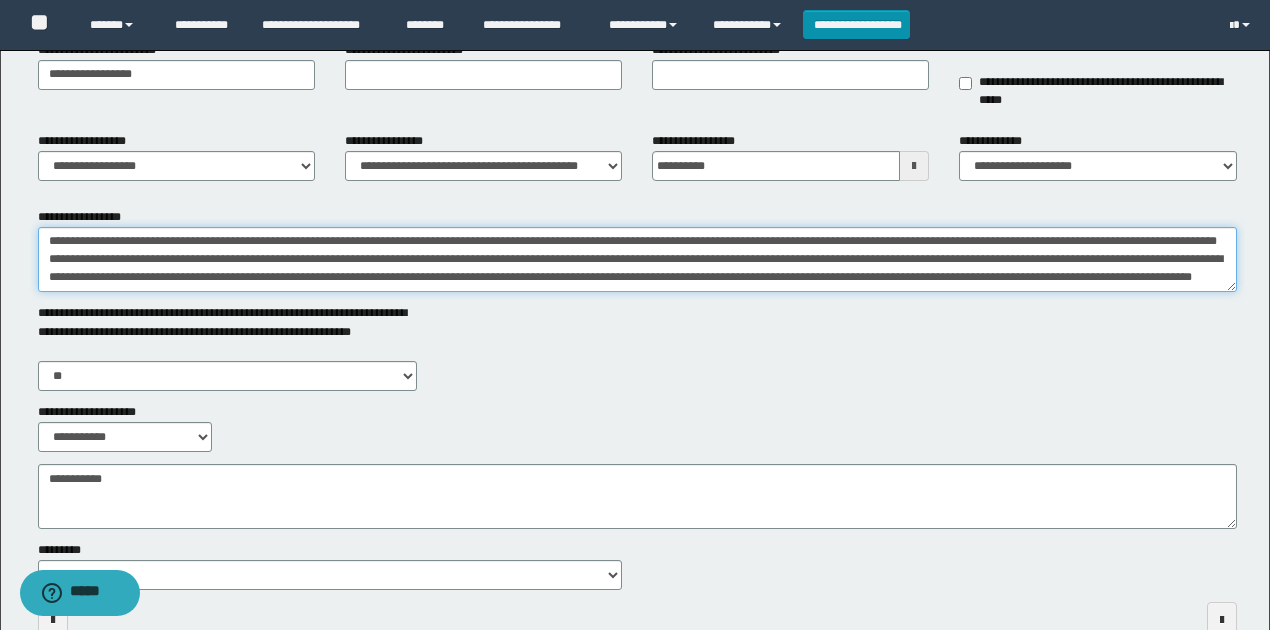 type on "**********" 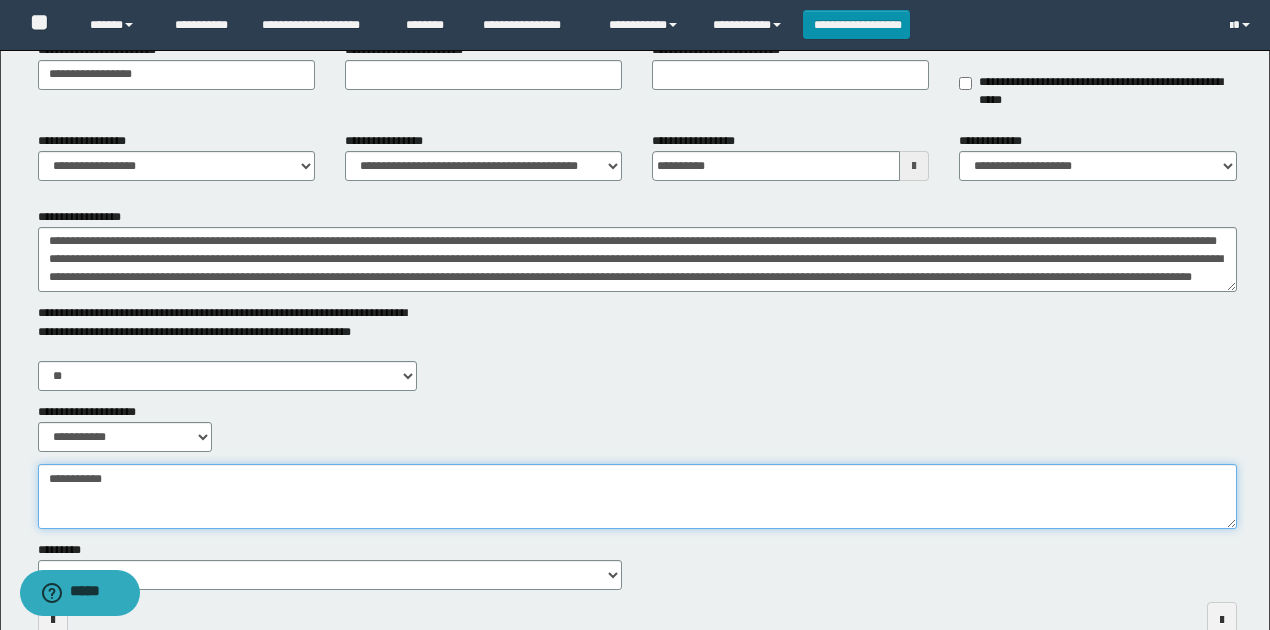 click on "**********" at bounding box center [637, 496] 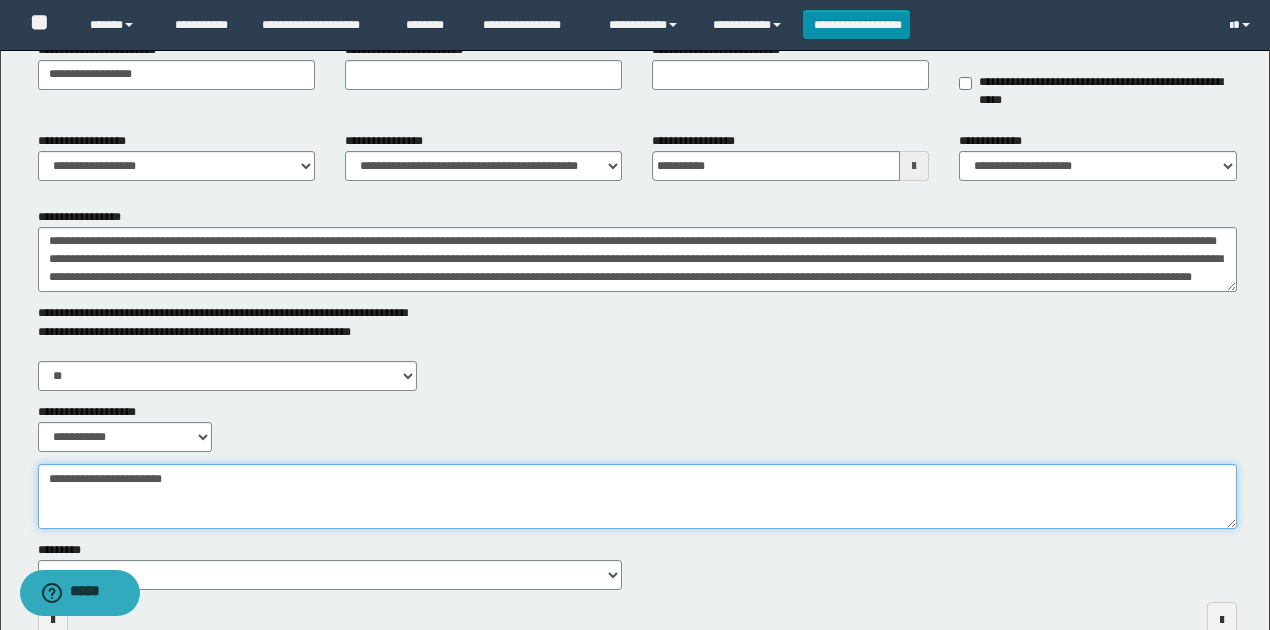 scroll, scrollTop: 0, scrollLeft: 0, axis: both 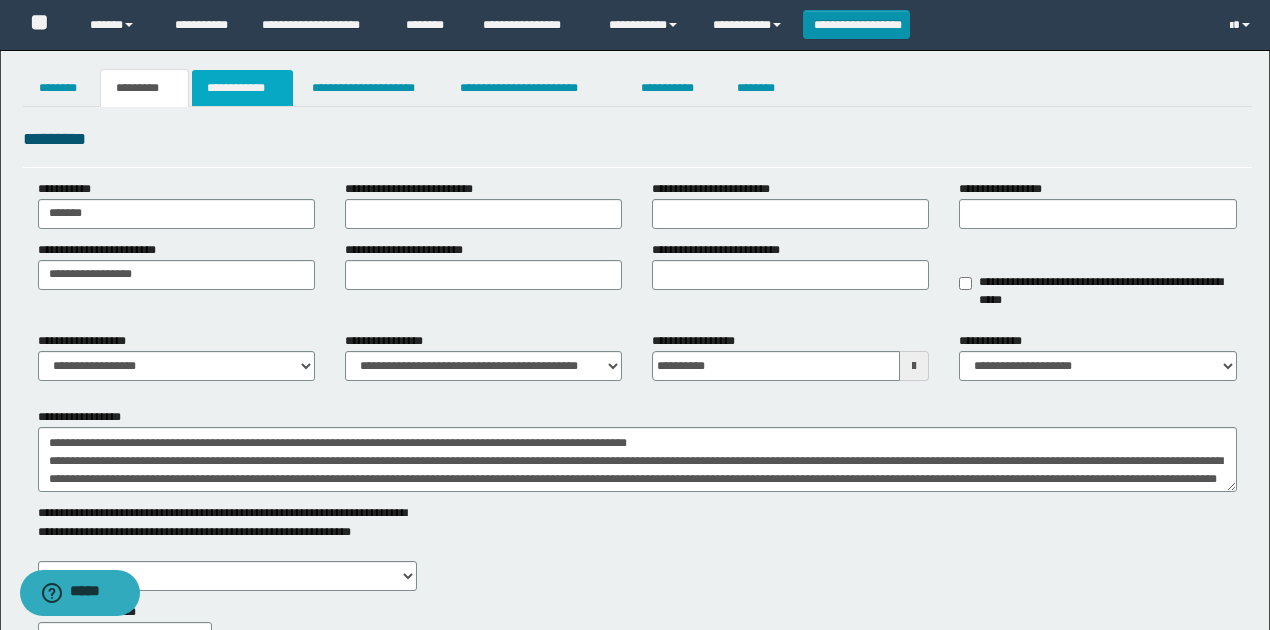 type on "**********" 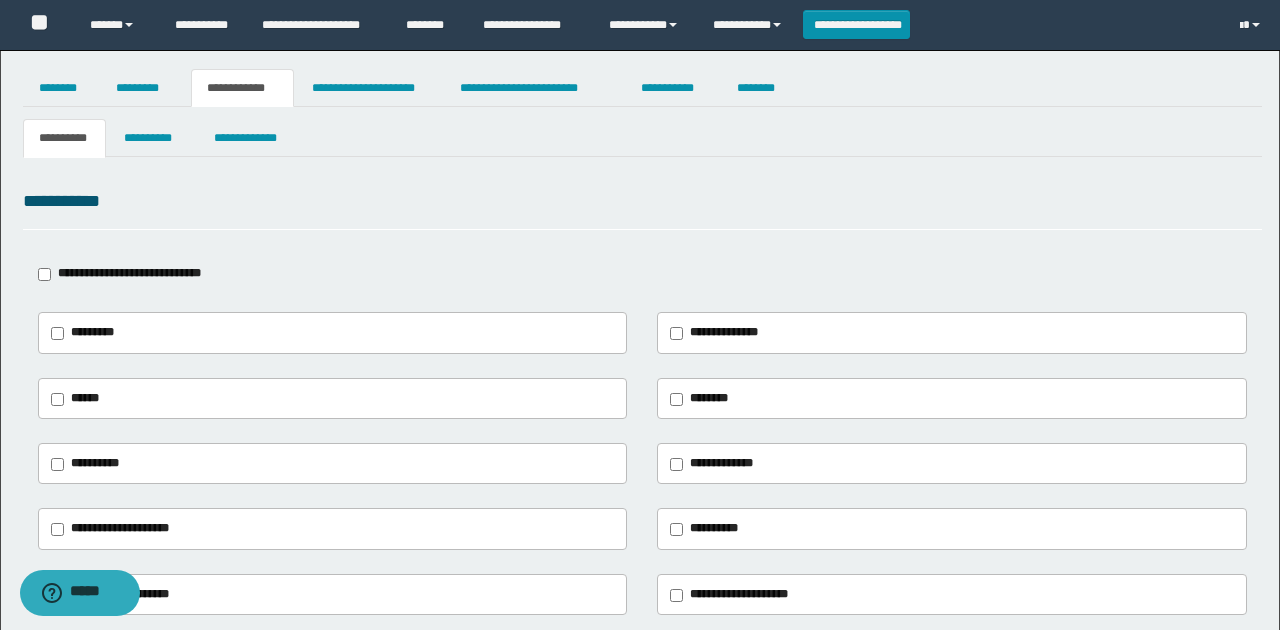 type on "**********" 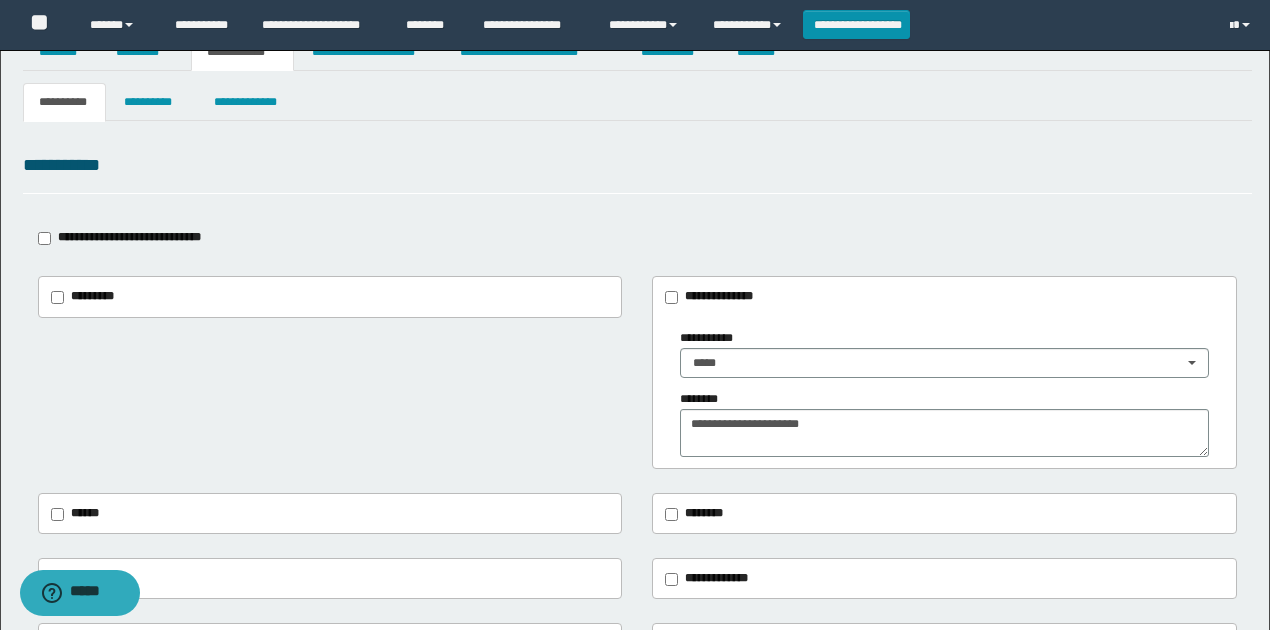 scroll, scrollTop: 66, scrollLeft: 0, axis: vertical 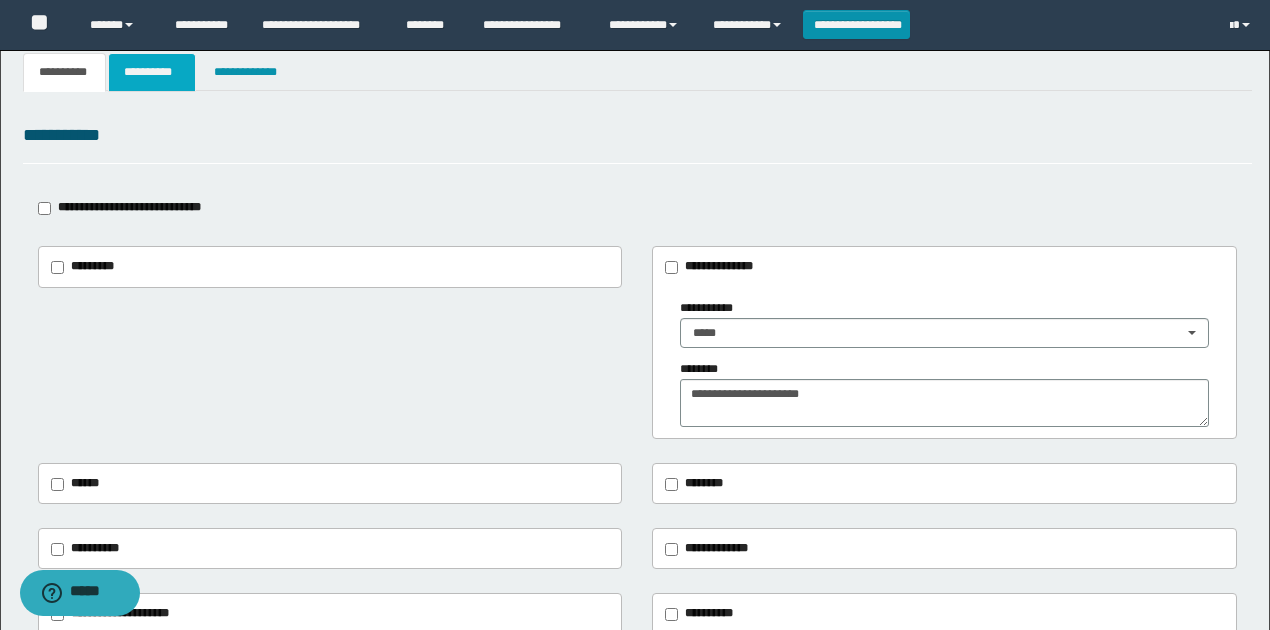 click on "**********" at bounding box center (151, 72) 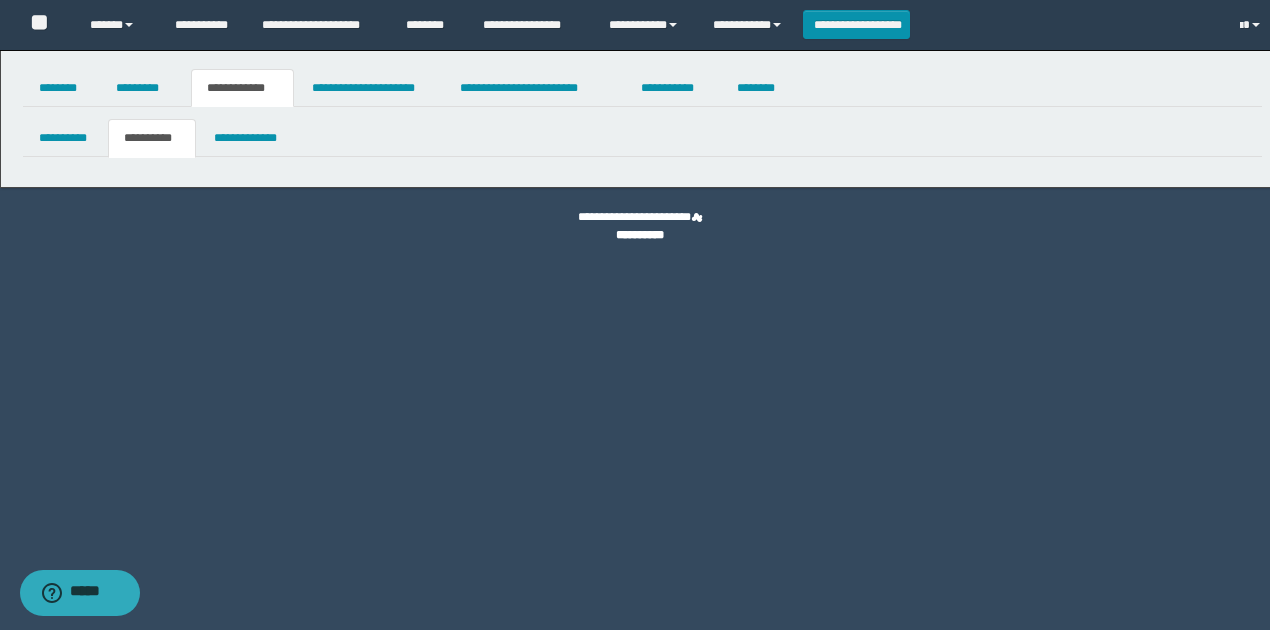 scroll, scrollTop: 0, scrollLeft: 0, axis: both 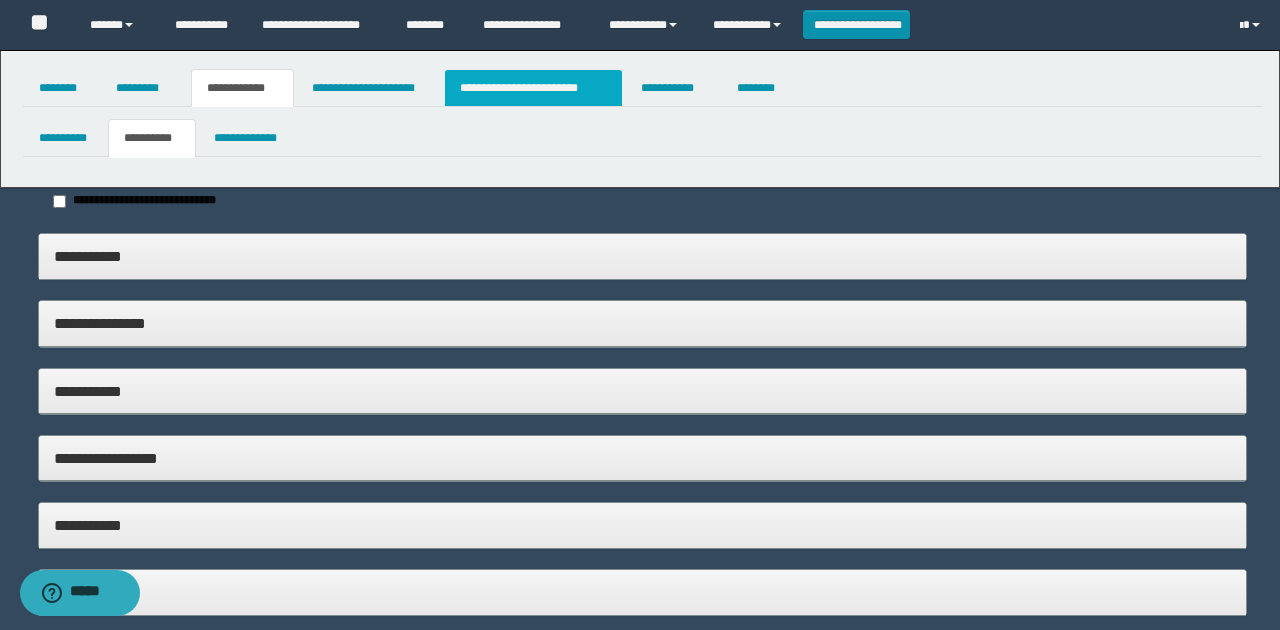 type on "*****" 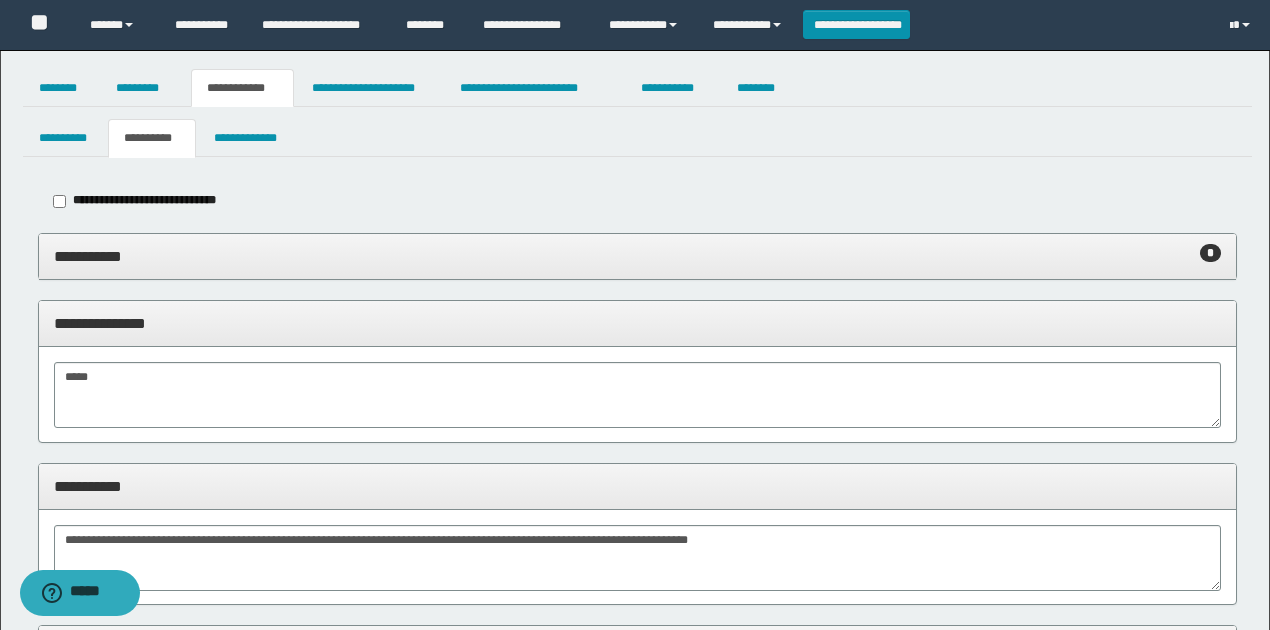click on "**********" at bounding box center [638, 256] 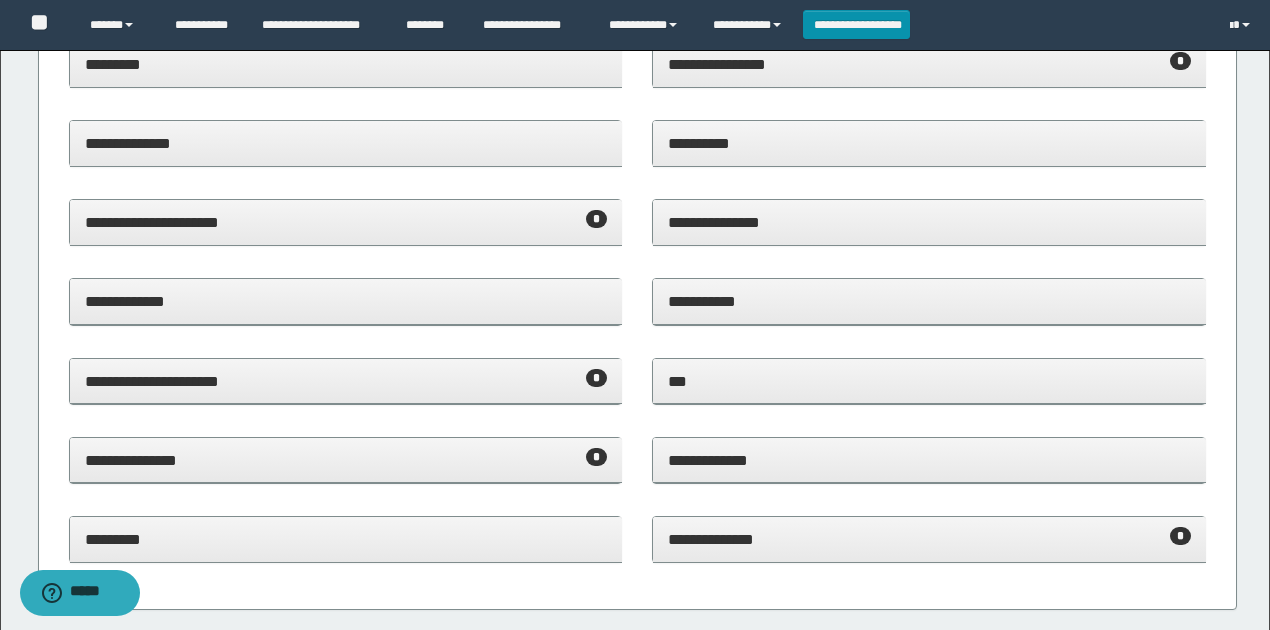 click on "**********" at bounding box center (346, 222) 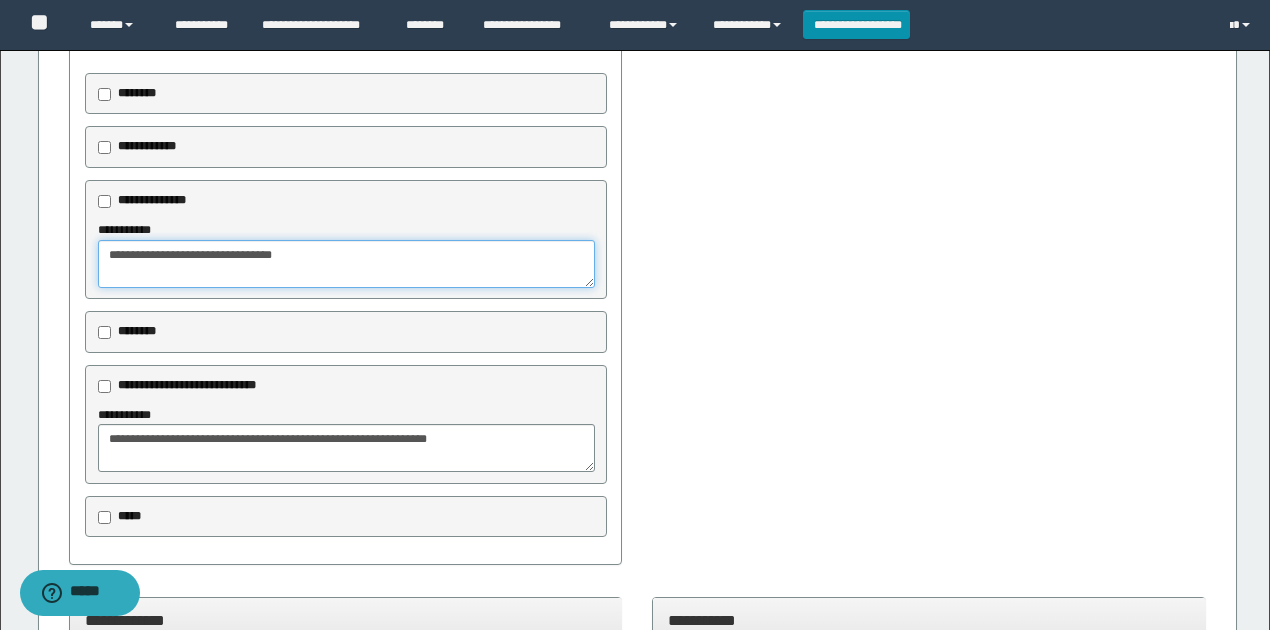 click on "**********" at bounding box center (346, 264) 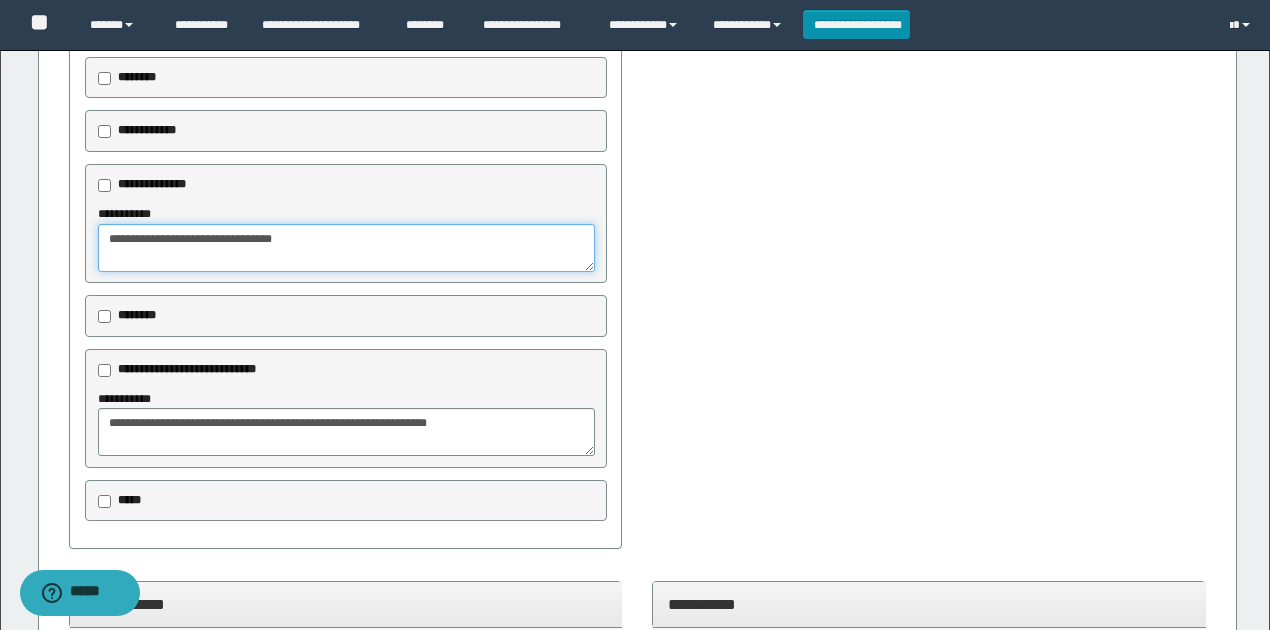 scroll, scrollTop: 533, scrollLeft: 0, axis: vertical 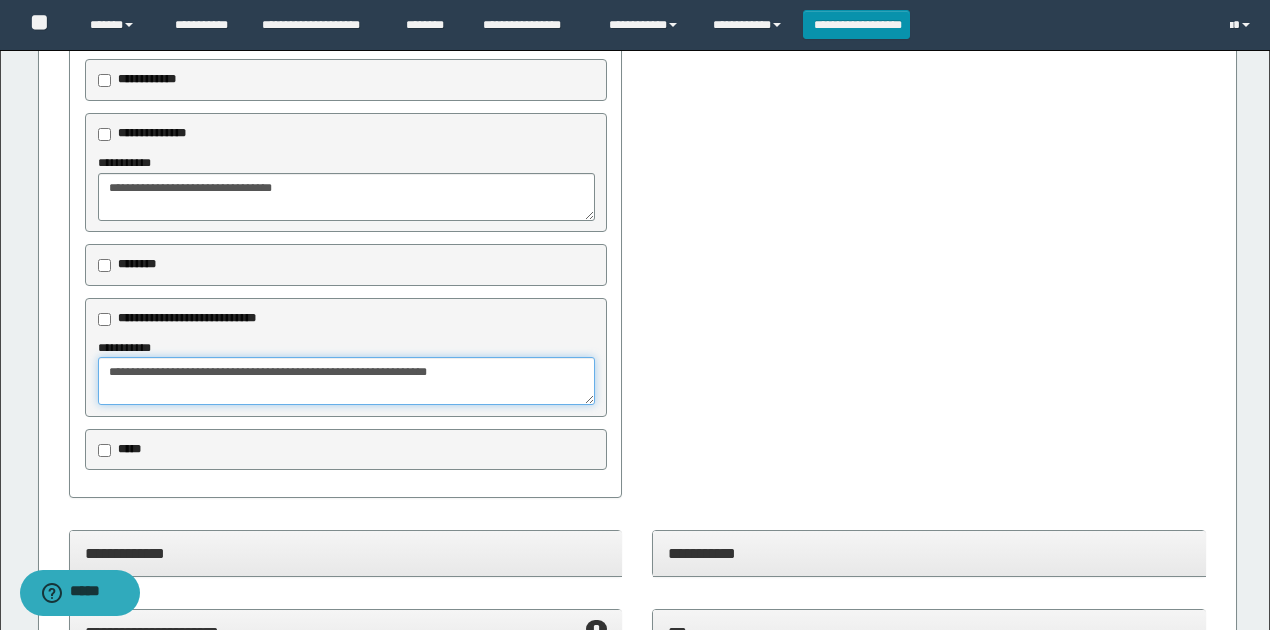 click on "**********" at bounding box center (346, 381) 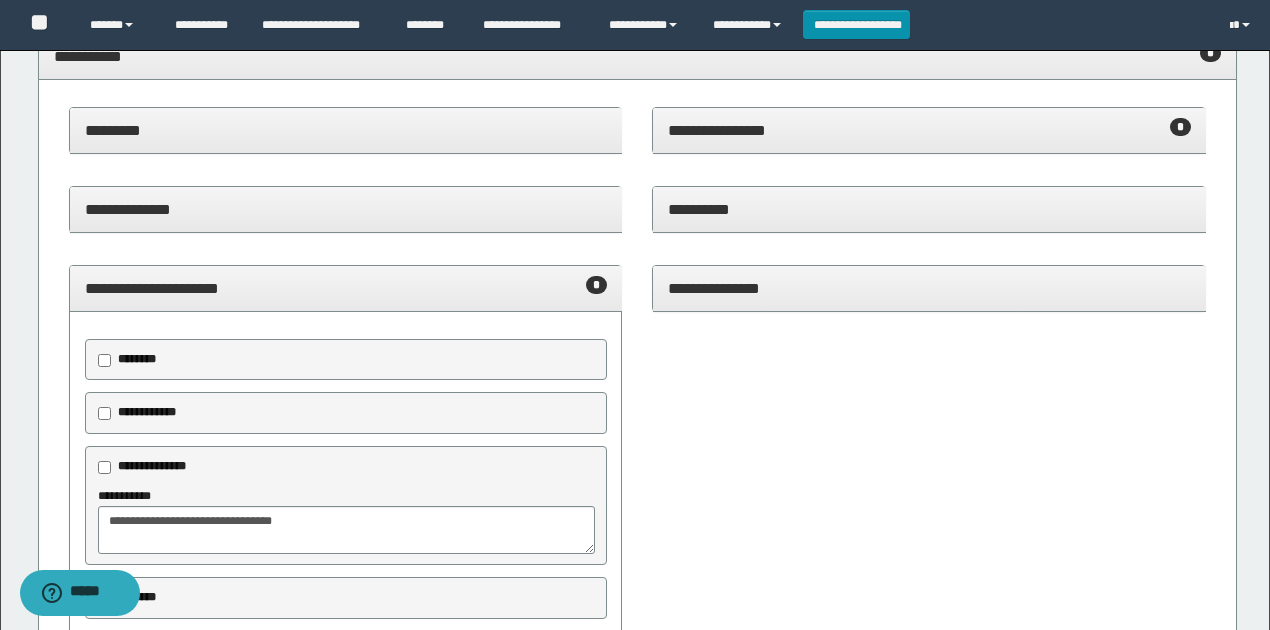 scroll, scrollTop: 0, scrollLeft: 0, axis: both 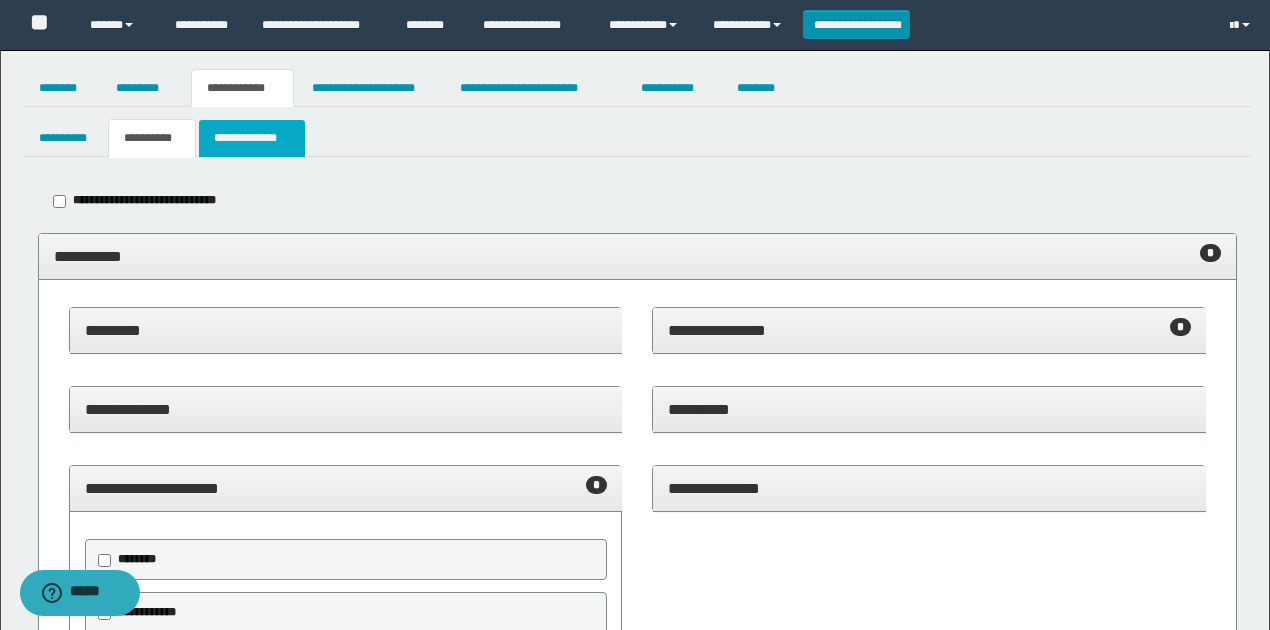 click on "**********" at bounding box center (252, 138) 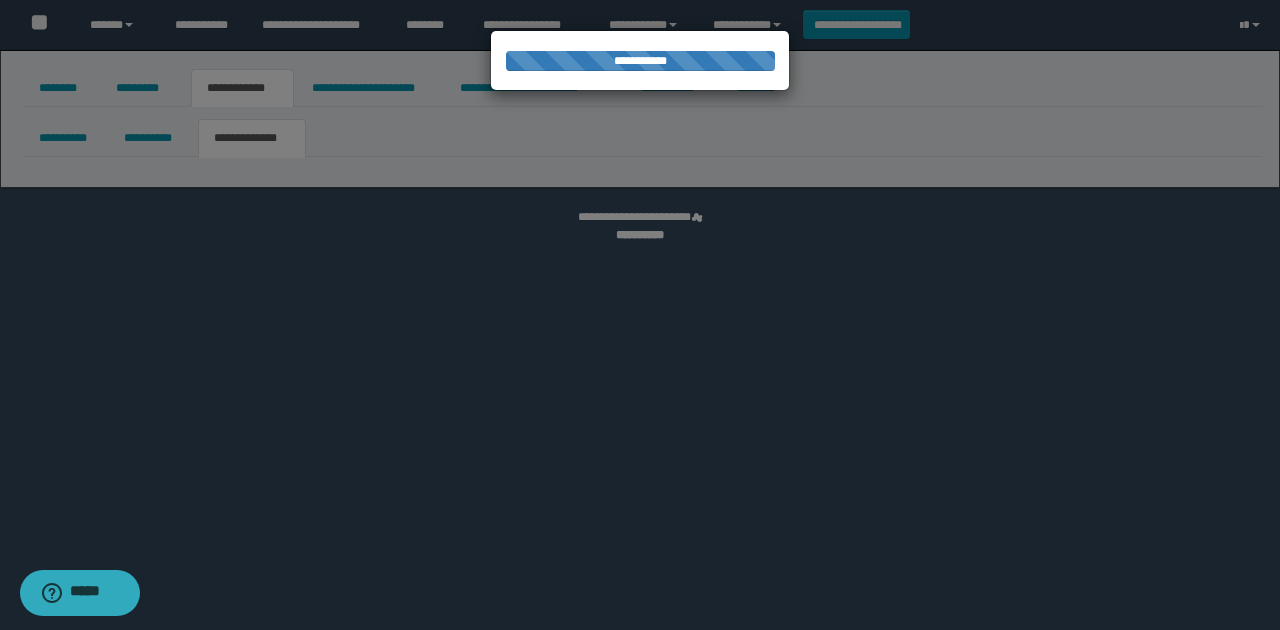 select on "*" 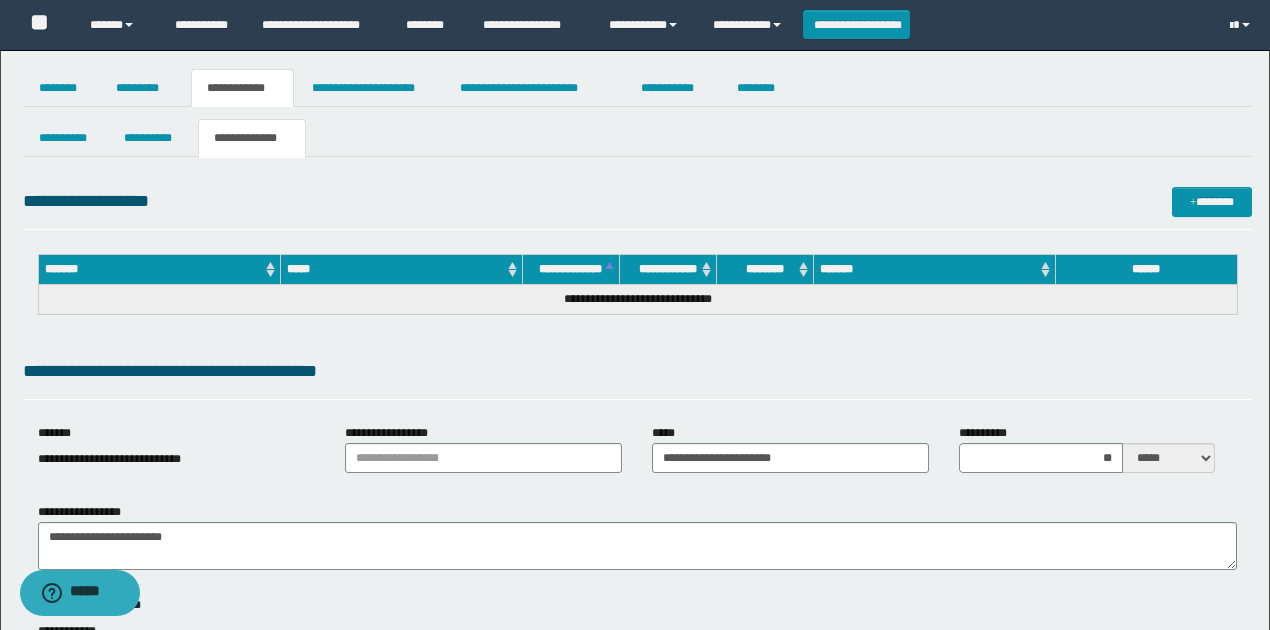 click on "**********" at bounding box center (637, 371) 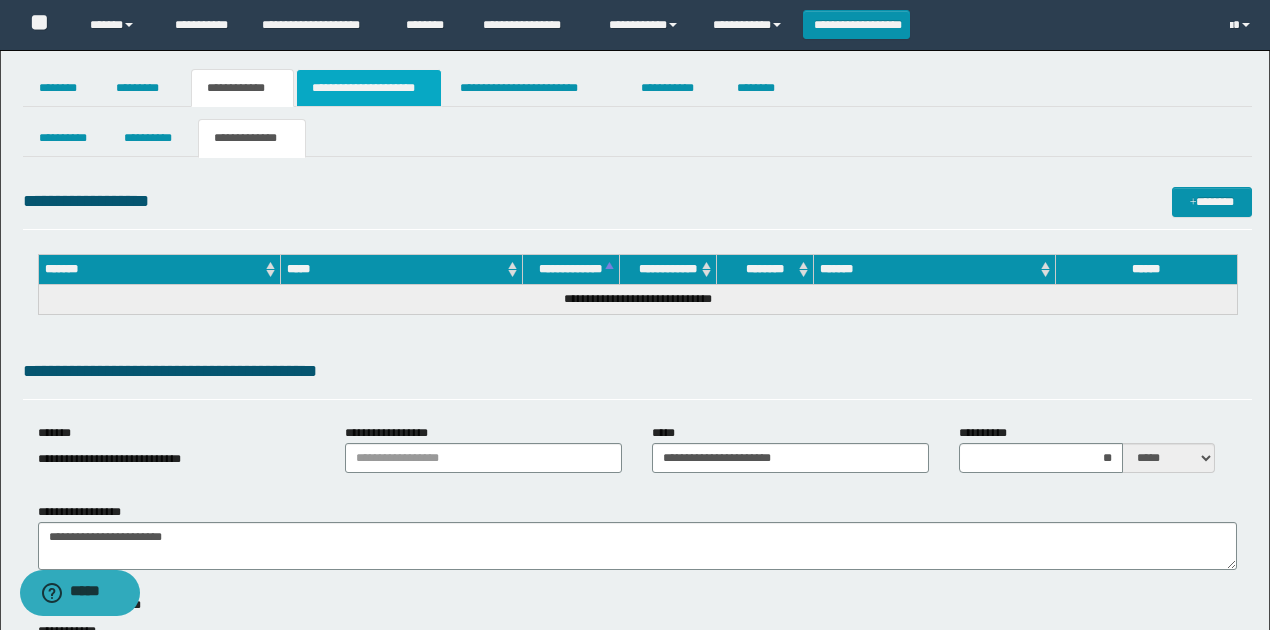 click on "**********" at bounding box center [369, 88] 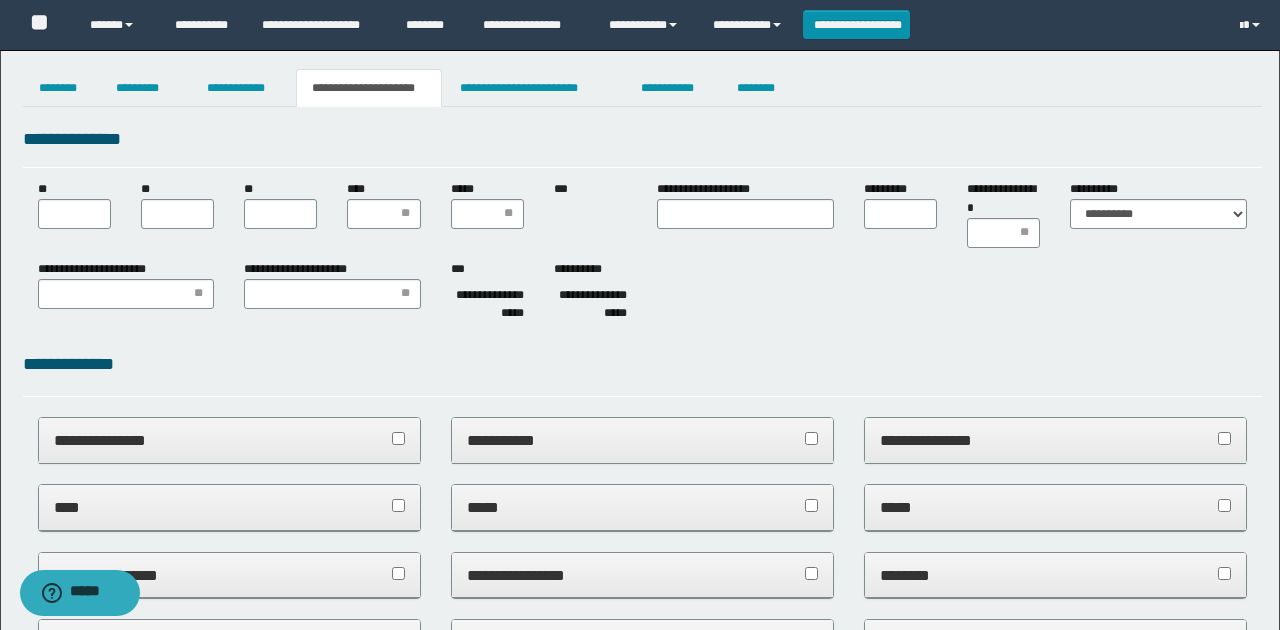 scroll, scrollTop: 0, scrollLeft: 0, axis: both 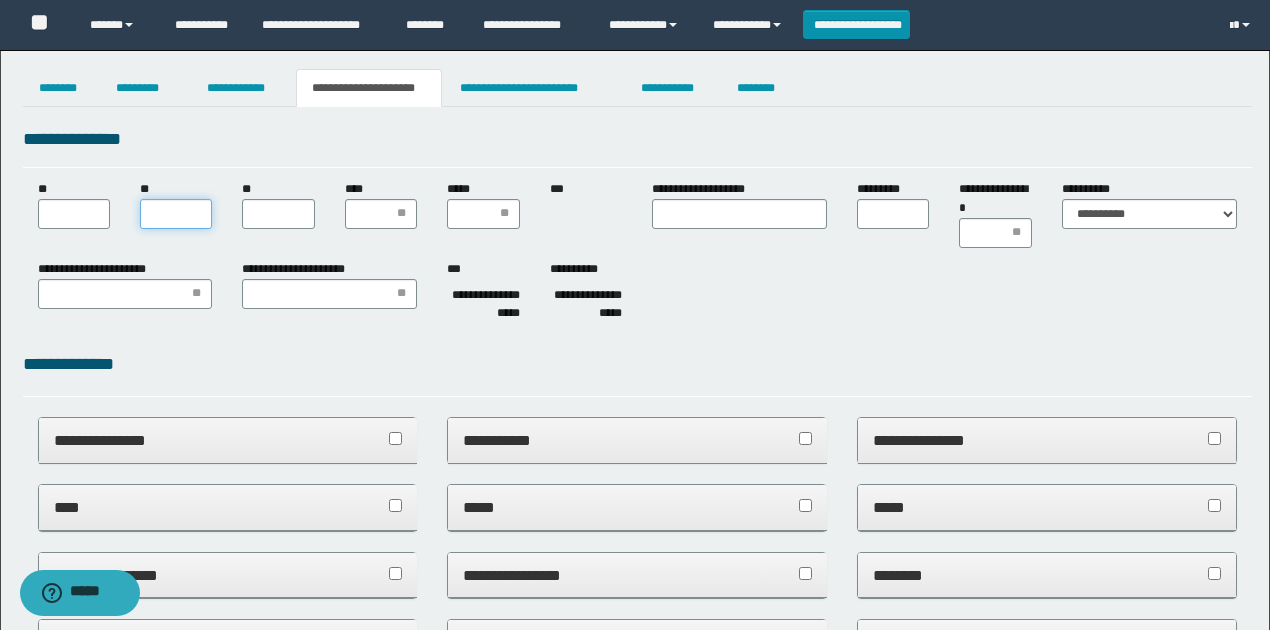 click on "**" at bounding box center [176, 214] 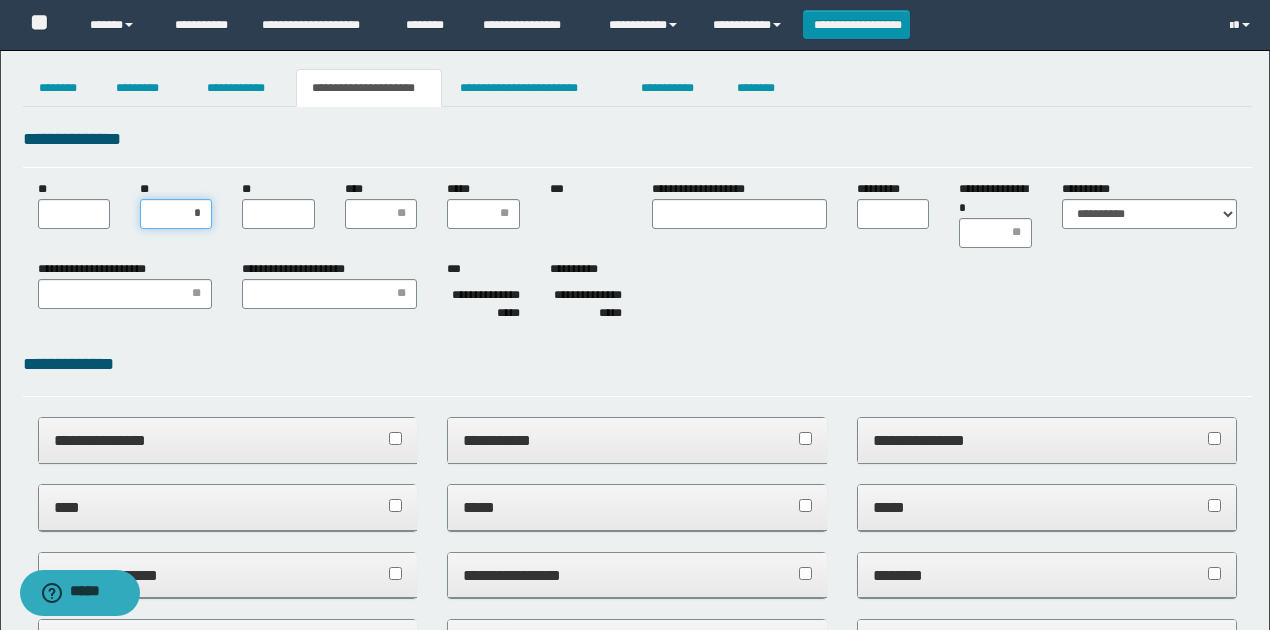 type on "**" 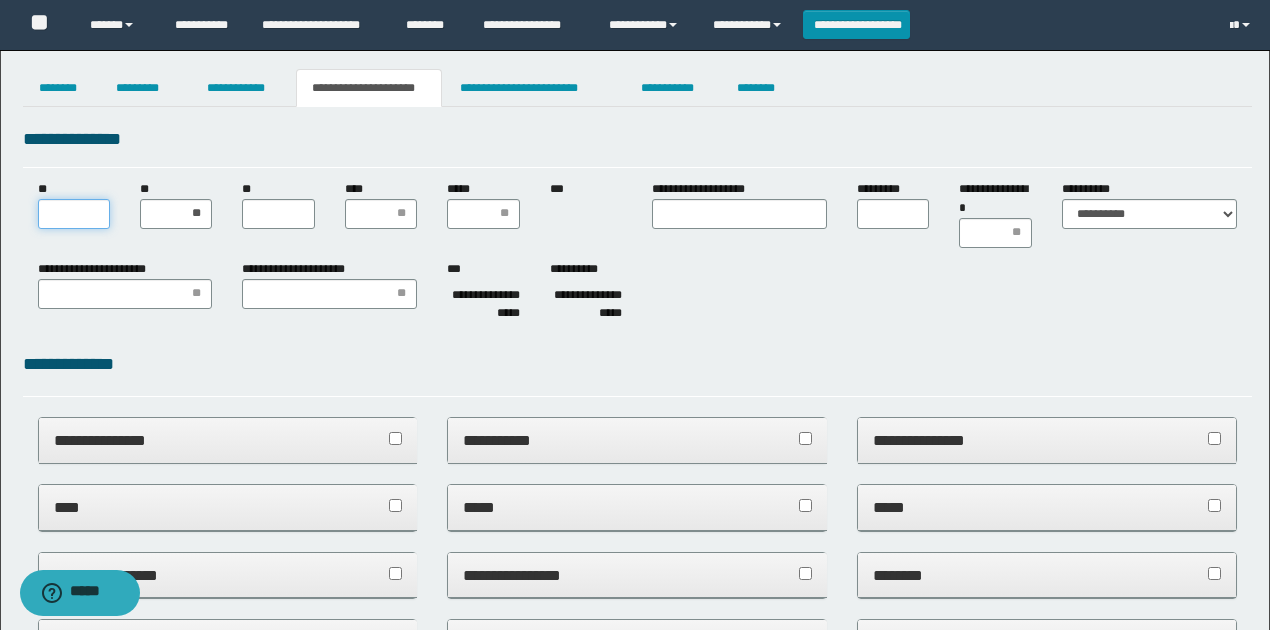 click on "**" at bounding box center (74, 214) 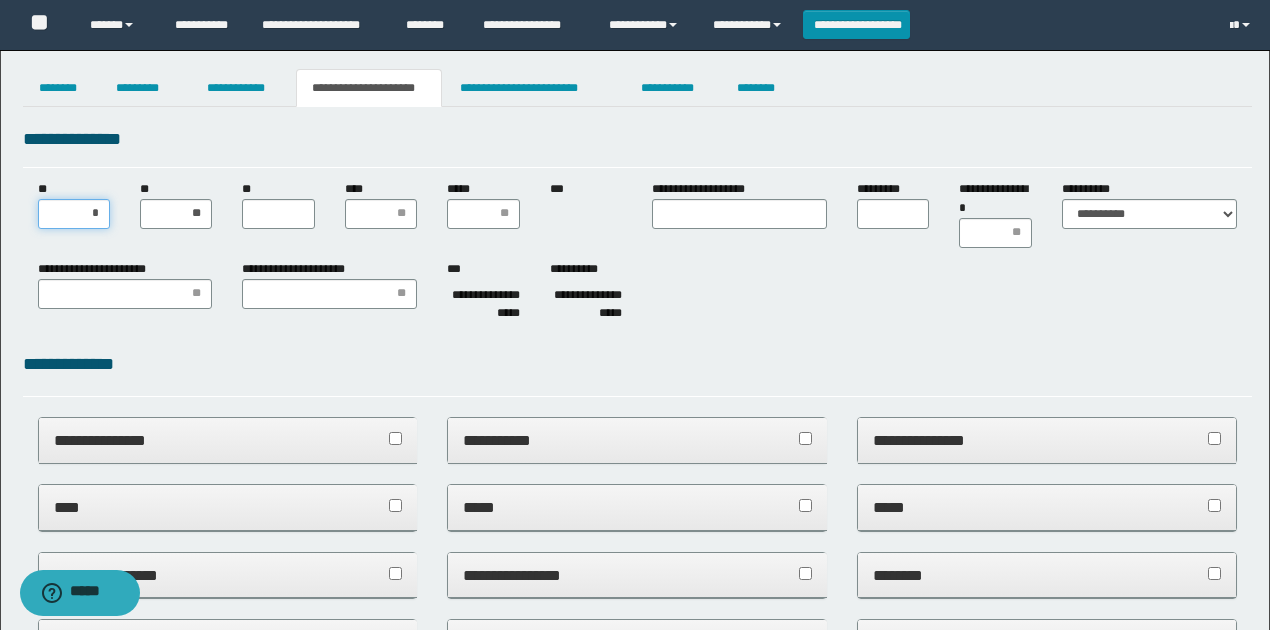 type on "**" 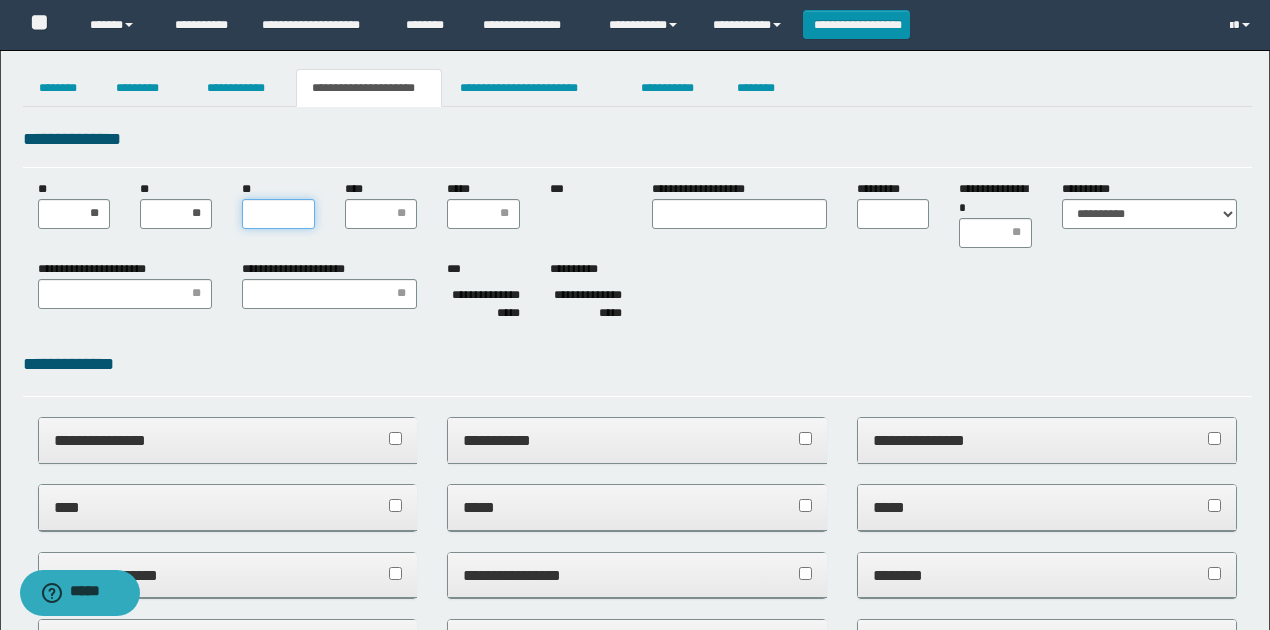 click on "**" at bounding box center [278, 214] 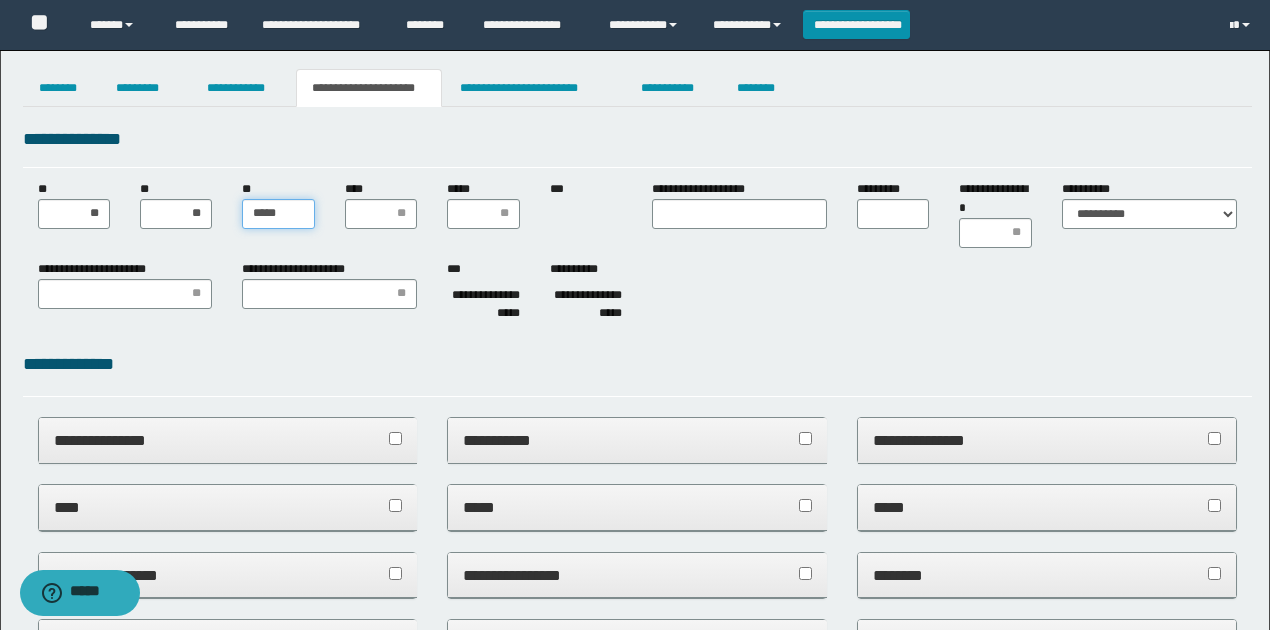 type on "******" 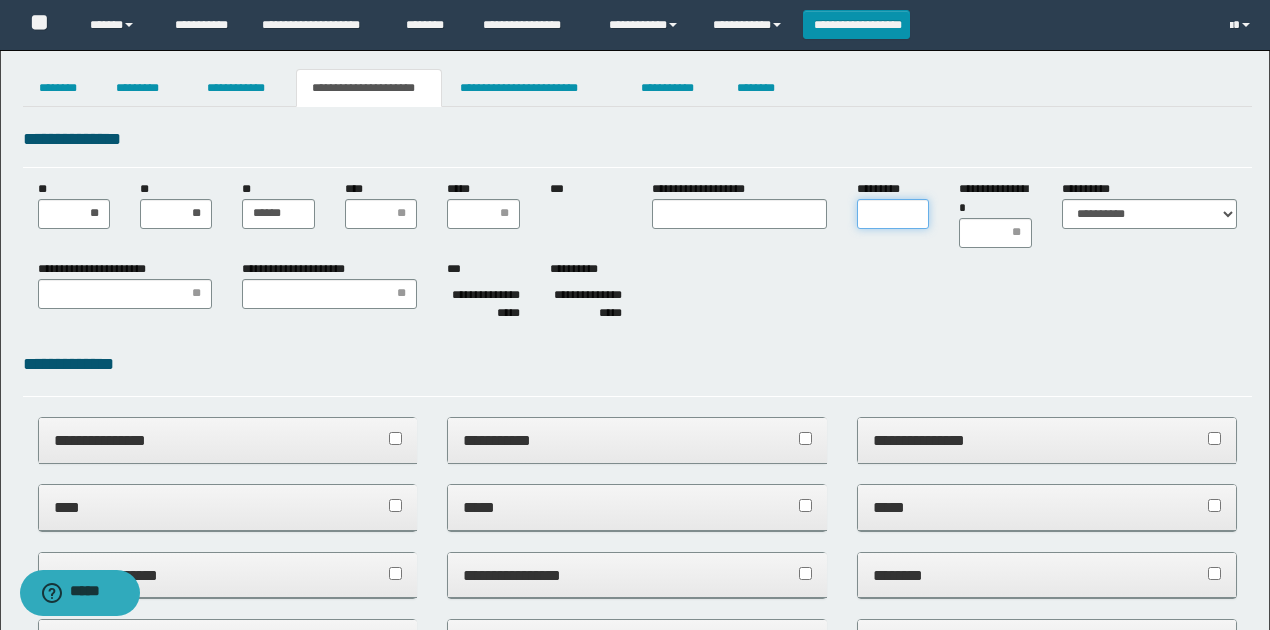 click on "*********" at bounding box center [893, 214] 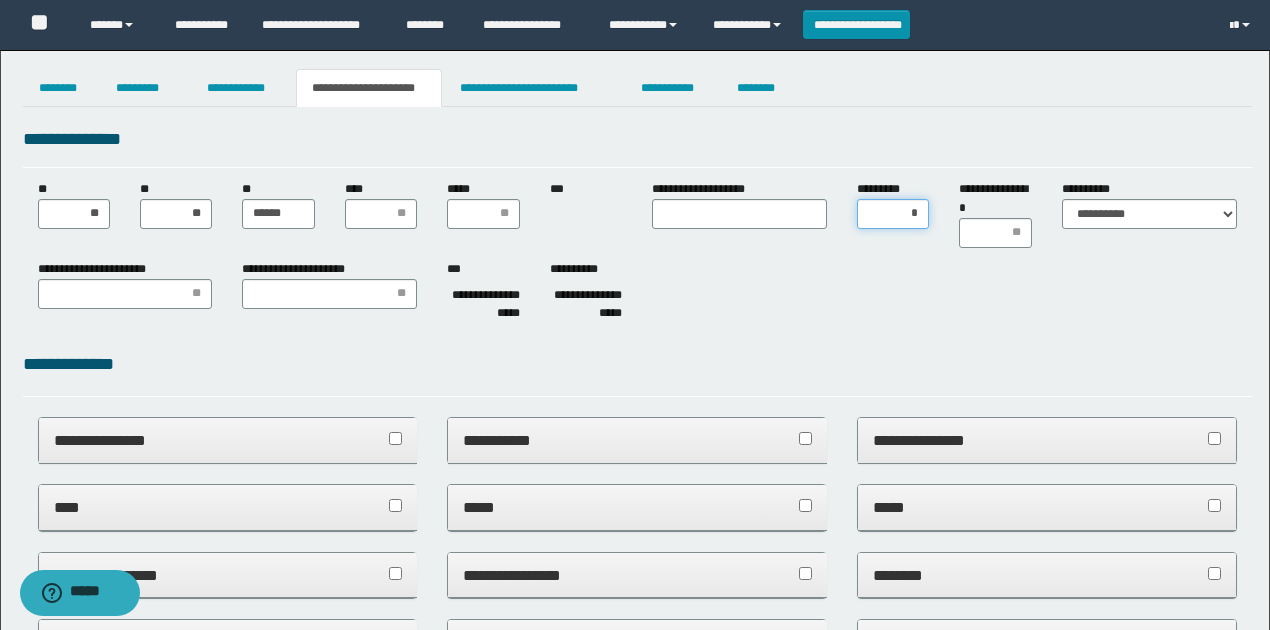 type on "**" 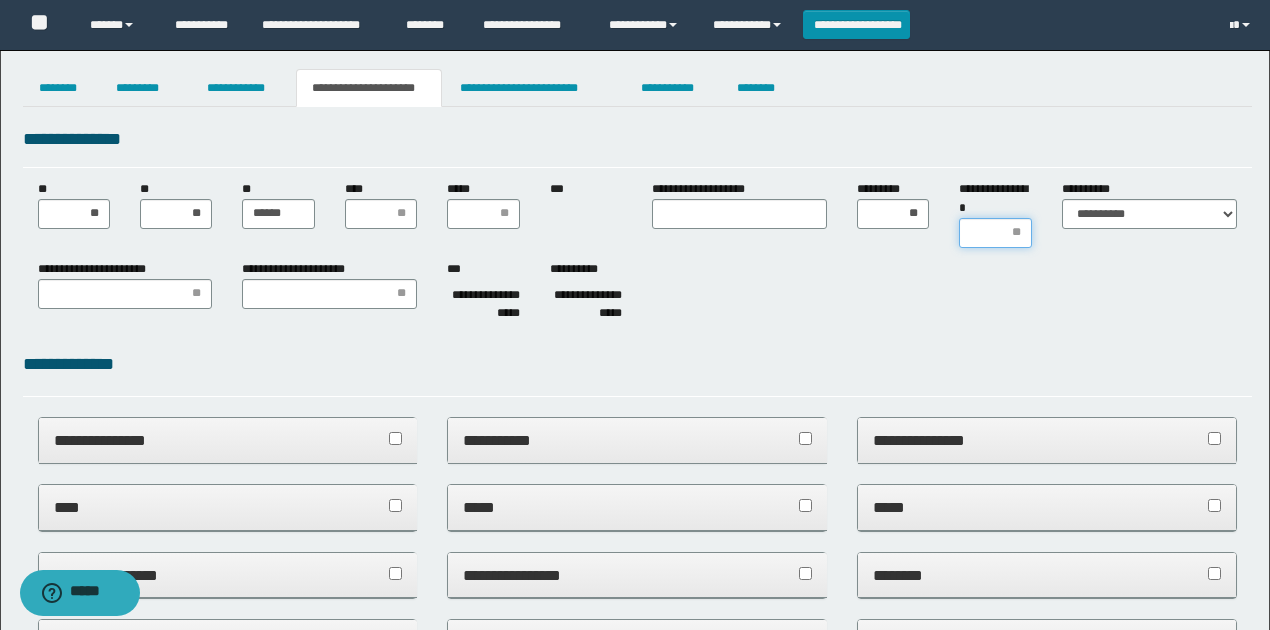 click on "**********" at bounding box center (995, 233) 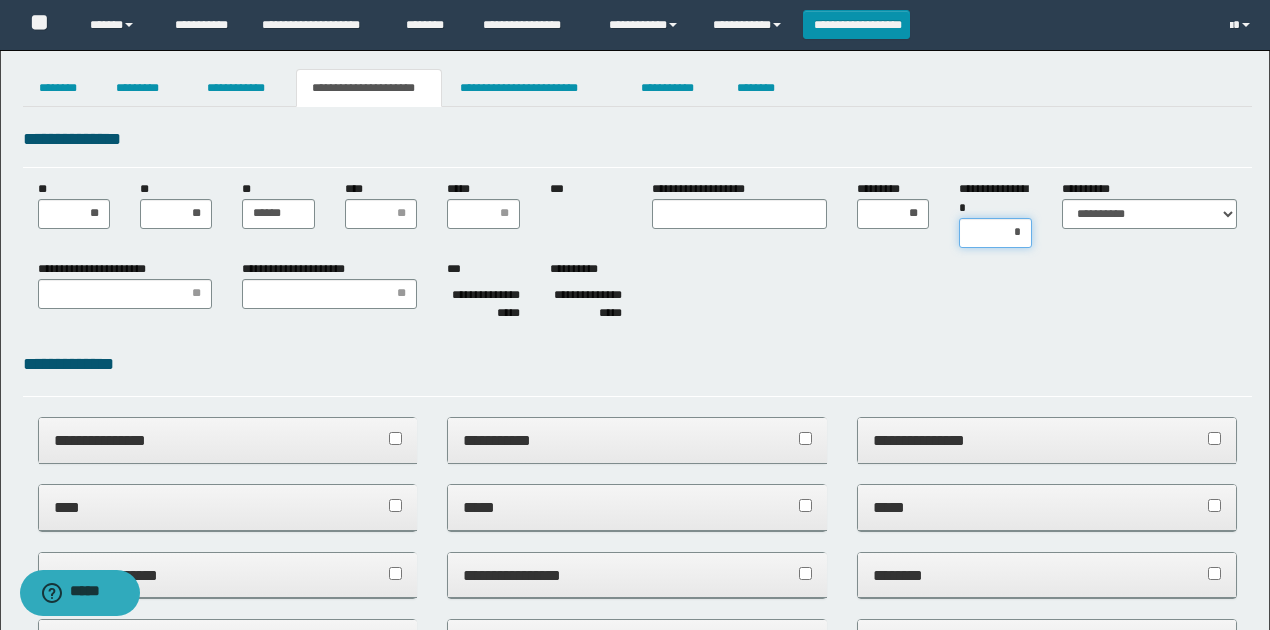 type on "**" 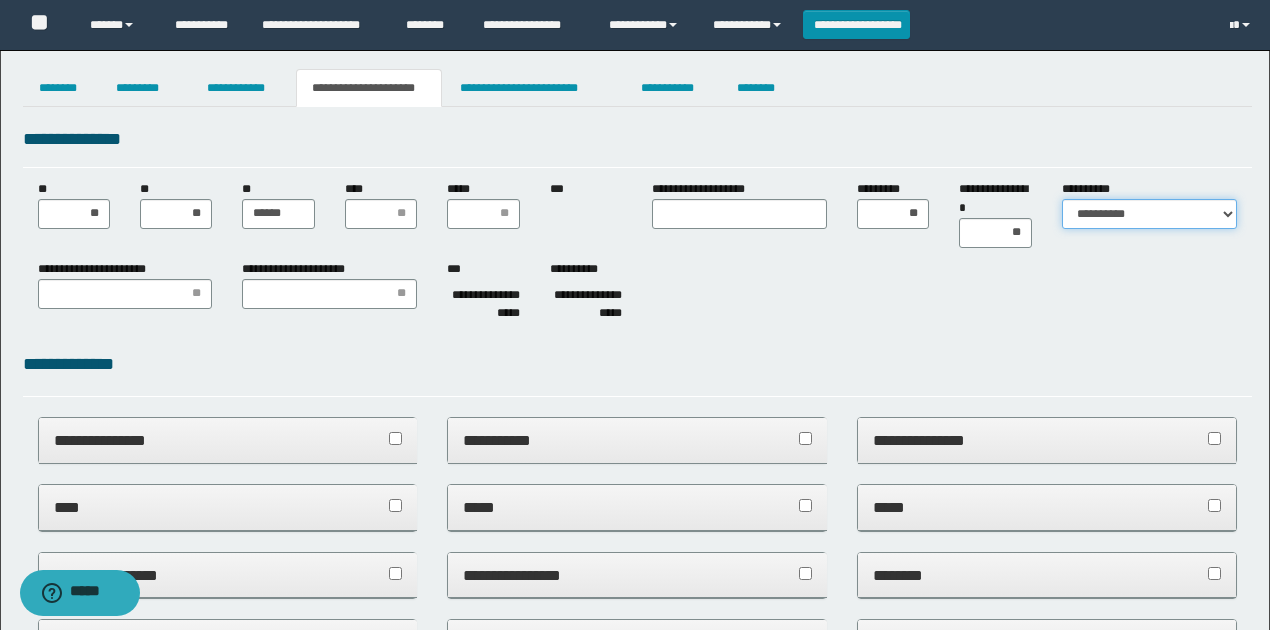 click on "**********" at bounding box center (1149, 214) 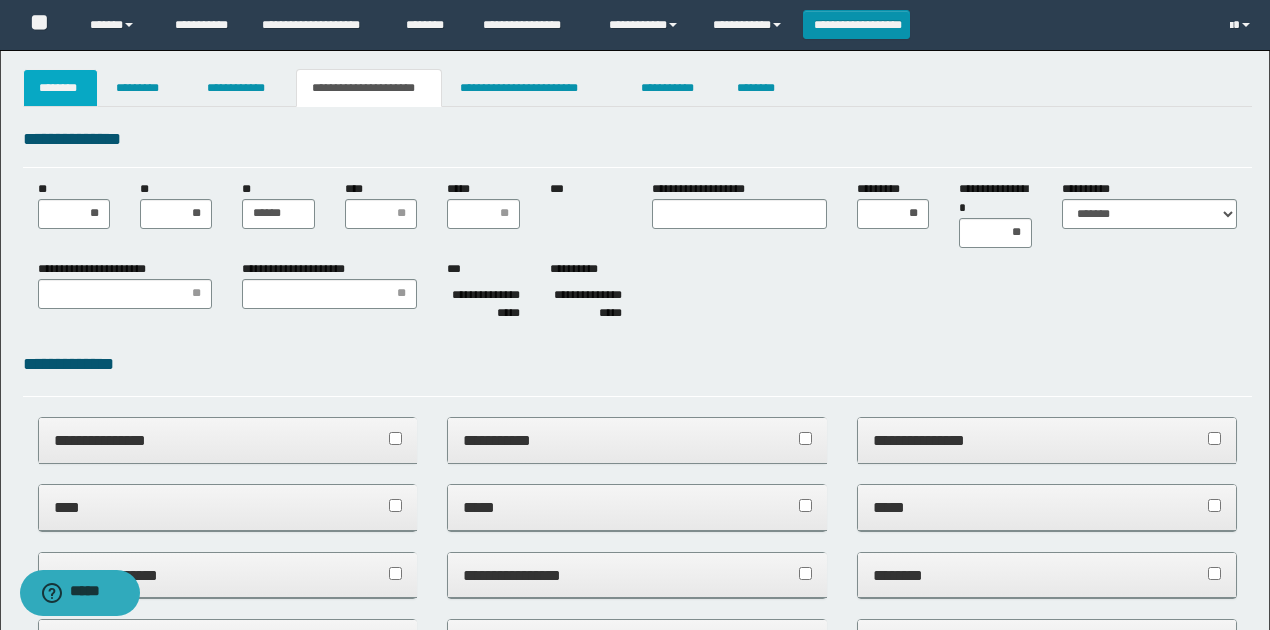 click on "********" at bounding box center (61, 88) 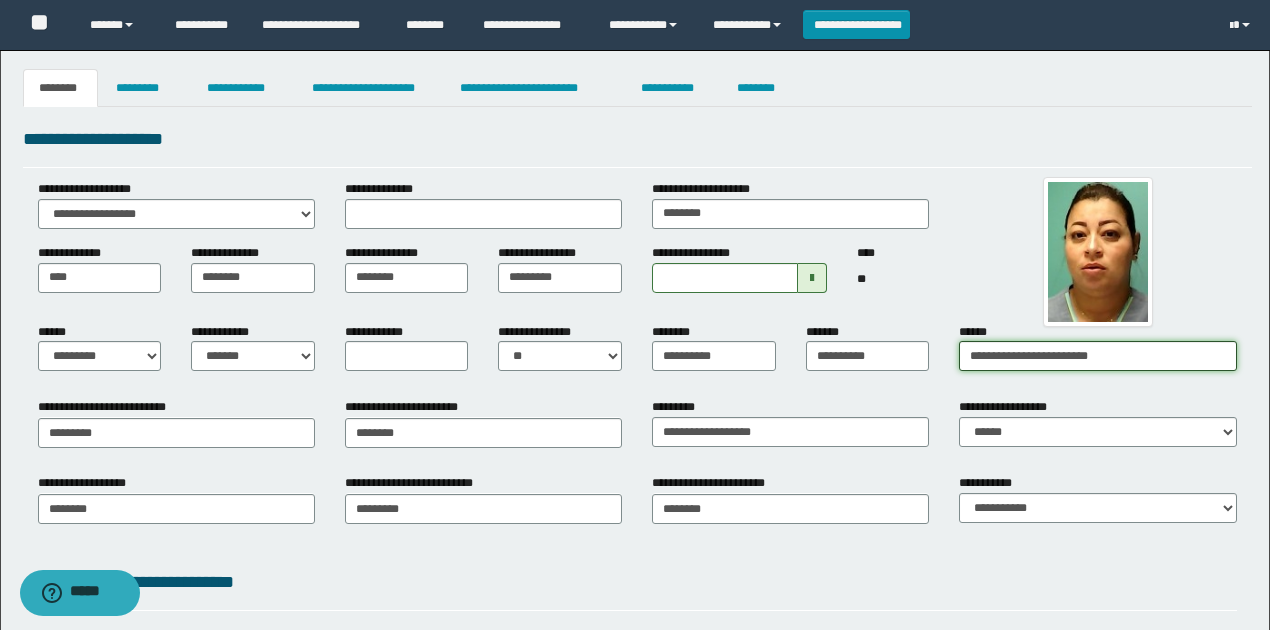 click on "**********" at bounding box center (1097, 356) 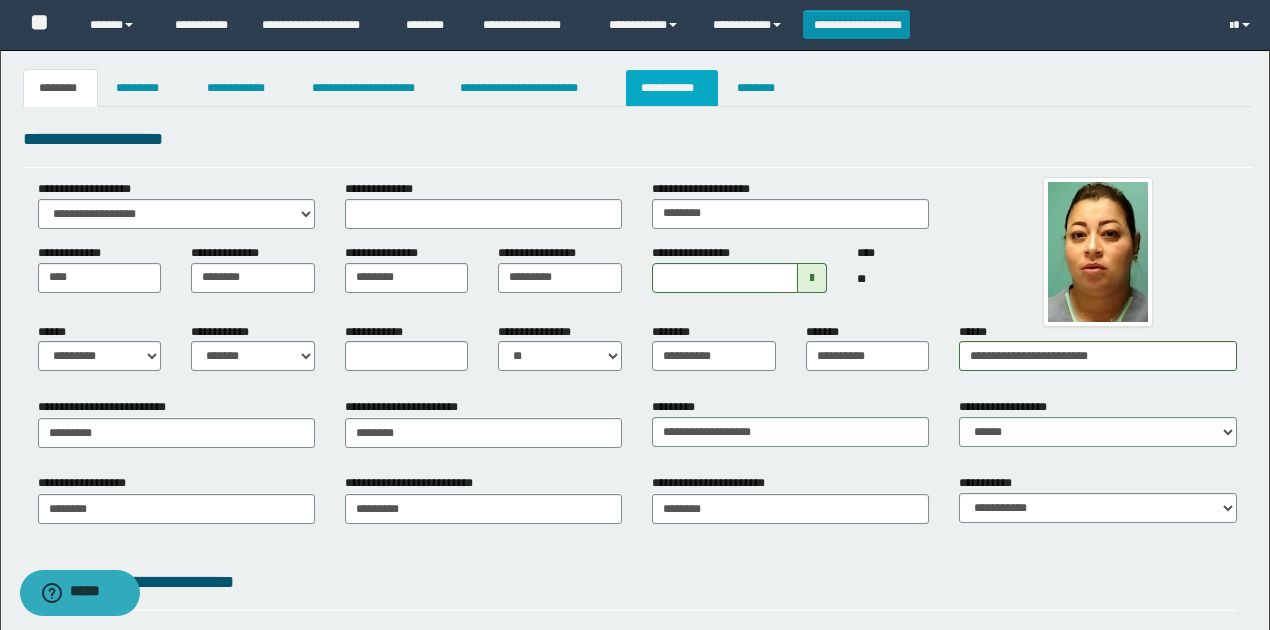 click on "**********" at bounding box center (672, 88) 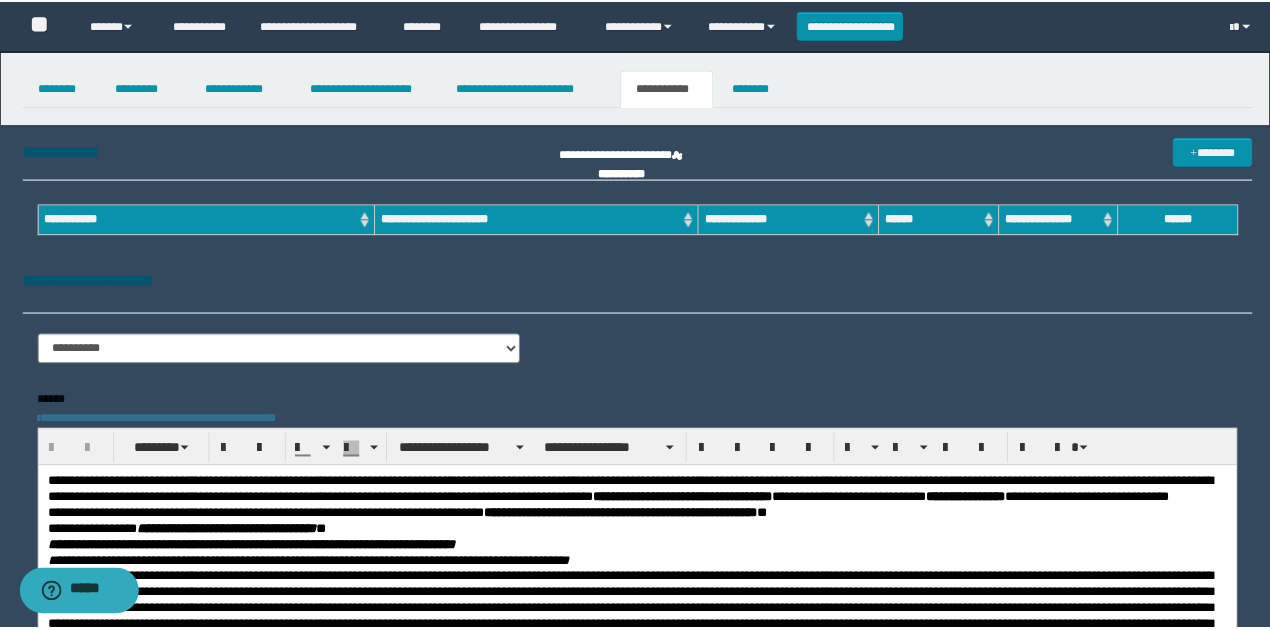 scroll, scrollTop: 0, scrollLeft: 0, axis: both 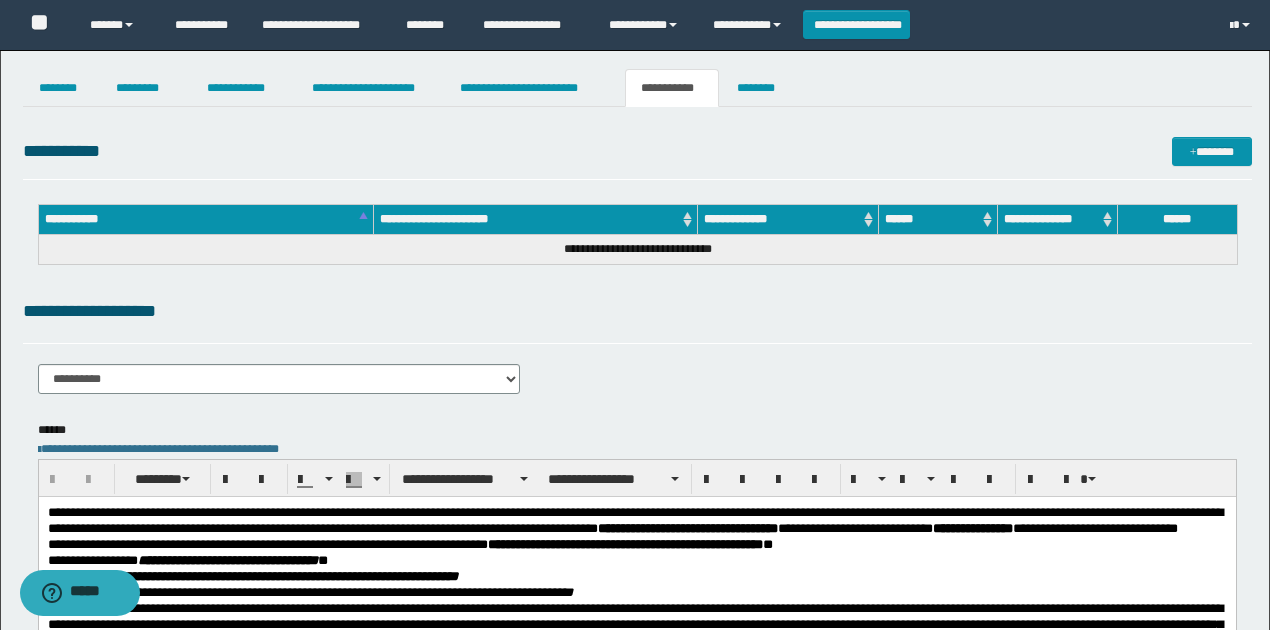 drag, startPoint x: 478, startPoint y: 295, endPoint x: 460, endPoint y: 300, distance: 18.681541 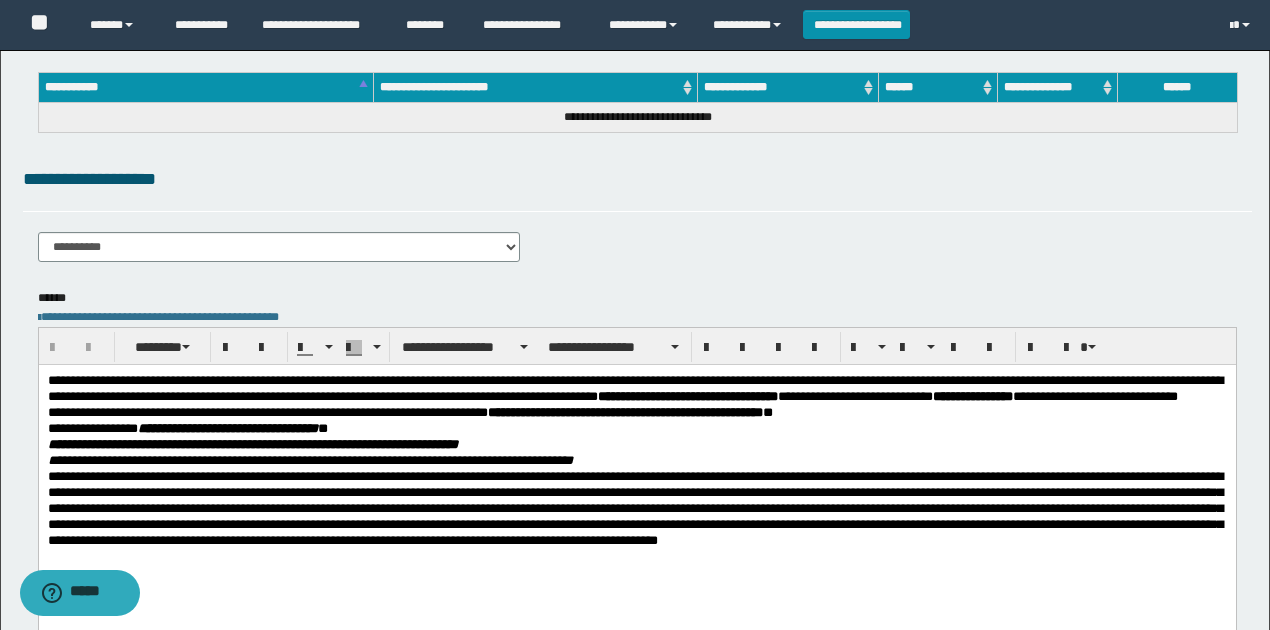 scroll, scrollTop: 133, scrollLeft: 0, axis: vertical 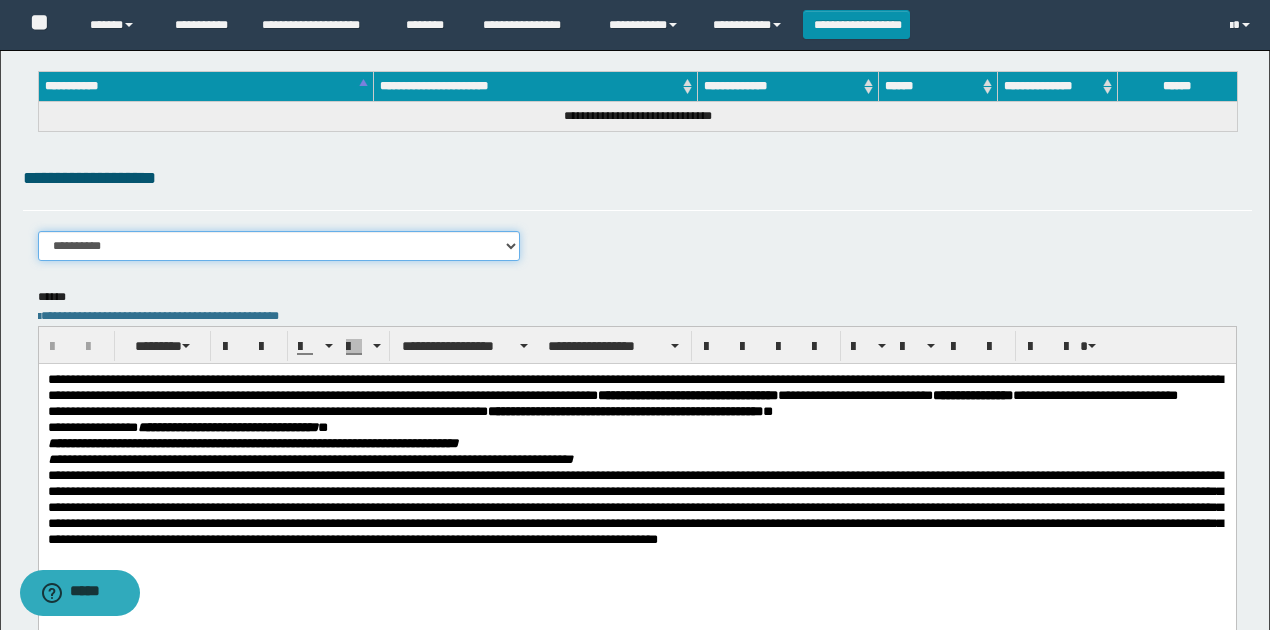 click on "**********" at bounding box center (279, 246) 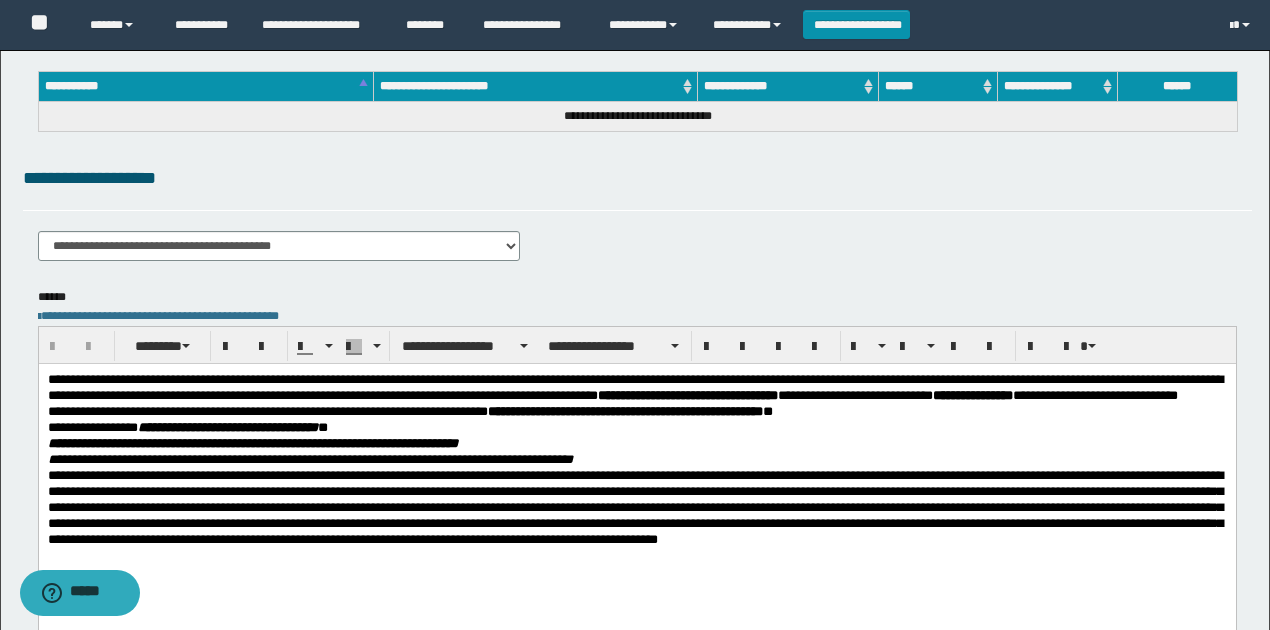click on "**********" at bounding box center [637, 187] 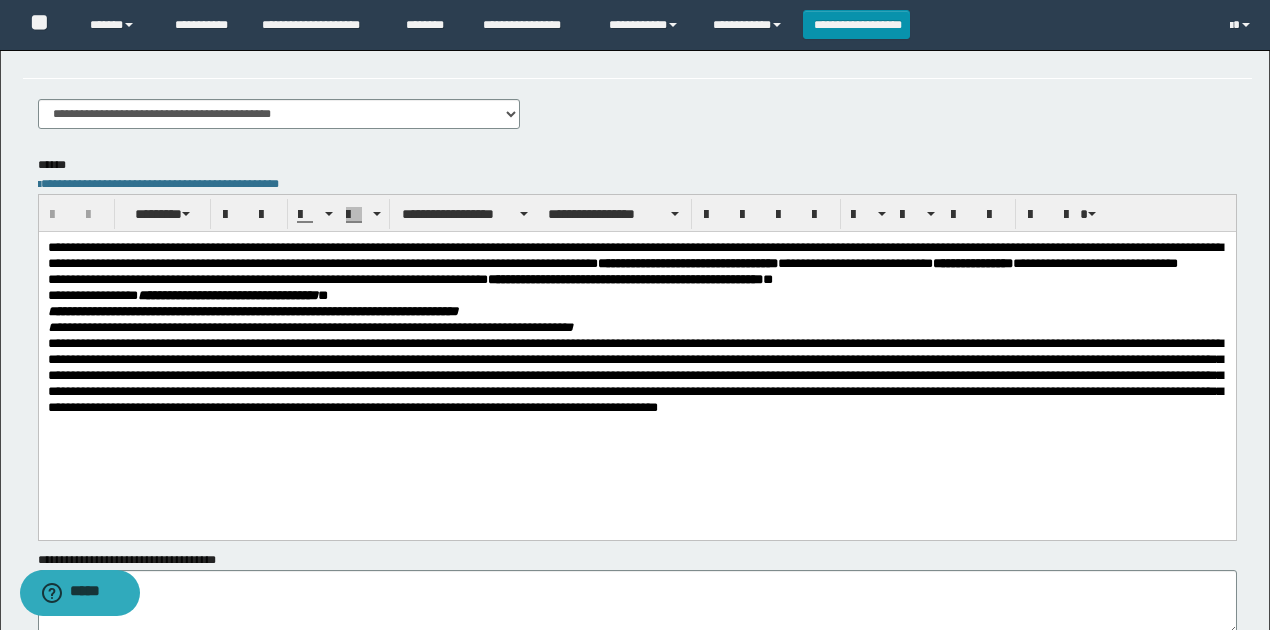scroll, scrollTop: 266, scrollLeft: 0, axis: vertical 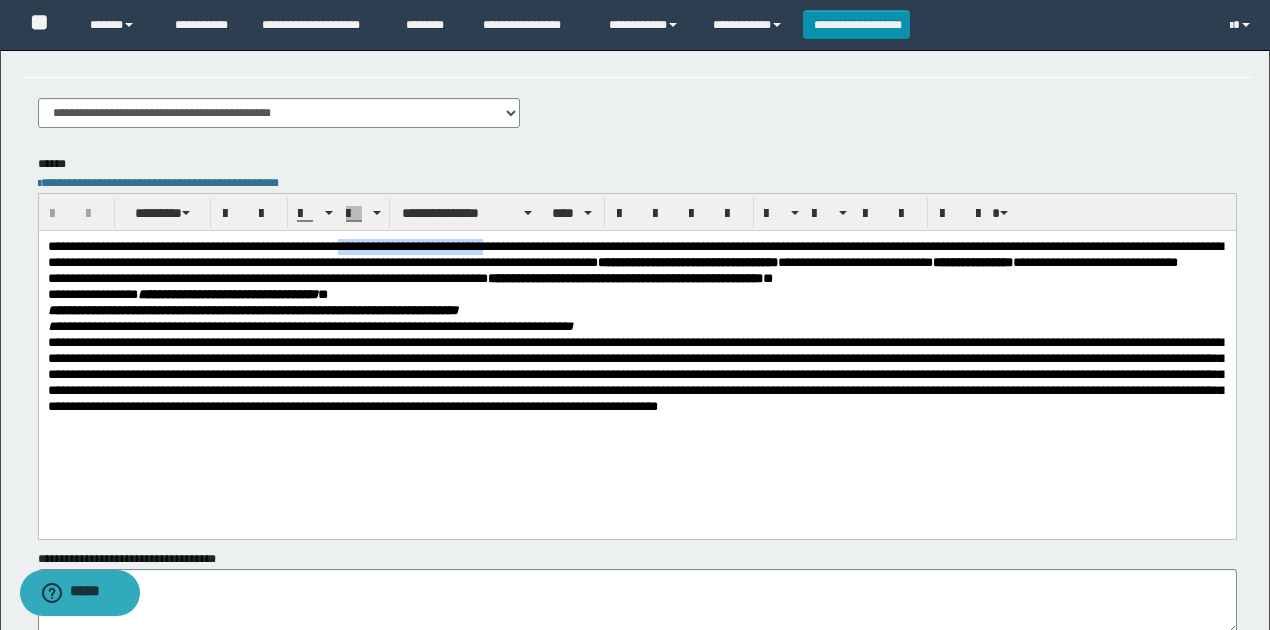 drag, startPoint x: 398, startPoint y: 243, endPoint x: 620, endPoint y: 245, distance: 222.009 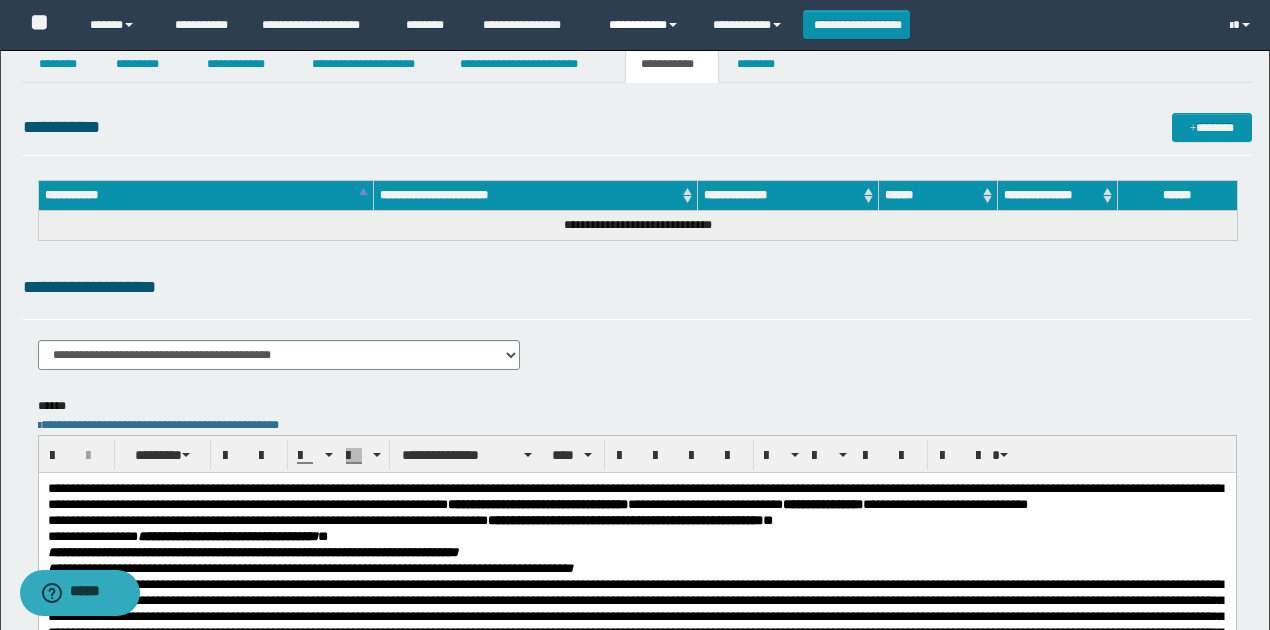 scroll, scrollTop: 0, scrollLeft: 0, axis: both 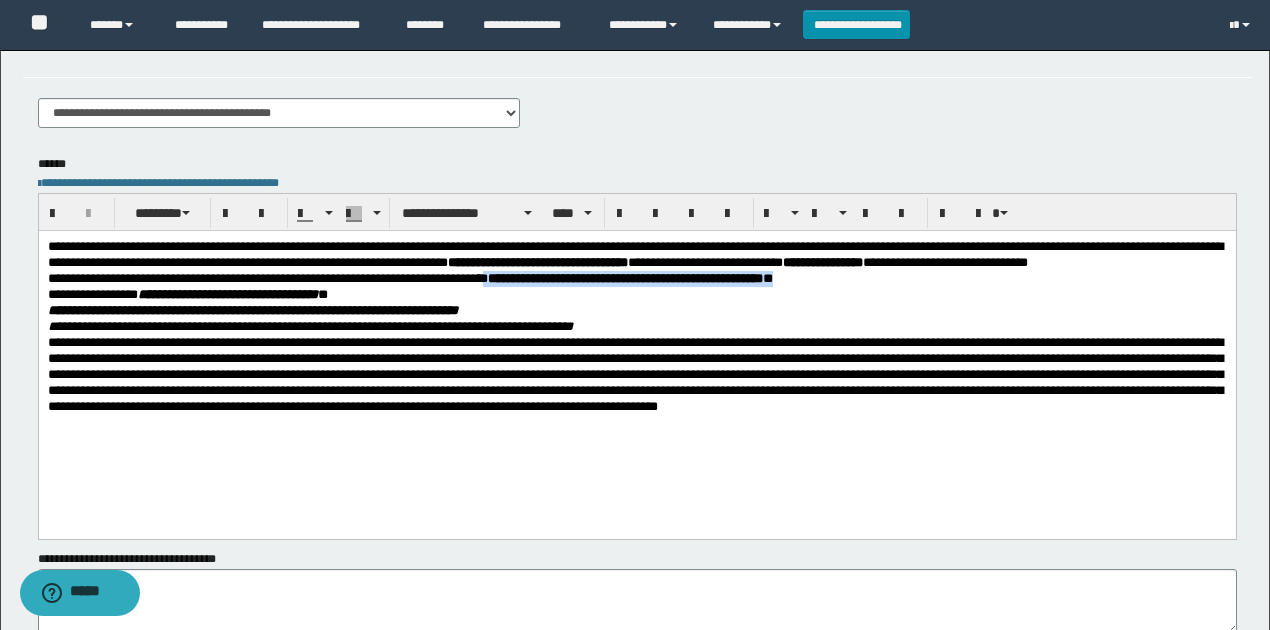 drag, startPoint x: 522, startPoint y: 292, endPoint x: 874, endPoint y: 294, distance: 352.00568 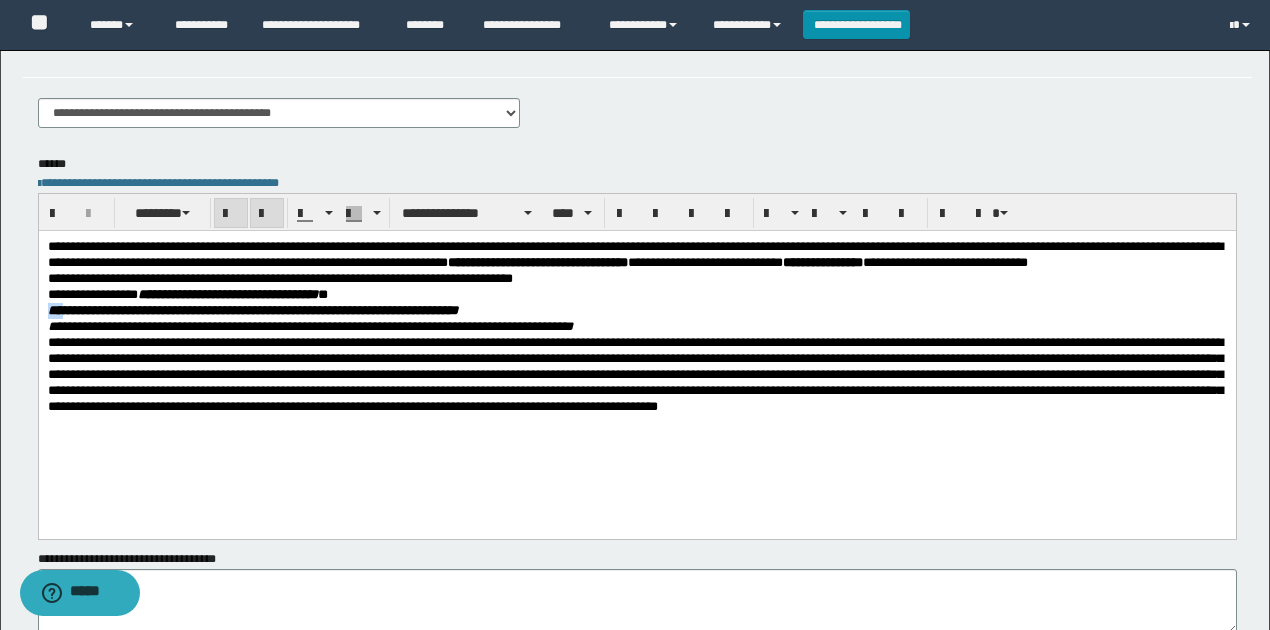 drag, startPoint x: 65, startPoint y: 326, endPoint x: 38, endPoint y: 329, distance: 27.166155 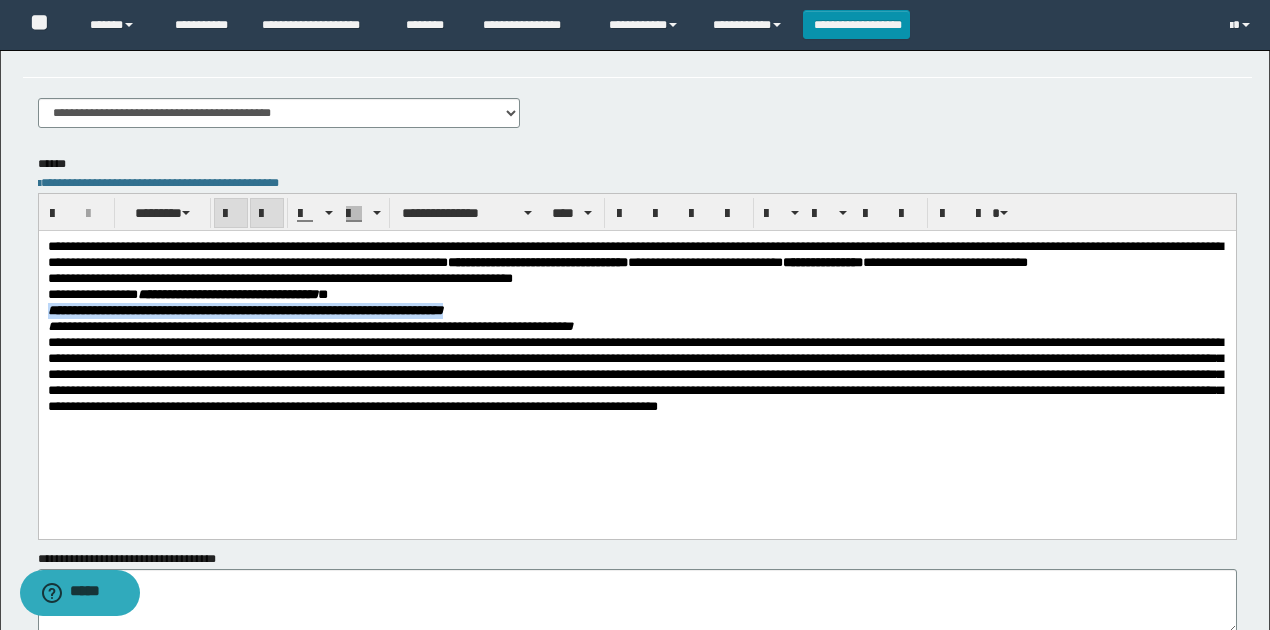 drag, startPoint x: 504, startPoint y: 327, endPoint x: 34, endPoint y: 330, distance: 470.00958 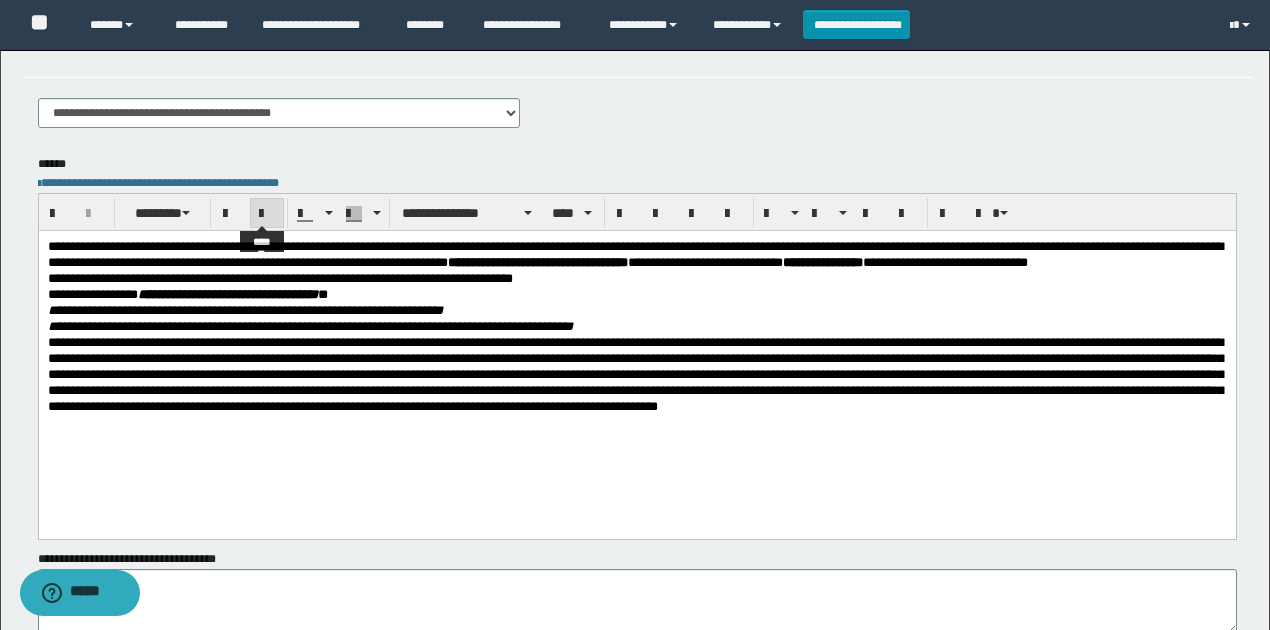 click at bounding box center (267, 213) 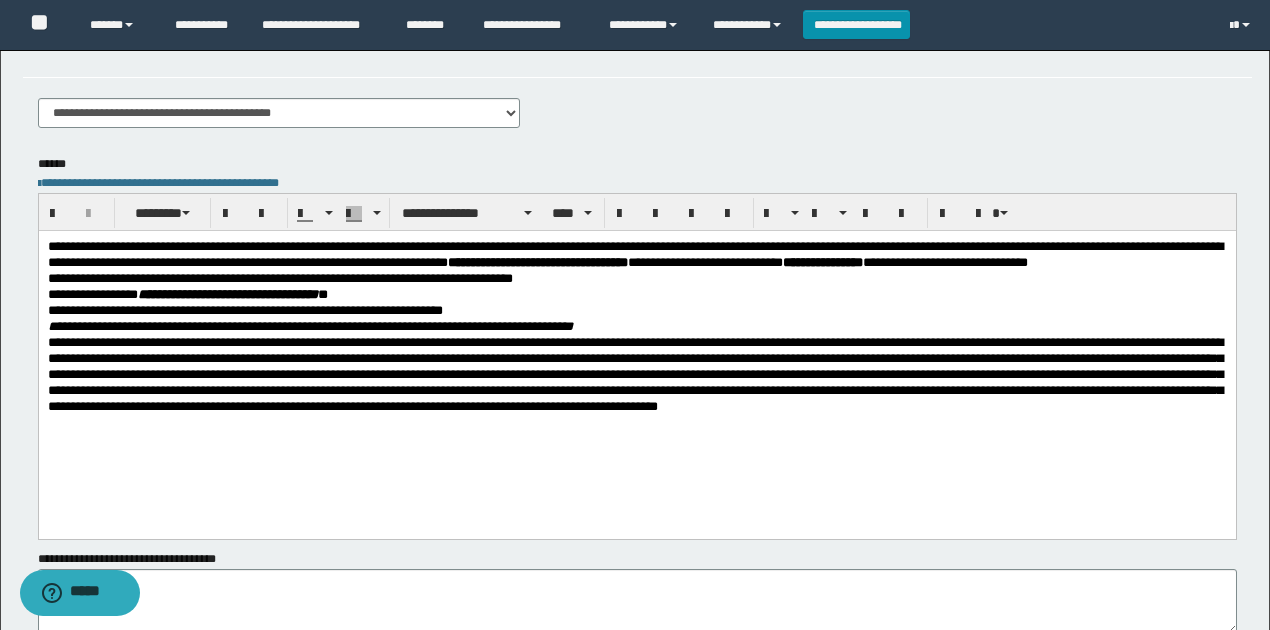 drag, startPoint x: 301, startPoint y: 289, endPoint x: 314, endPoint y: 288, distance: 13.038404 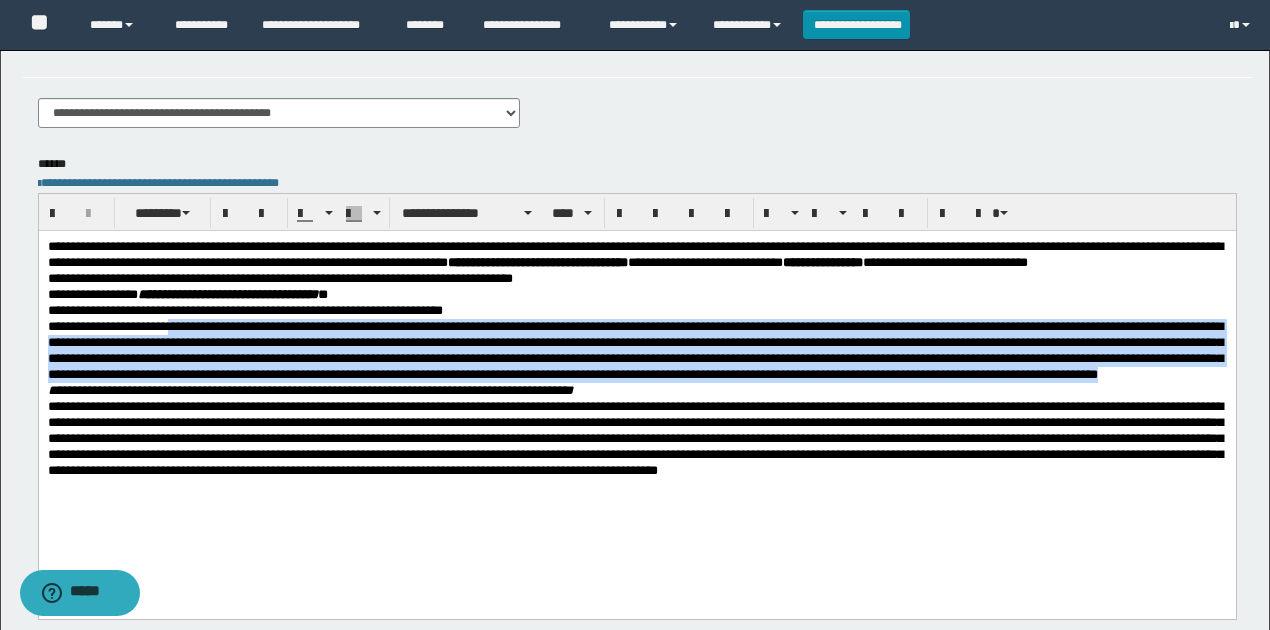 drag, startPoint x: 389, startPoint y: 410, endPoint x: 184, endPoint y: 343, distance: 215.67105 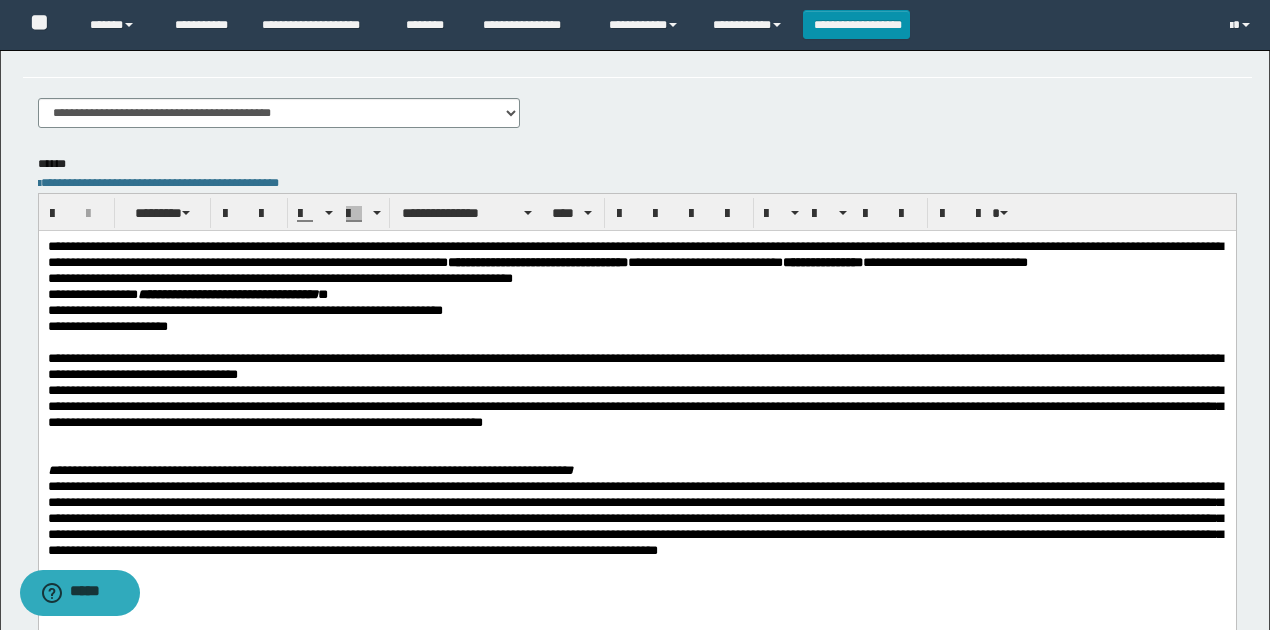 click on "**********" at bounding box center (634, 405) 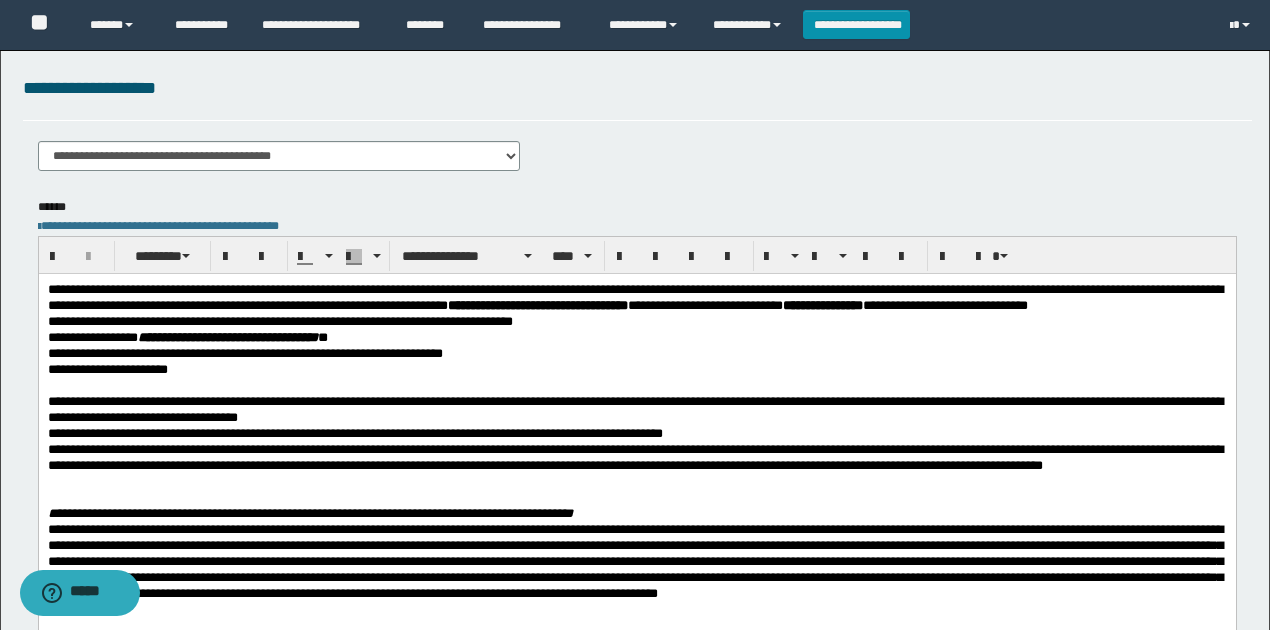 scroll, scrollTop: 200, scrollLeft: 0, axis: vertical 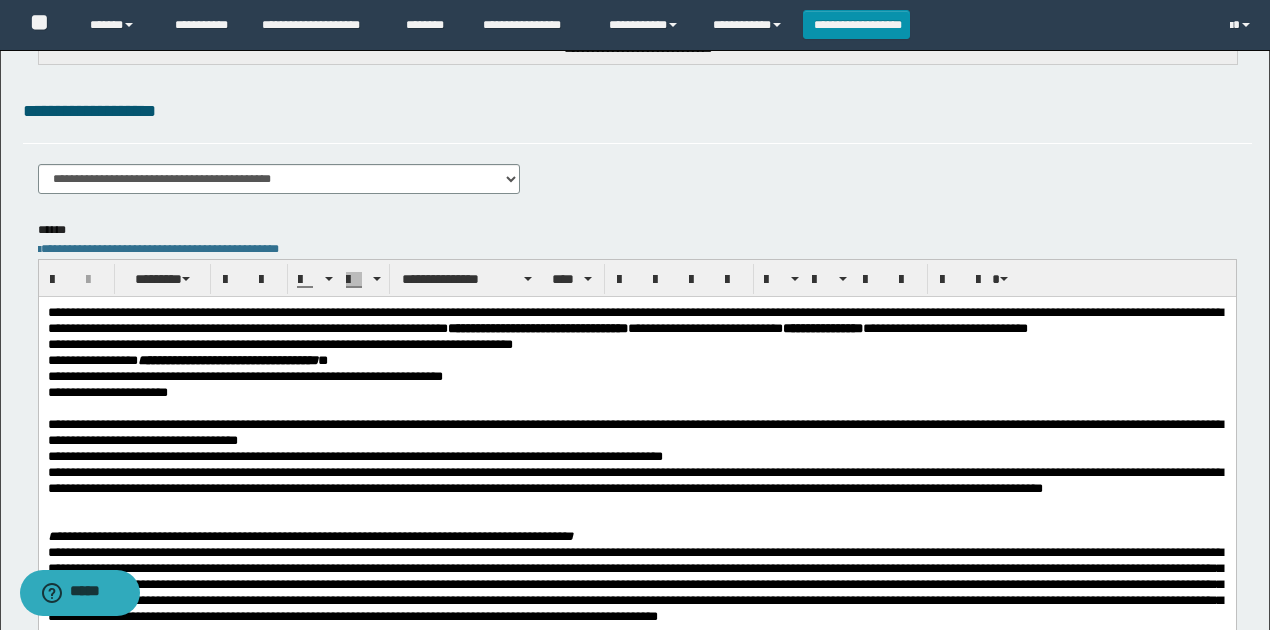 click on "**********" at bounding box center (634, 479) 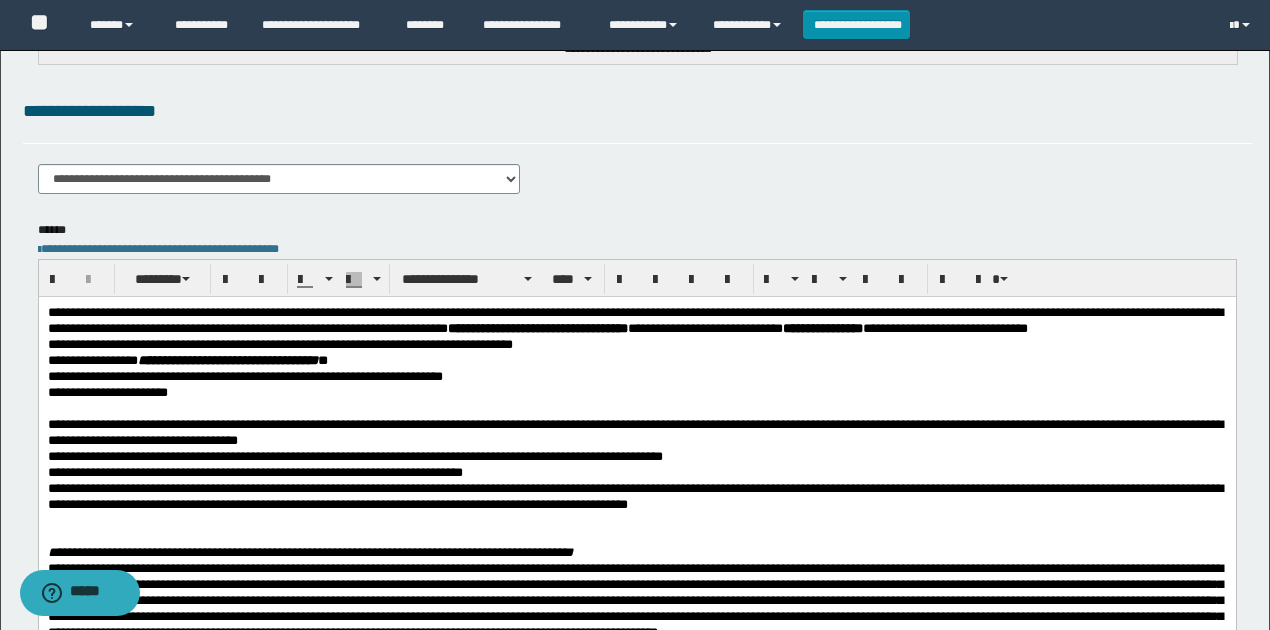 click on "**********" at bounding box center [636, 496] 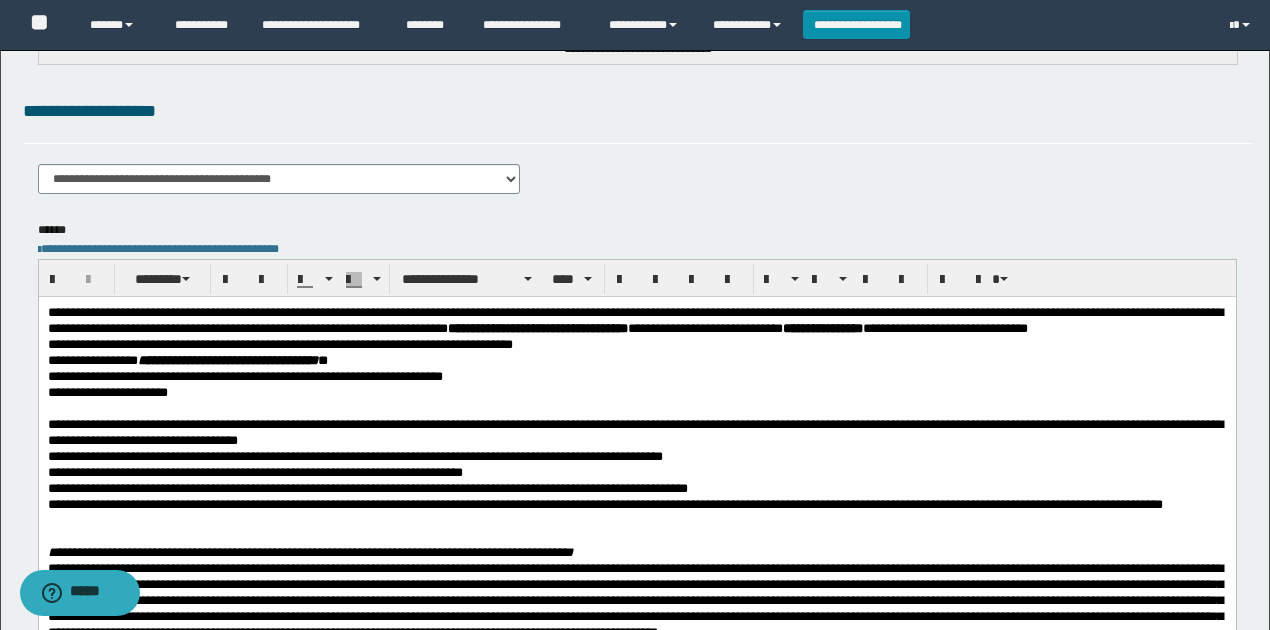 click on "**********" at bounding box center [604, 503] 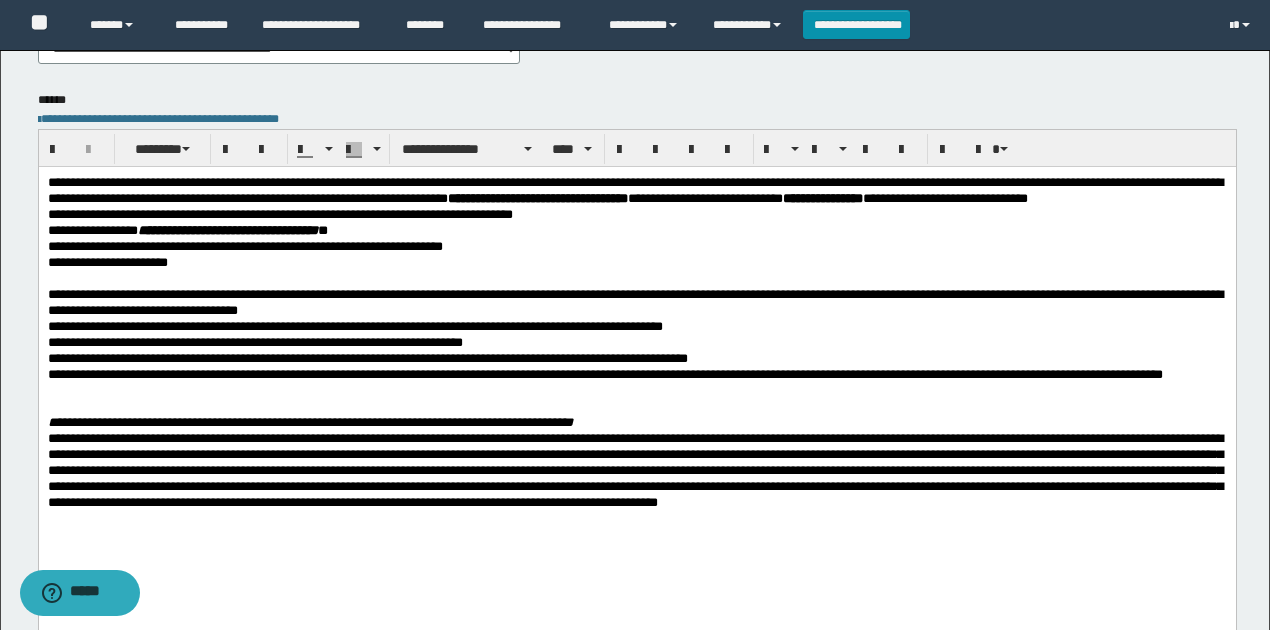scroll, scrollTop: 333, scrollLeft: 0, axis: vertical 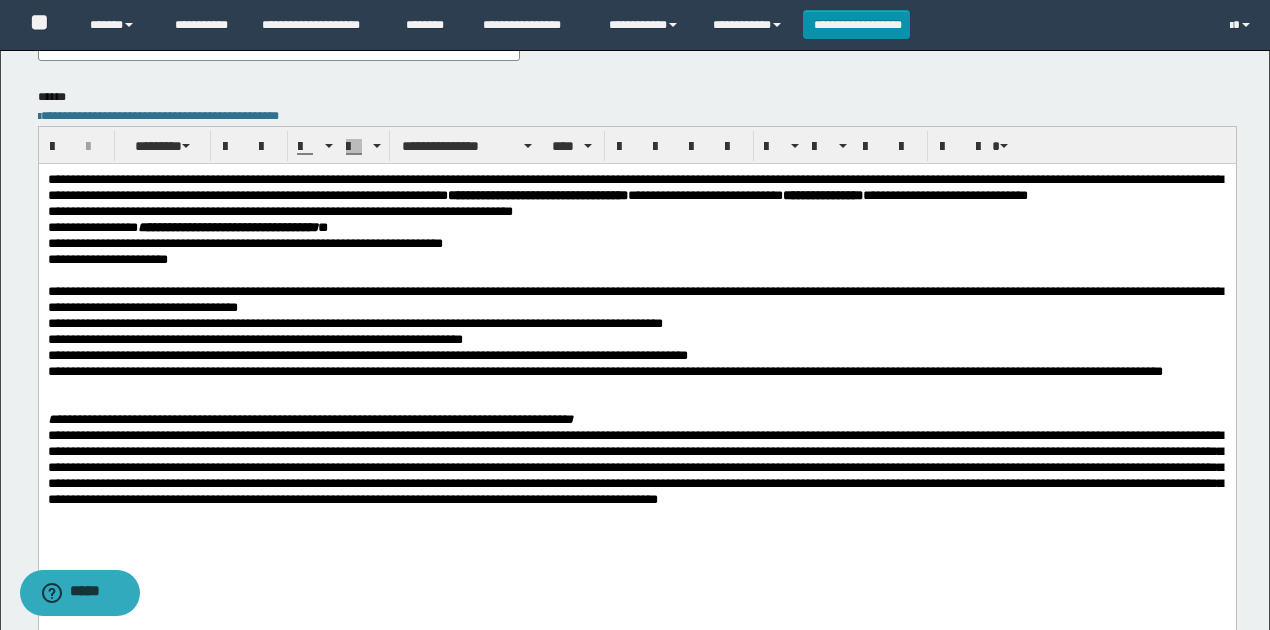 click on "**********" at bounding box center (636, 371) 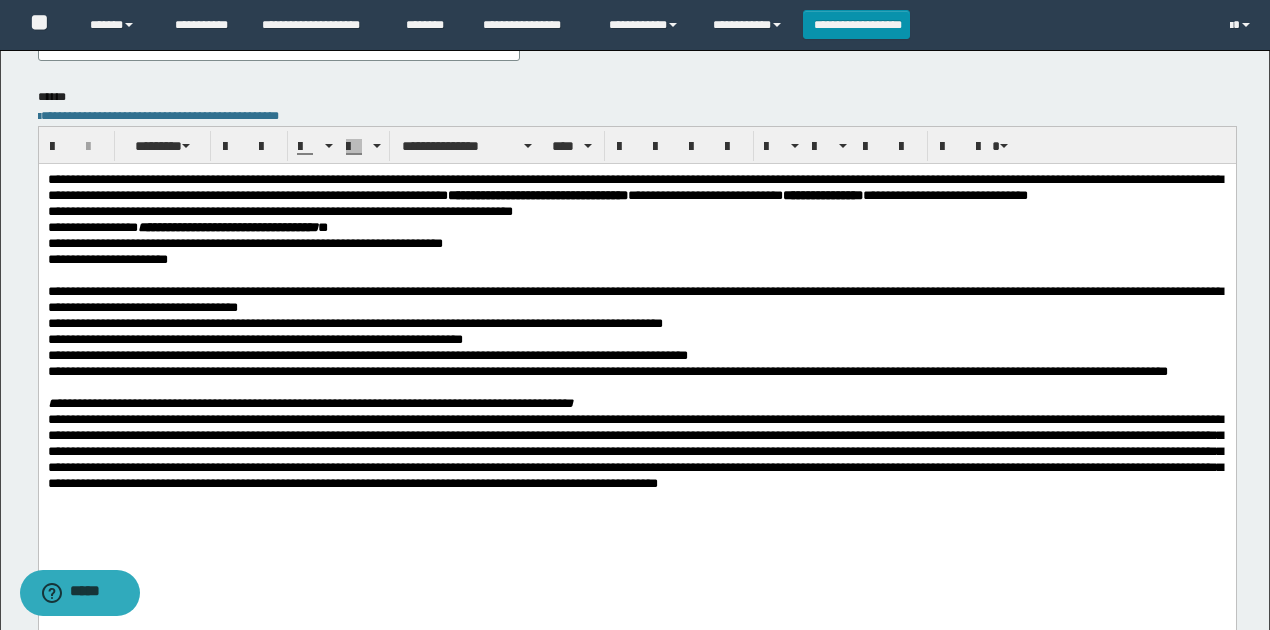 click at bounding box center [636, 387] 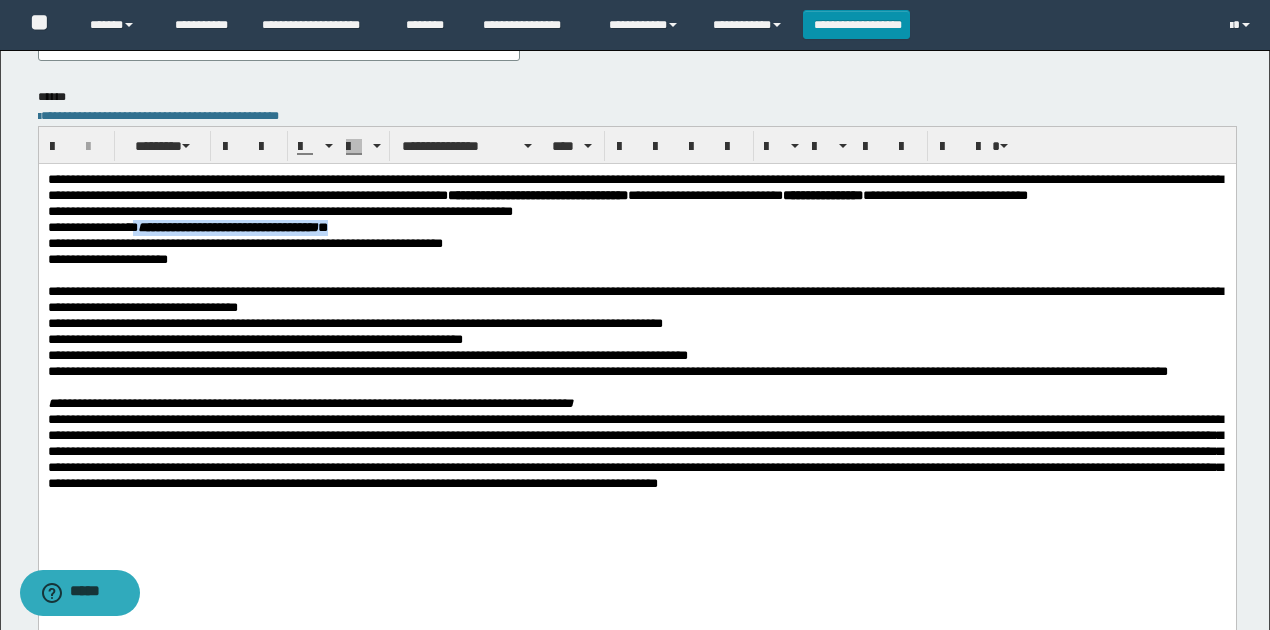 drag, startPoint x: 359, startPoint y: 239, endPoint x: 137, endPoint y: 241, distance: 222.009 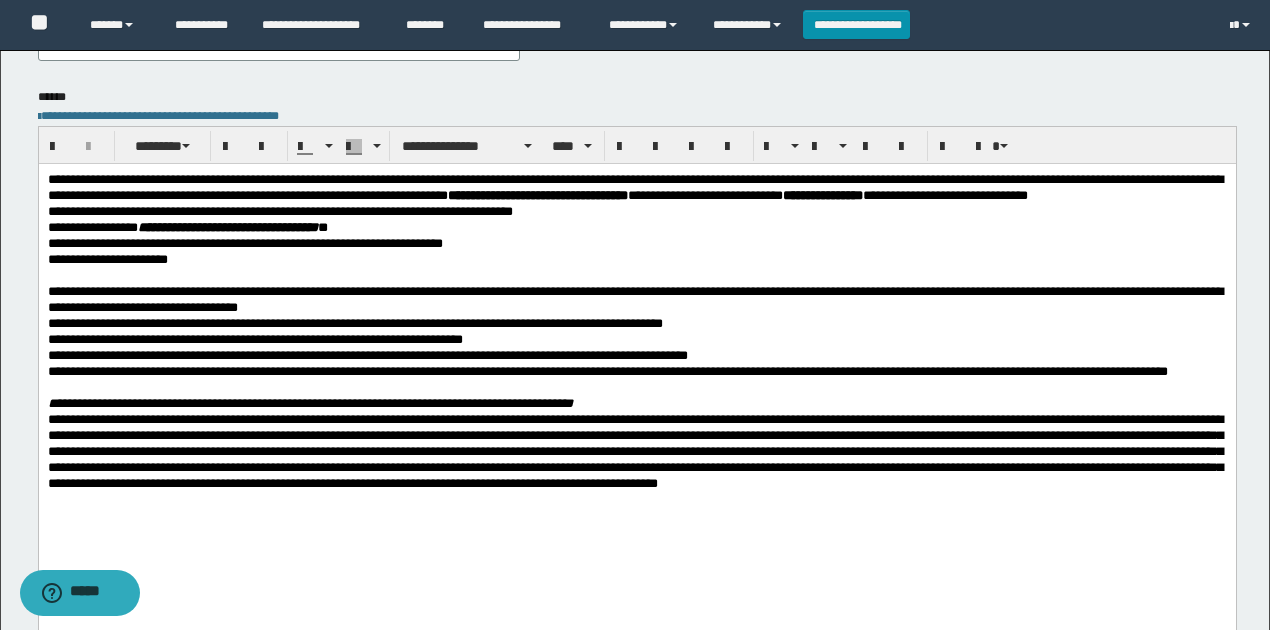 click on "**********" at bounding box center [227, 226] 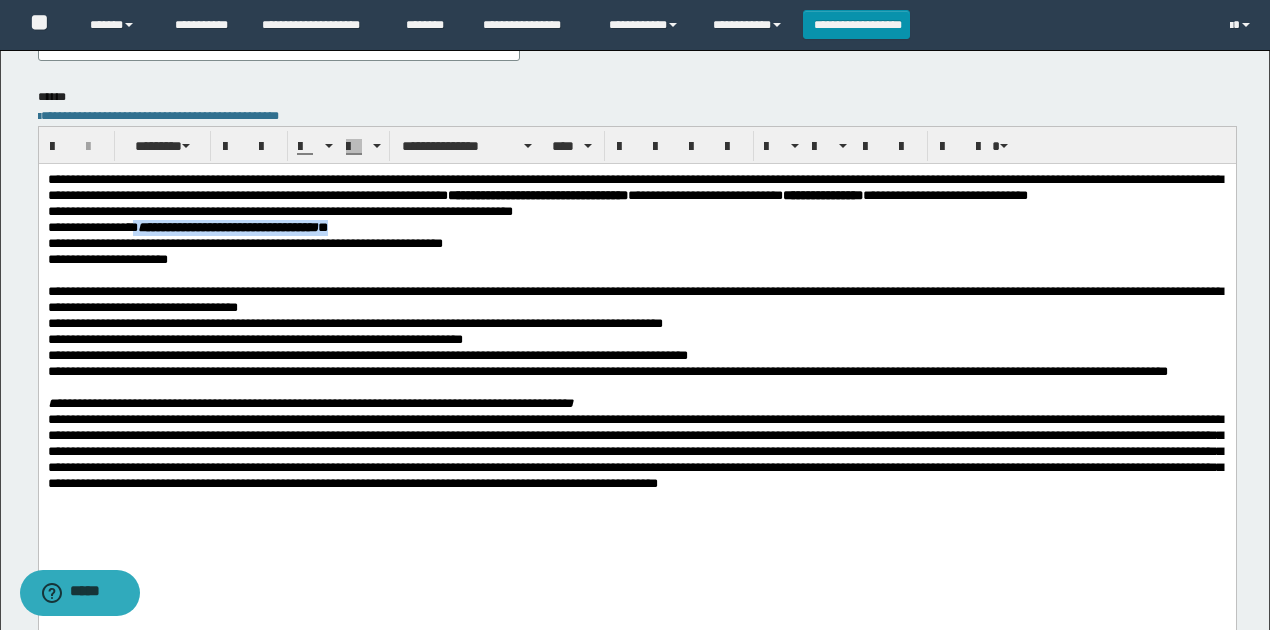 drag, startPoint x: 356, startPoint y: 243, endPoint x: 137, endPoint y: 243, distance: 219 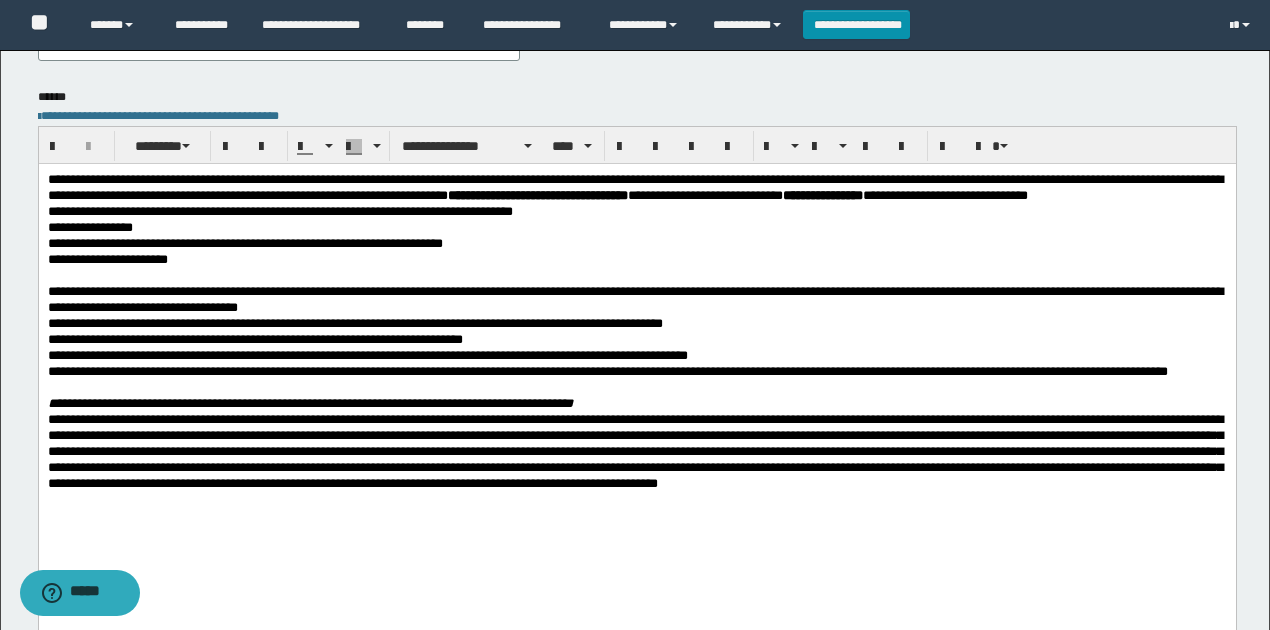 click at bounding box center [636, 275] 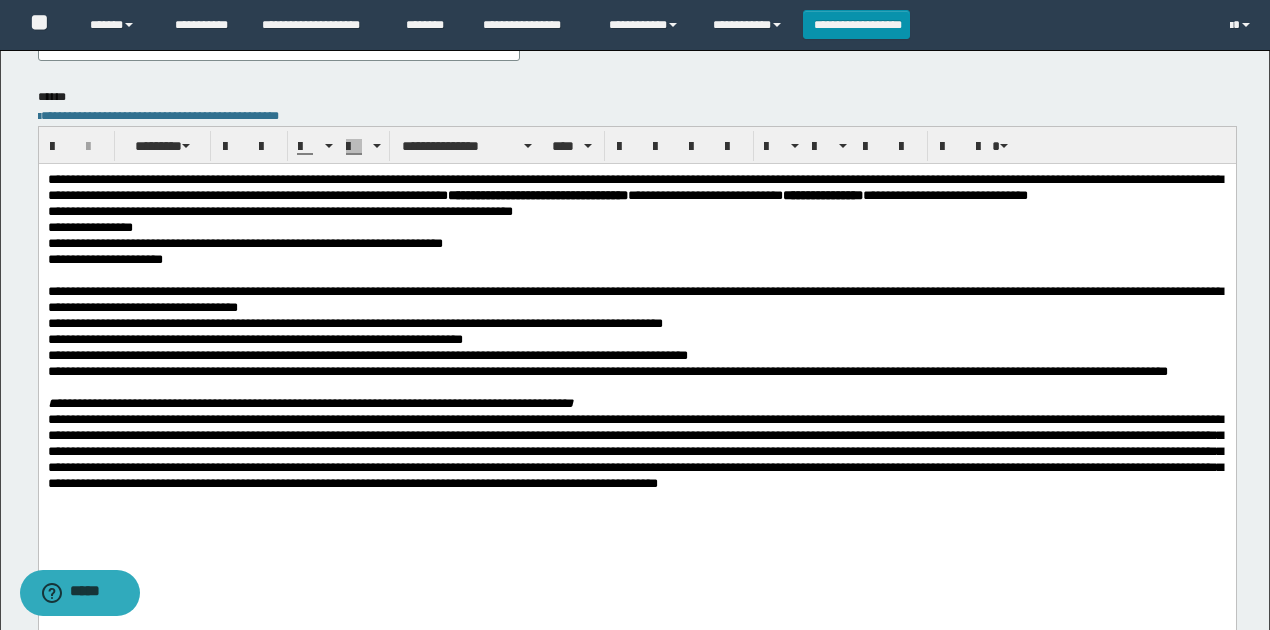 click on "**********" at bounding box center (636, 259) 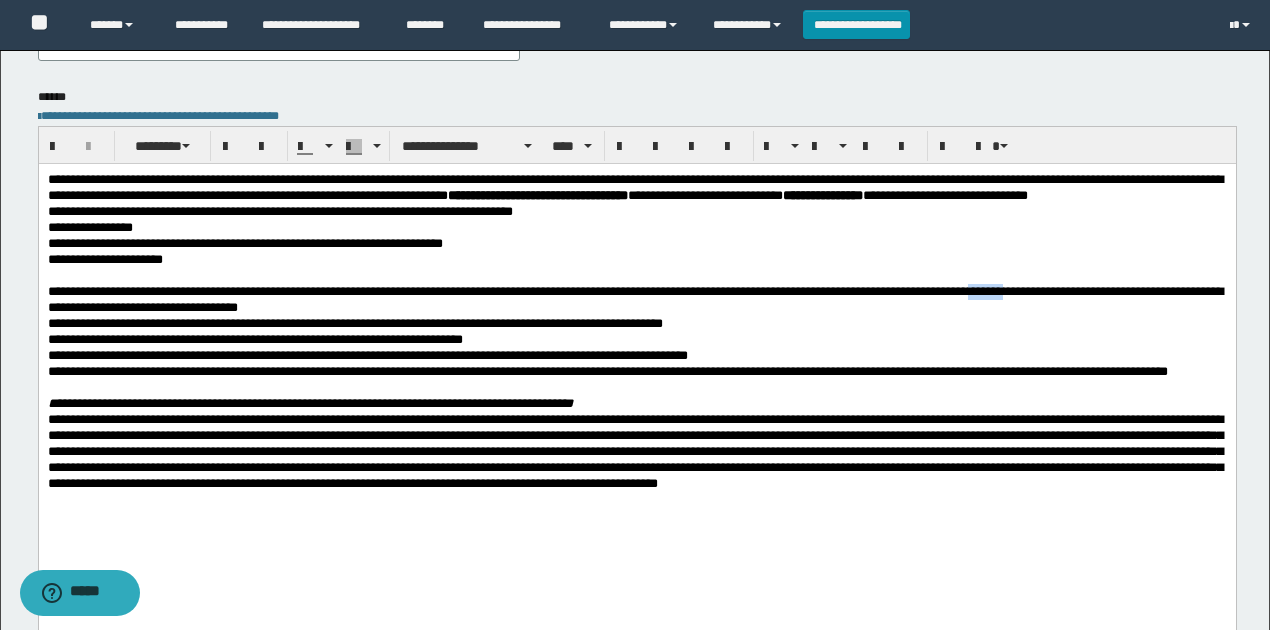 drag, startPoint x: 1077, startPoint y: 306, endPoint x: 1036, endPoint y: 306, distance: 41 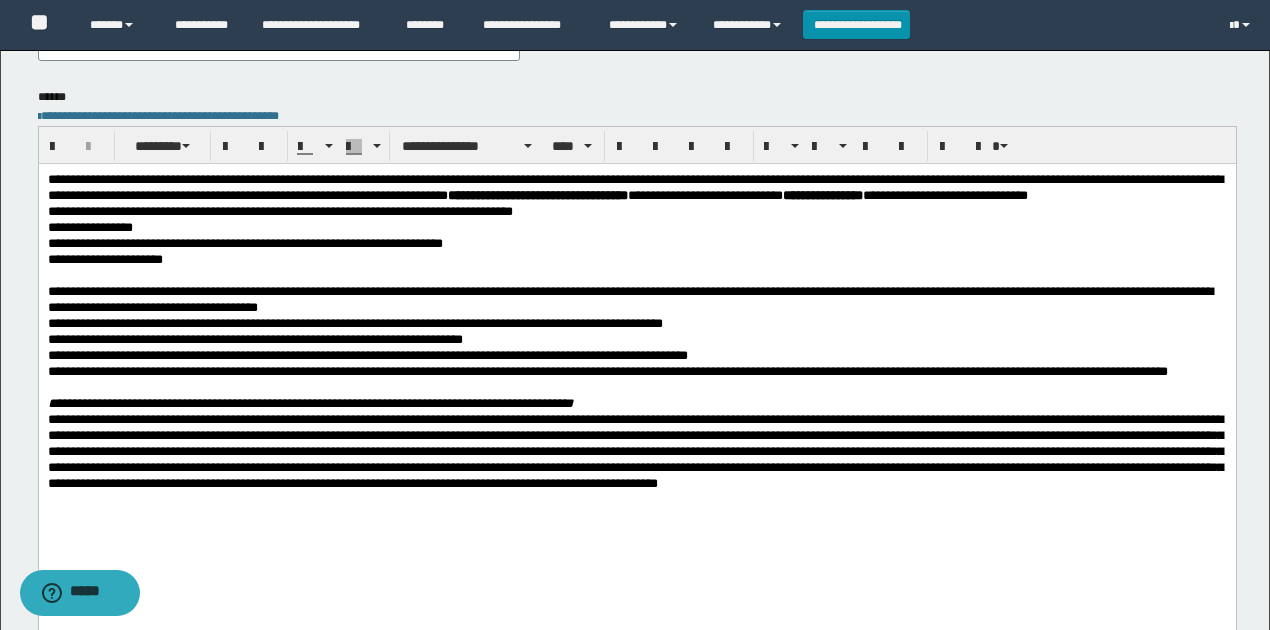 click on "**********" at bounding box center (354, 322) 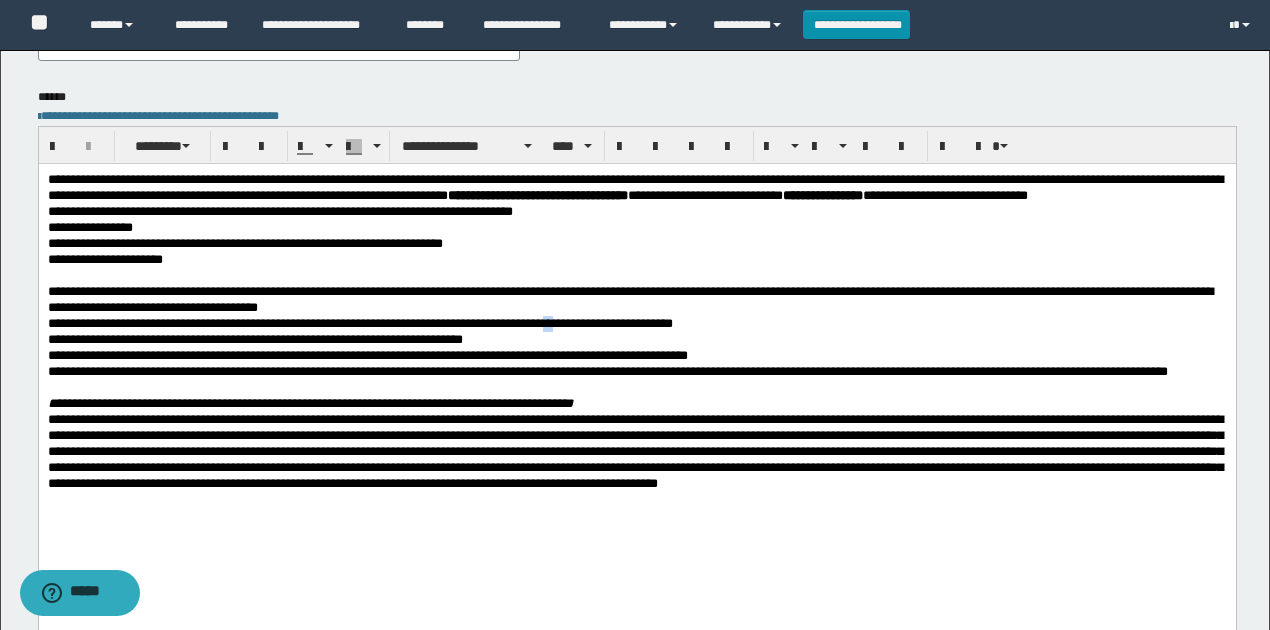 click on "**********" at bounding box center (359, 322) 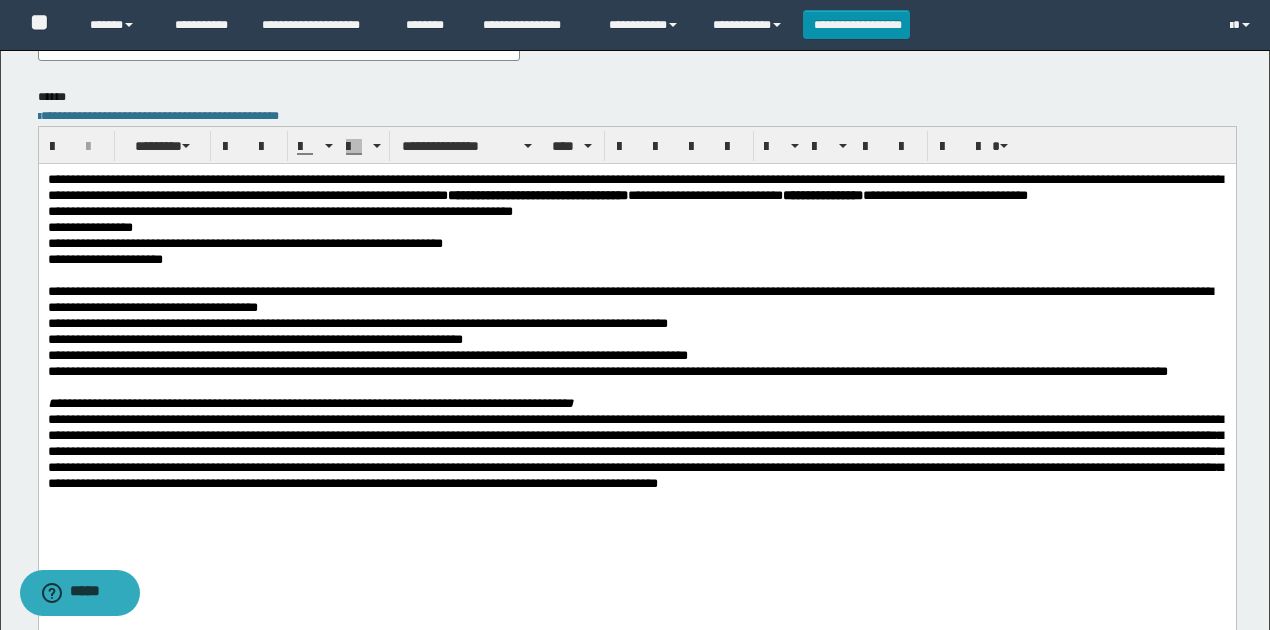 click on "**********" at bounding box center [357, 322] 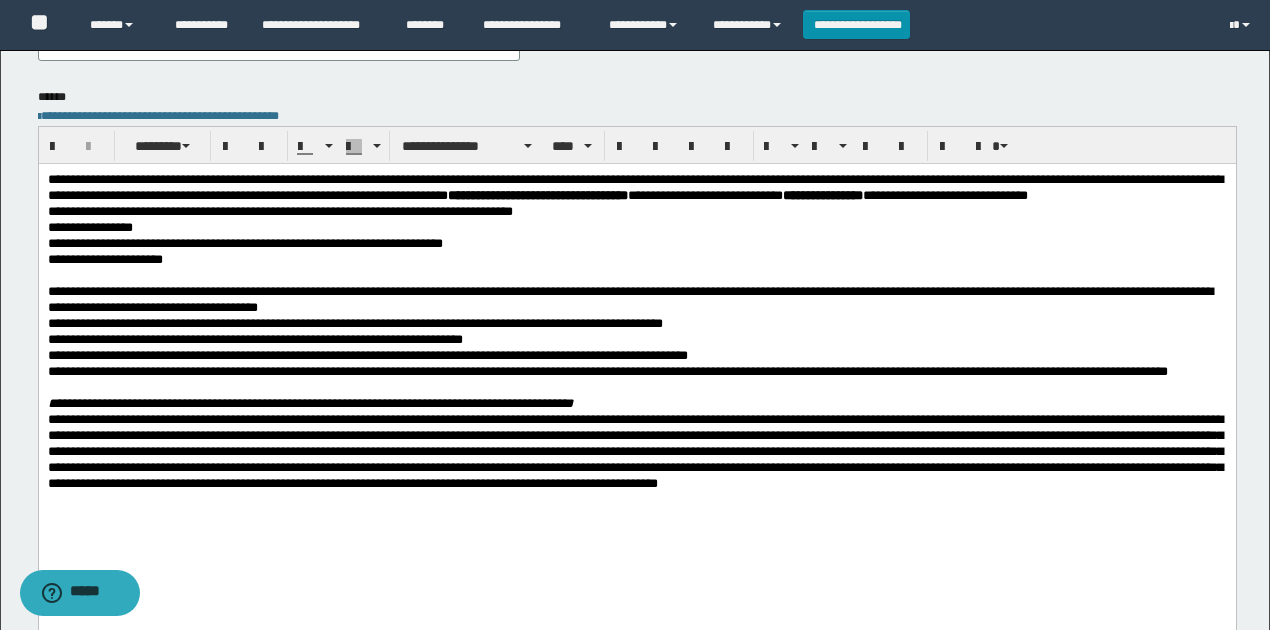 click on "**********" at bounding box center (254, 338) 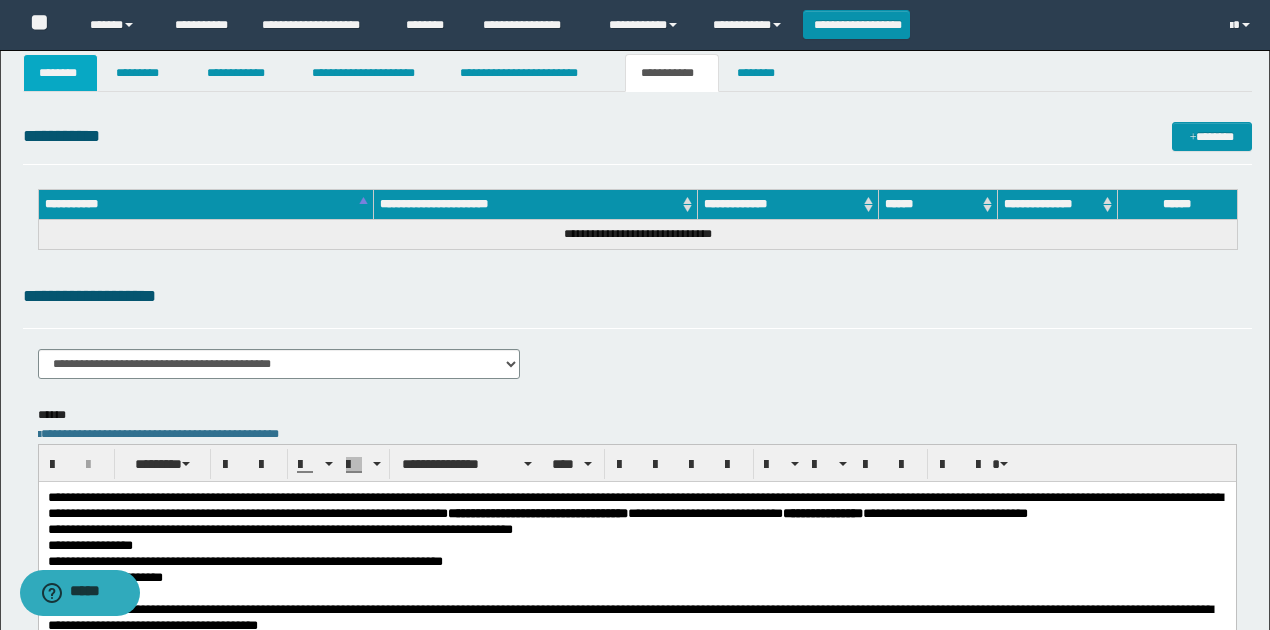 scroll, scrollTop: 0, scrollLeft: 0, axis: both 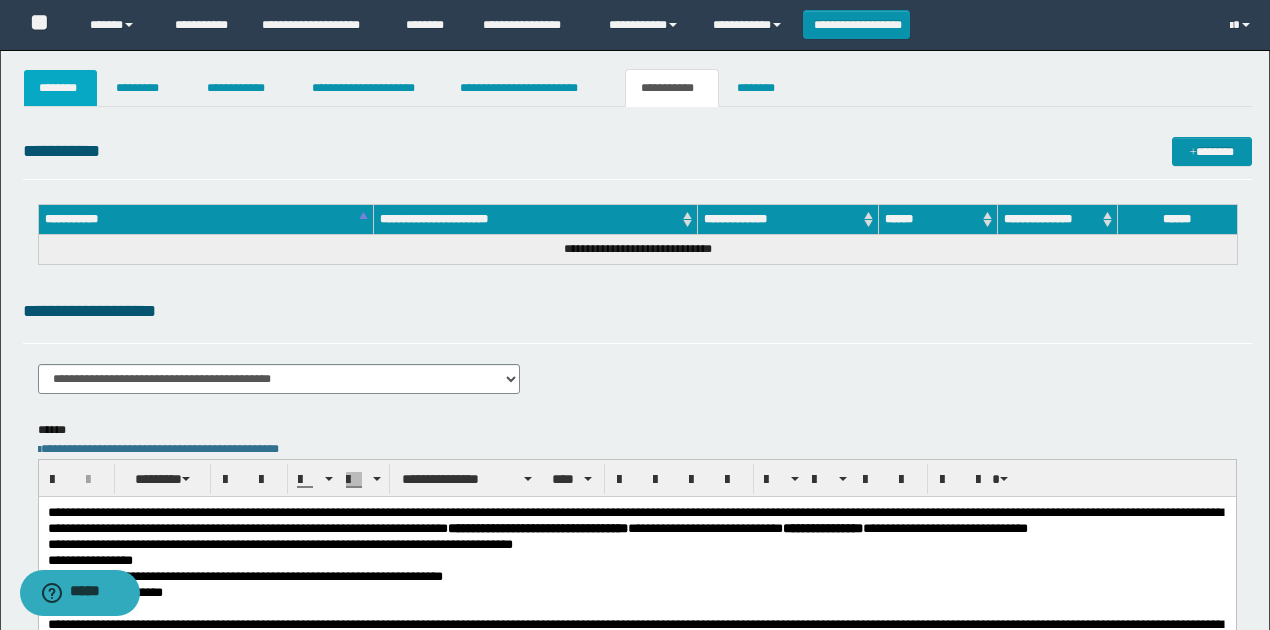 click on "********" at bounding box center [61, 88] 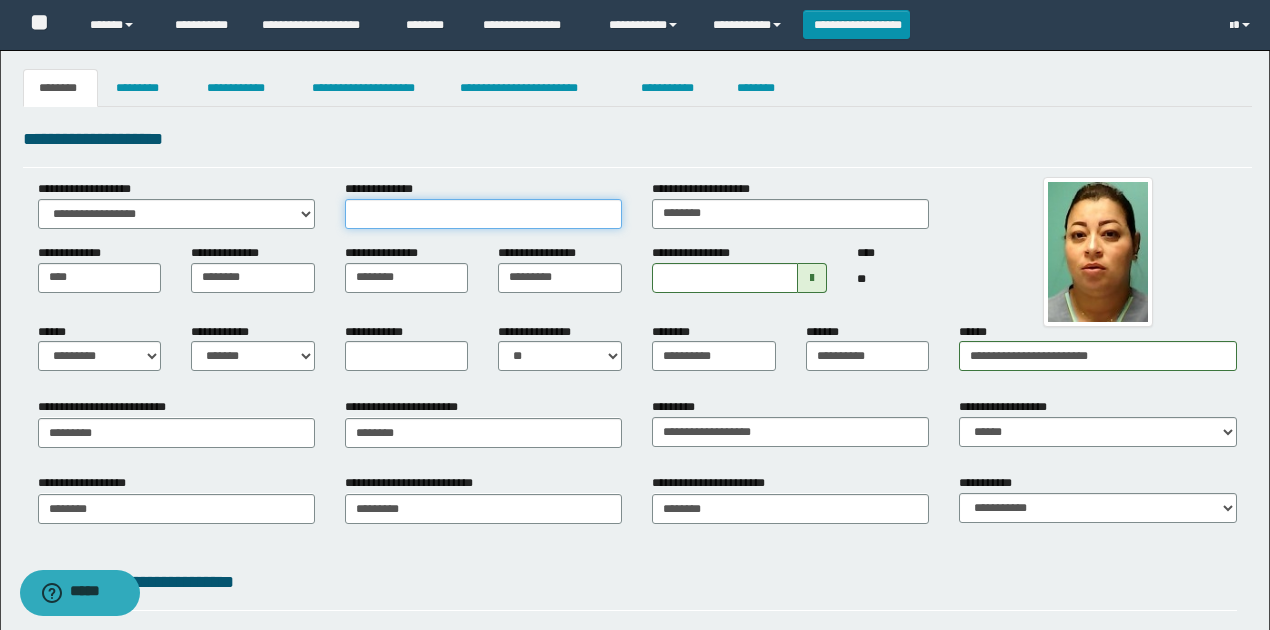click on "**********" at bounding box center (483, 214) 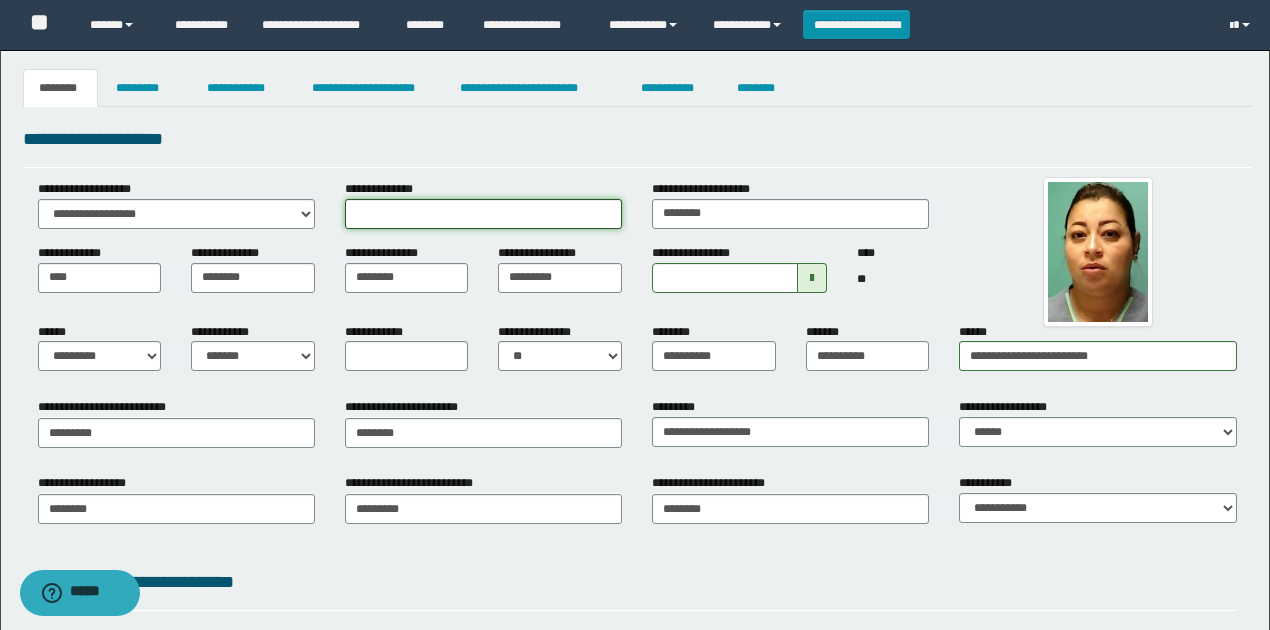 click on "**********" at bounding box center [483, 214] 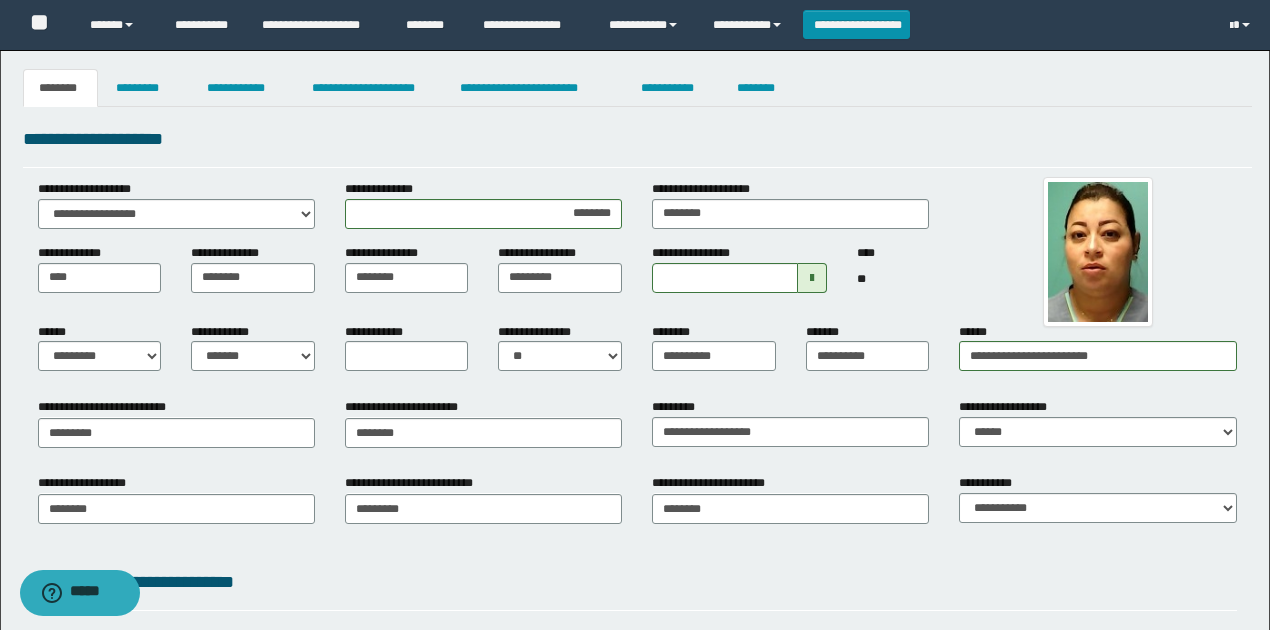 click on "**********" at bounding box center (637, 146) 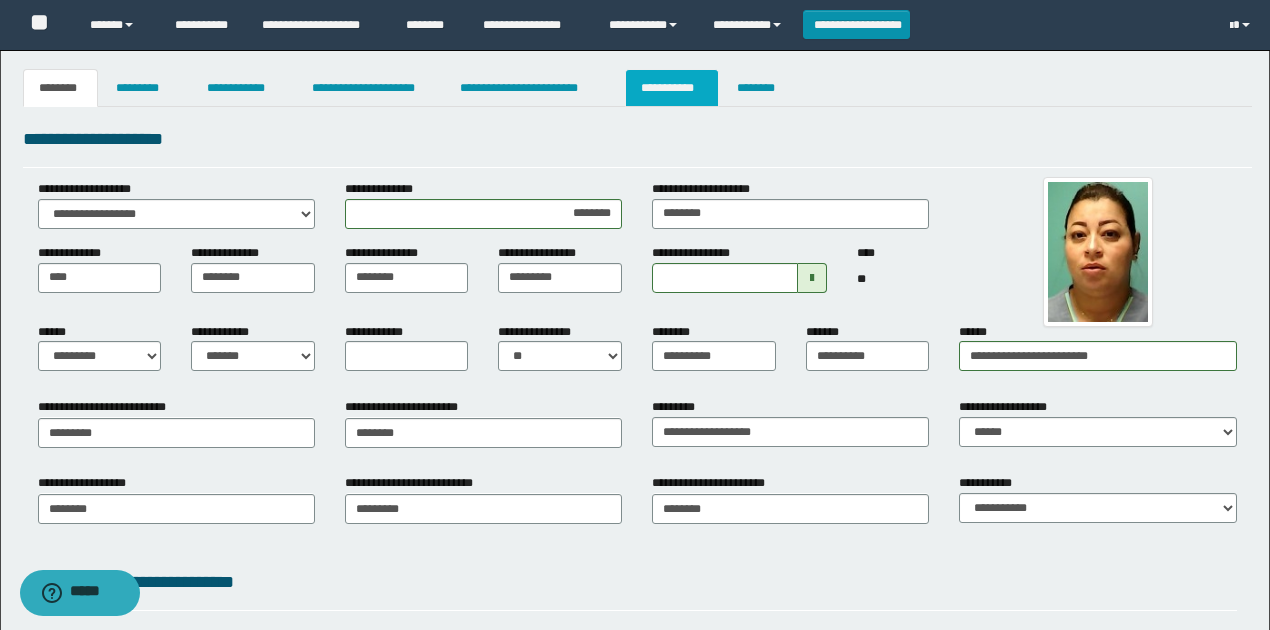 click on "**********" at bounding box center [672, 88] 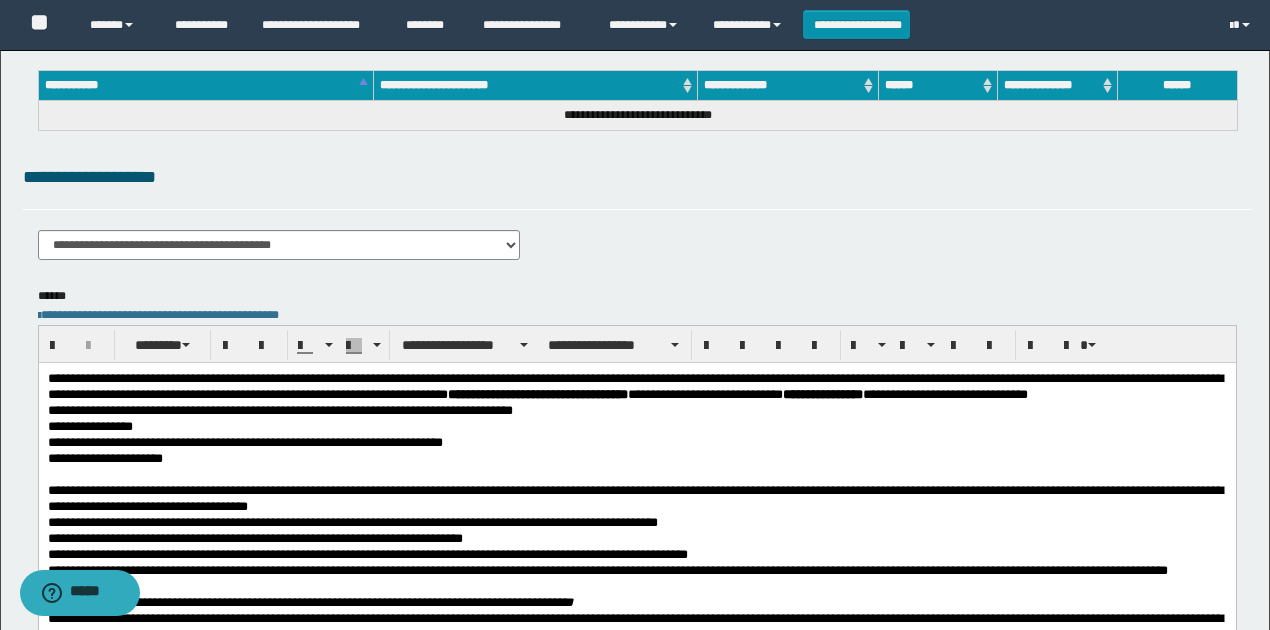 scroll, scrollTop: 266, scrollLeft: 0, axis: vertical 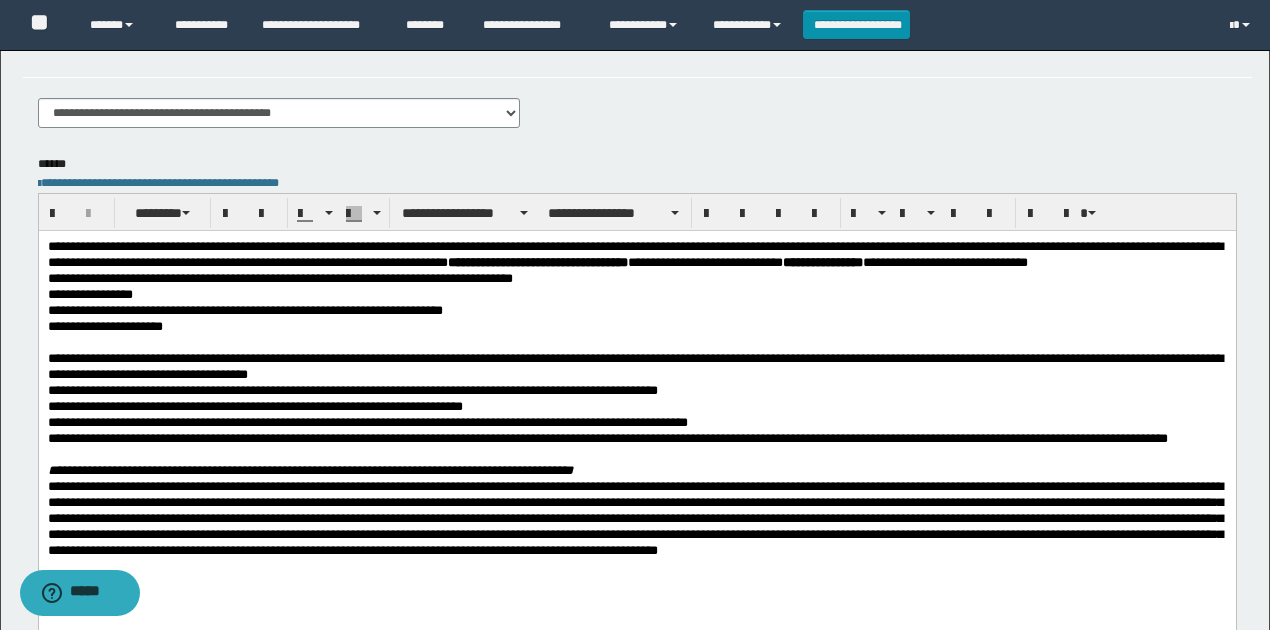click on "**********" at bounding box center (607, 437) 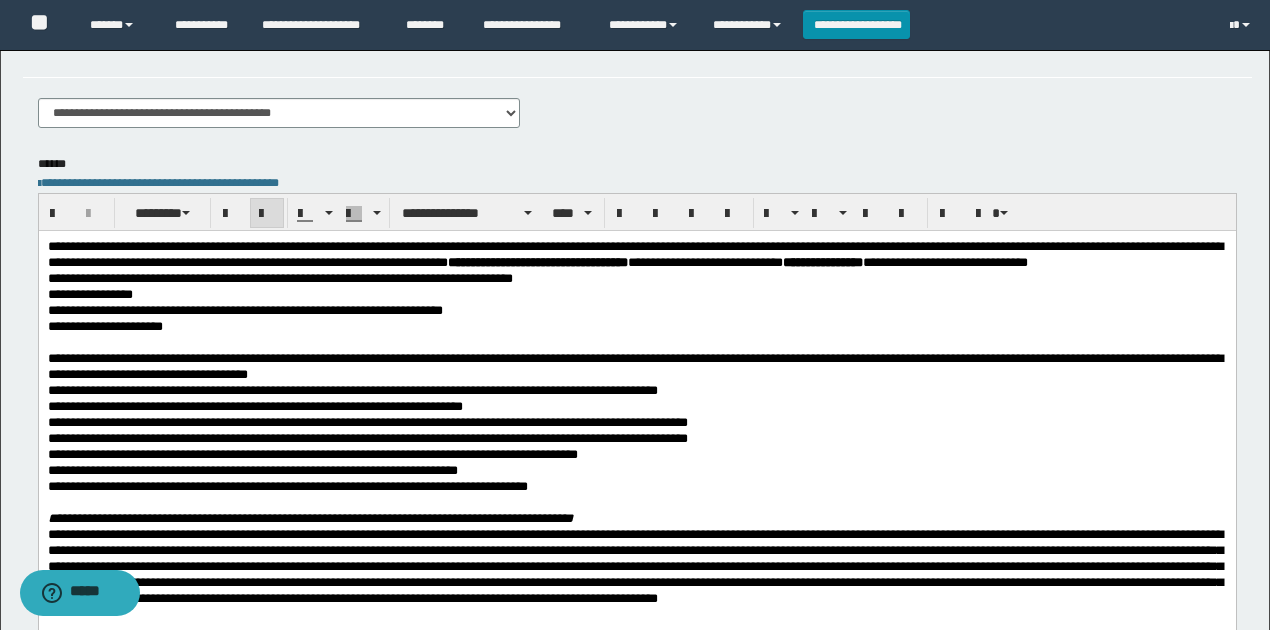 click on "**********" at bounding box center (636, 447) 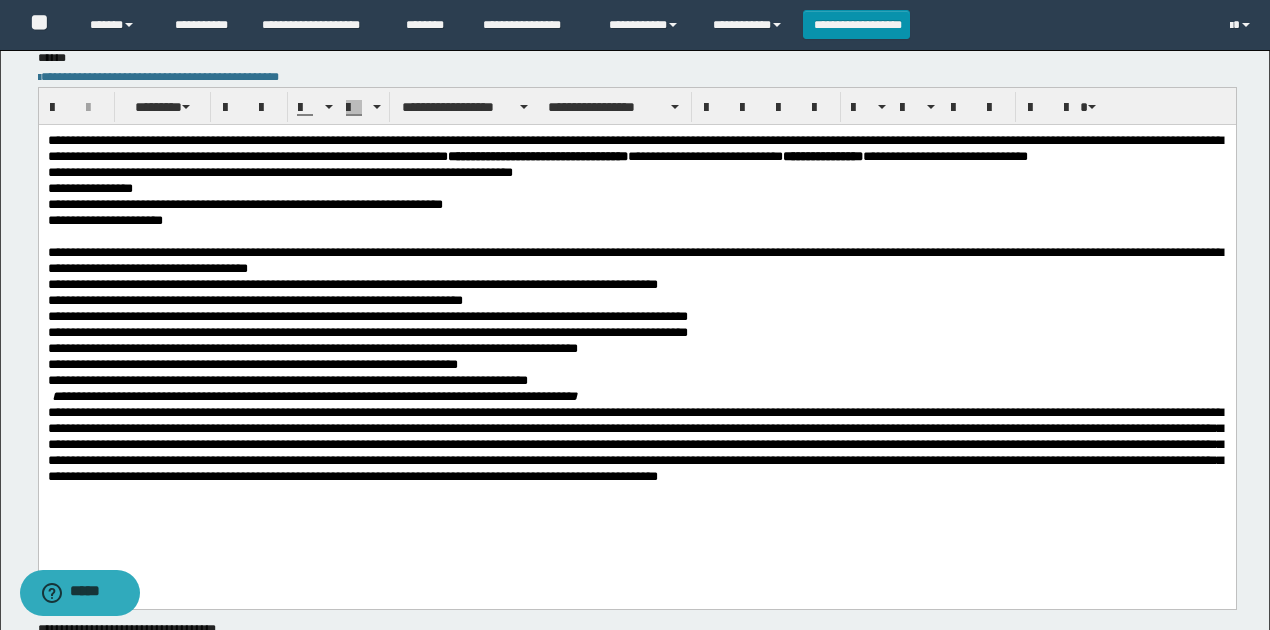 scroll, scrollTop: 400, scrollLeft: 0, axis: vertical 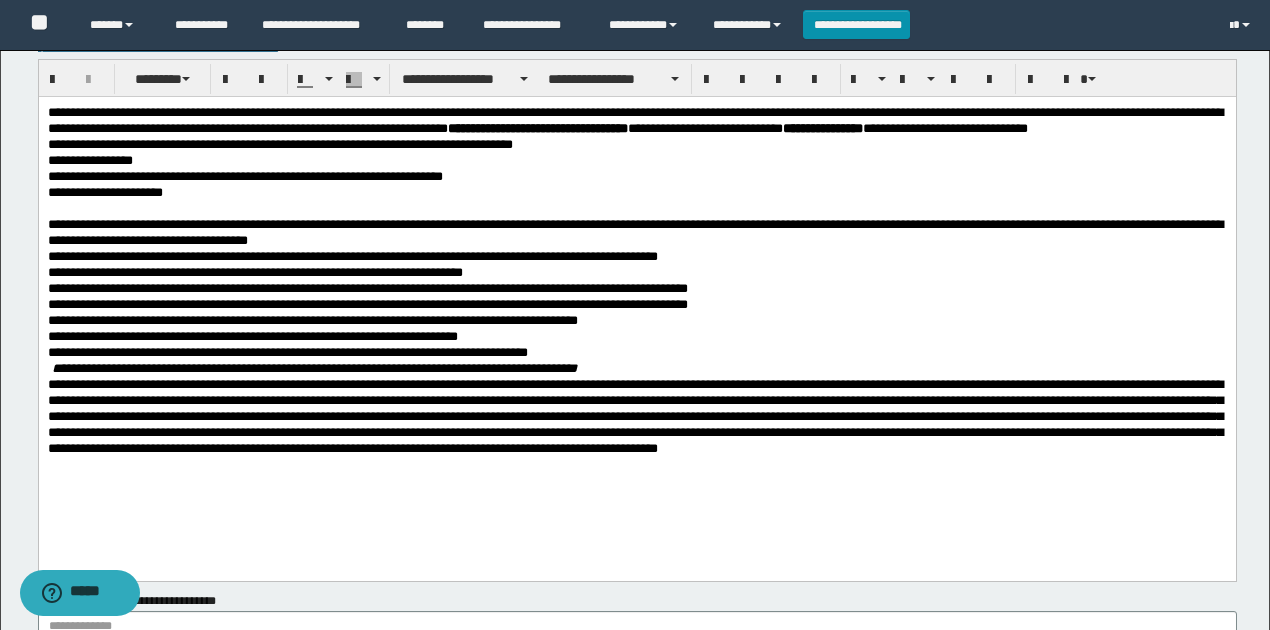 click on "**********" at bounding box center [287, 351] 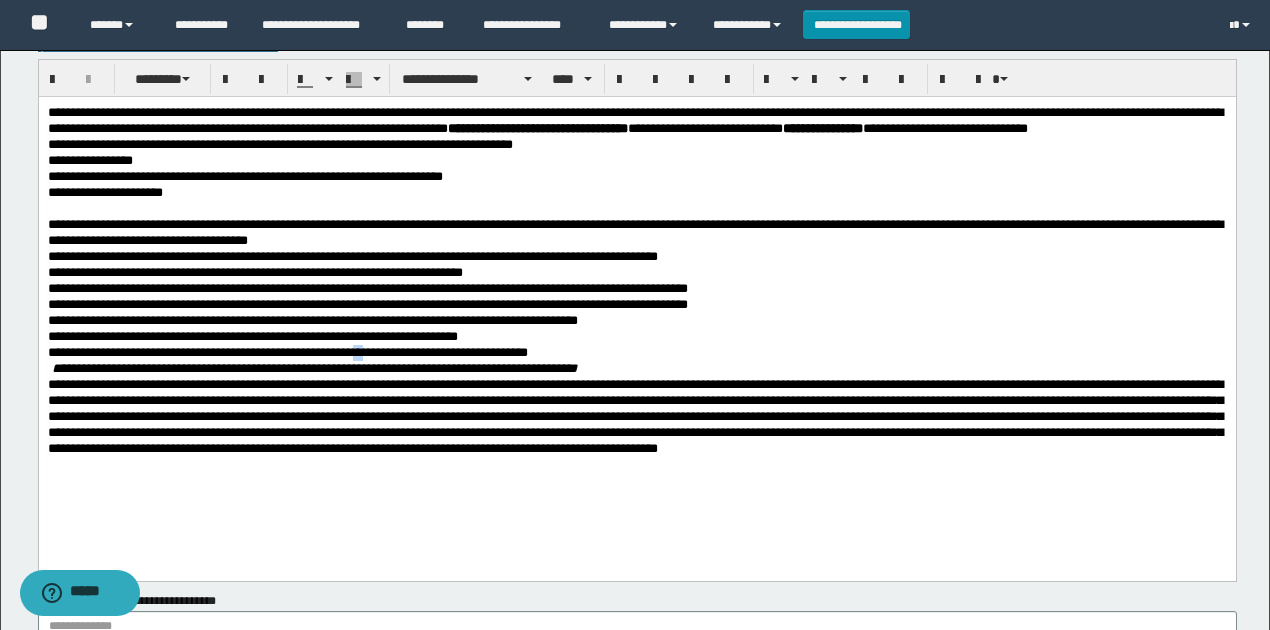 drag, startPoint x: 370, startPoint y: 370, endPoint x: 382, endPoint y: 368, distance: 12.165525 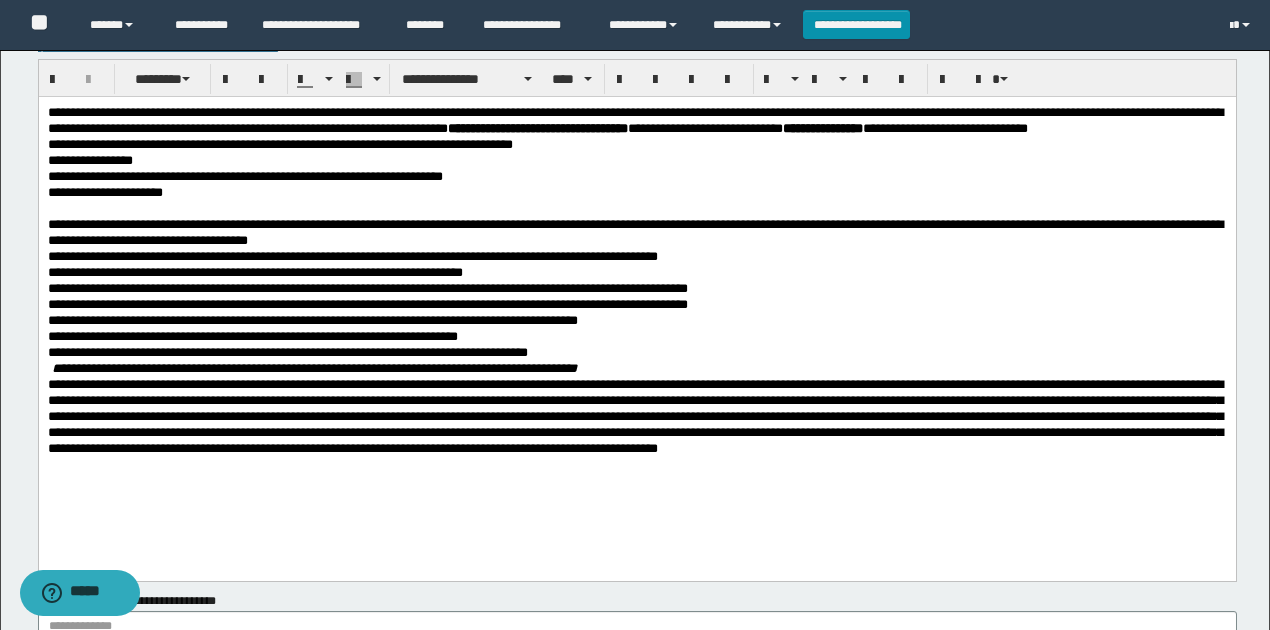 click on "**********" at bounding box center [287, 351] 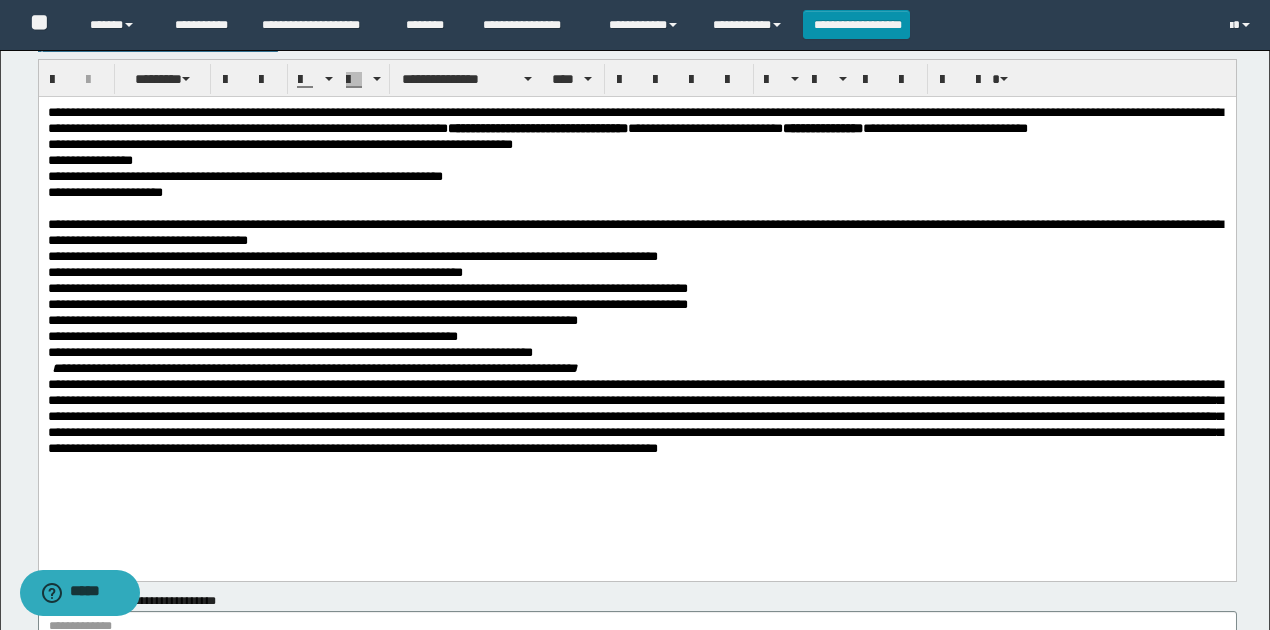 click on "**********" at bounding box center (289, 351) 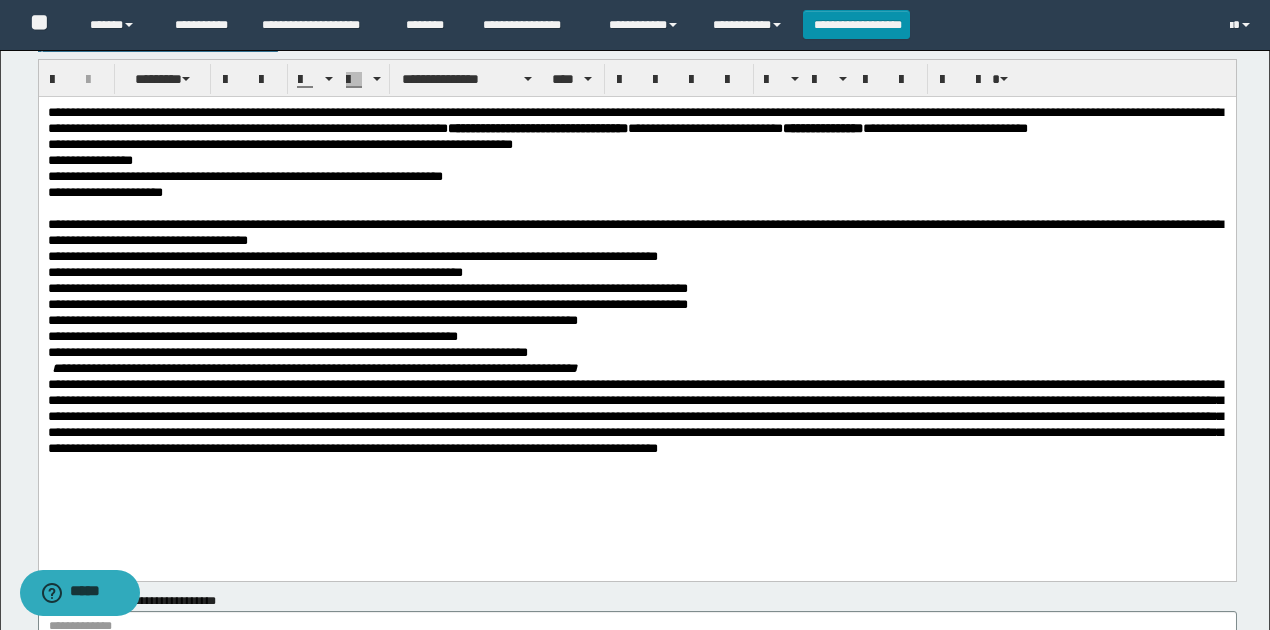 click on "**********" at bounding box center [312, 327] 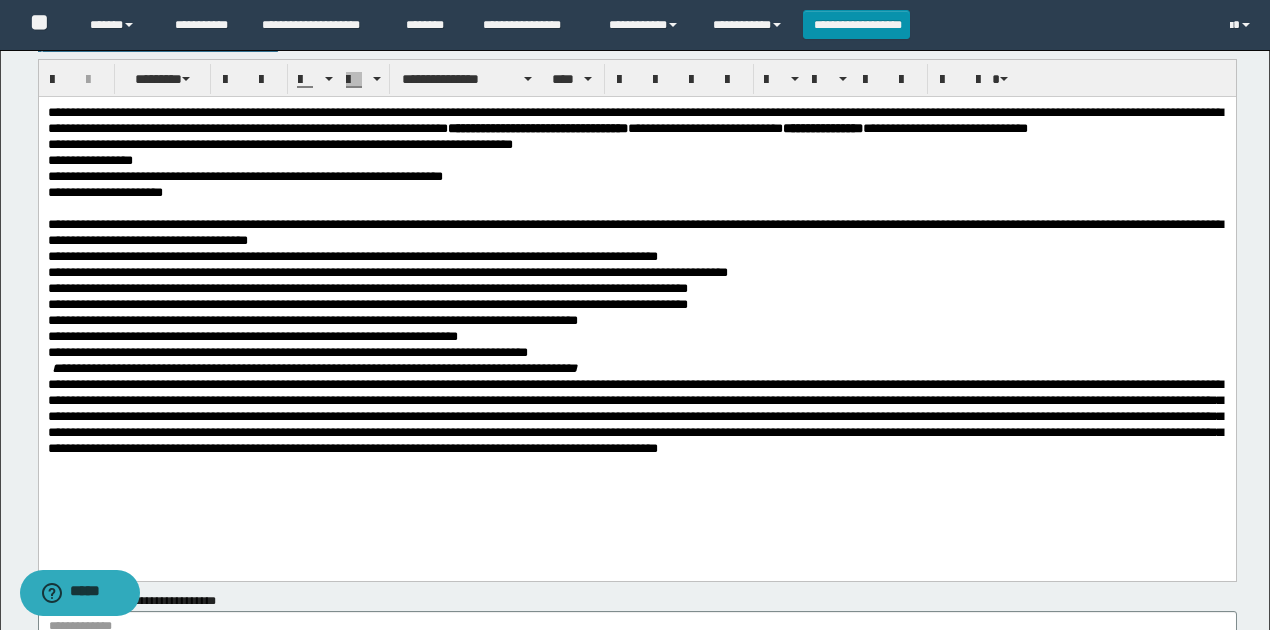 click on "**********" at bounding box center (387, 271) 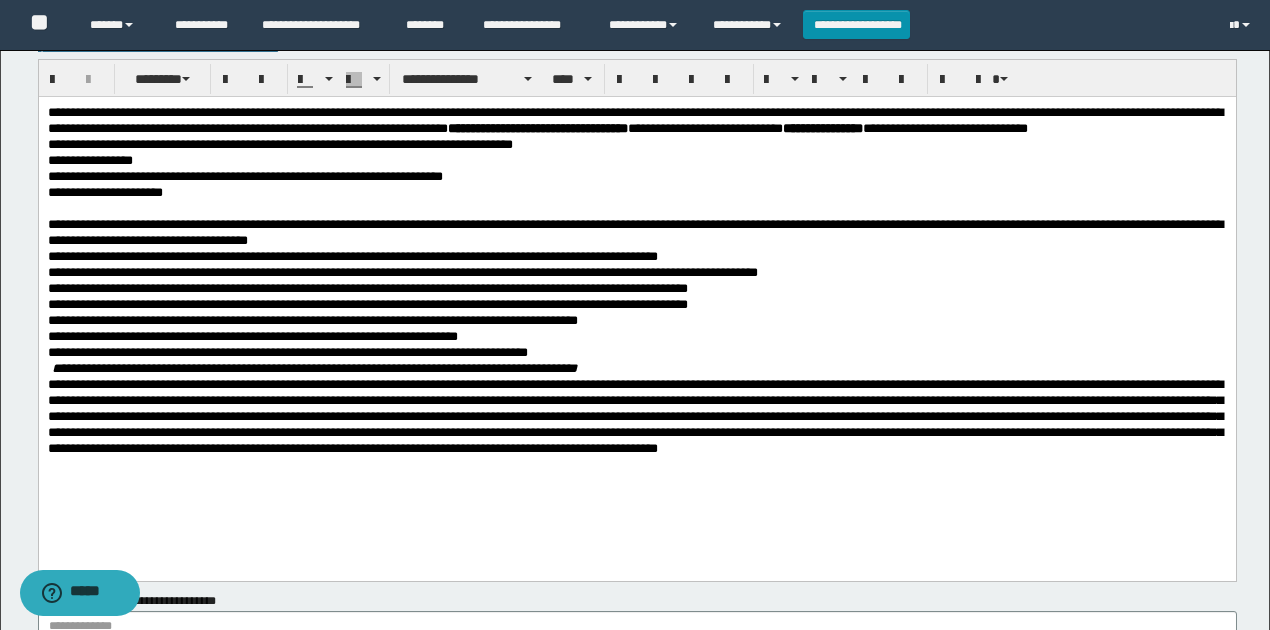 click on "**********" at bounding box center [402, 271] 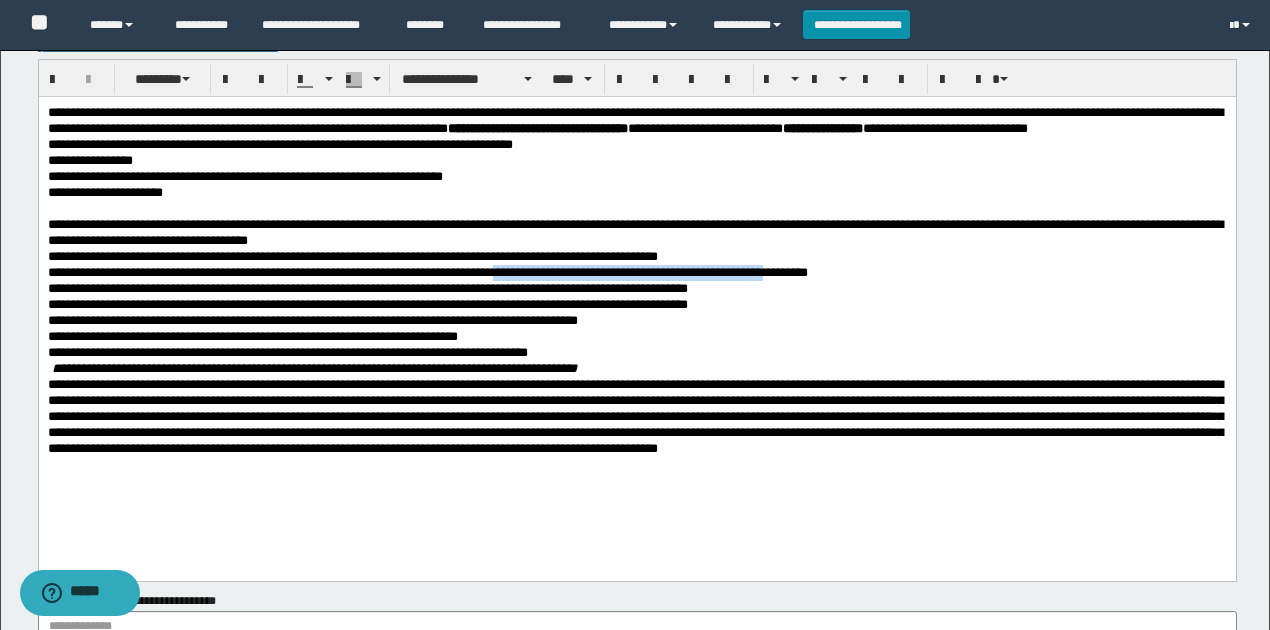 drag, startPoint x: 816, startPoint y: 289, endPoint x: 532, endPoint y: 287, distance: 284.00705 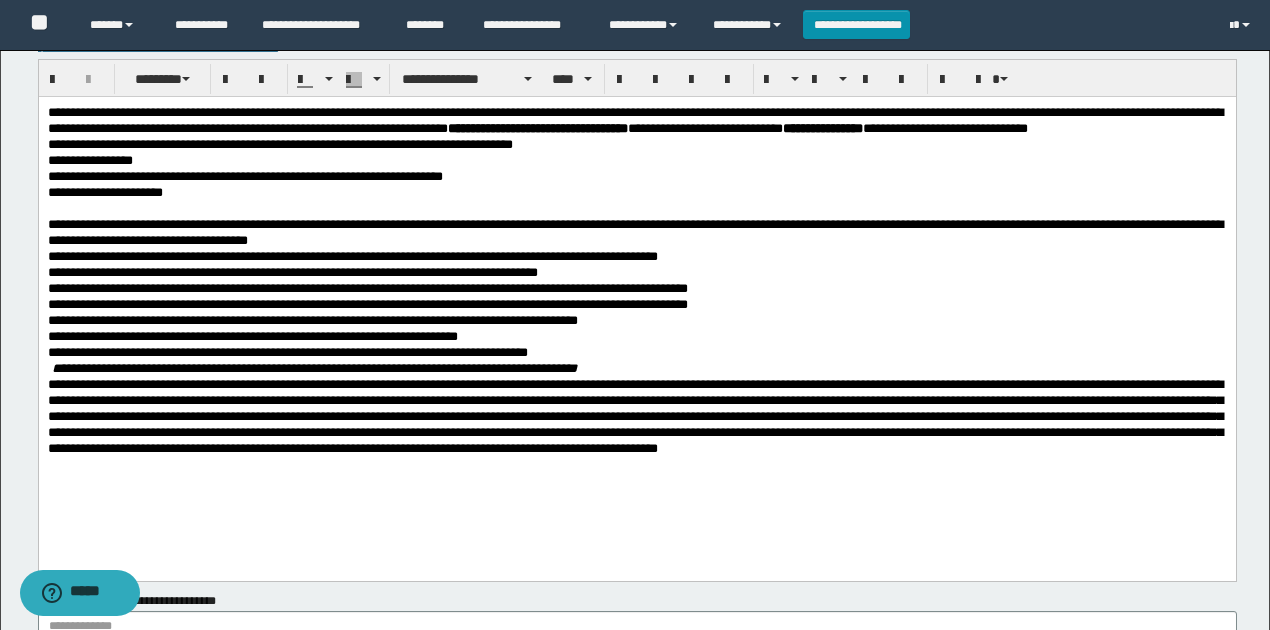 click on "**********" at bounding box center (292, 271) 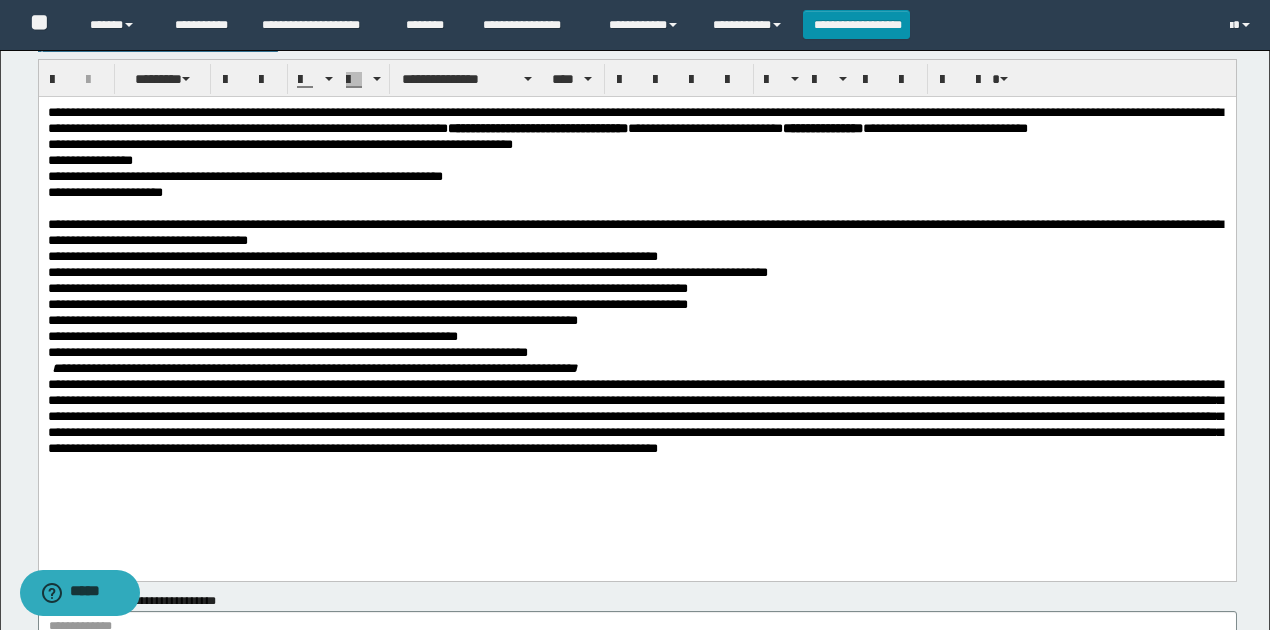 click on "**********" at bounding box center [407, 271] 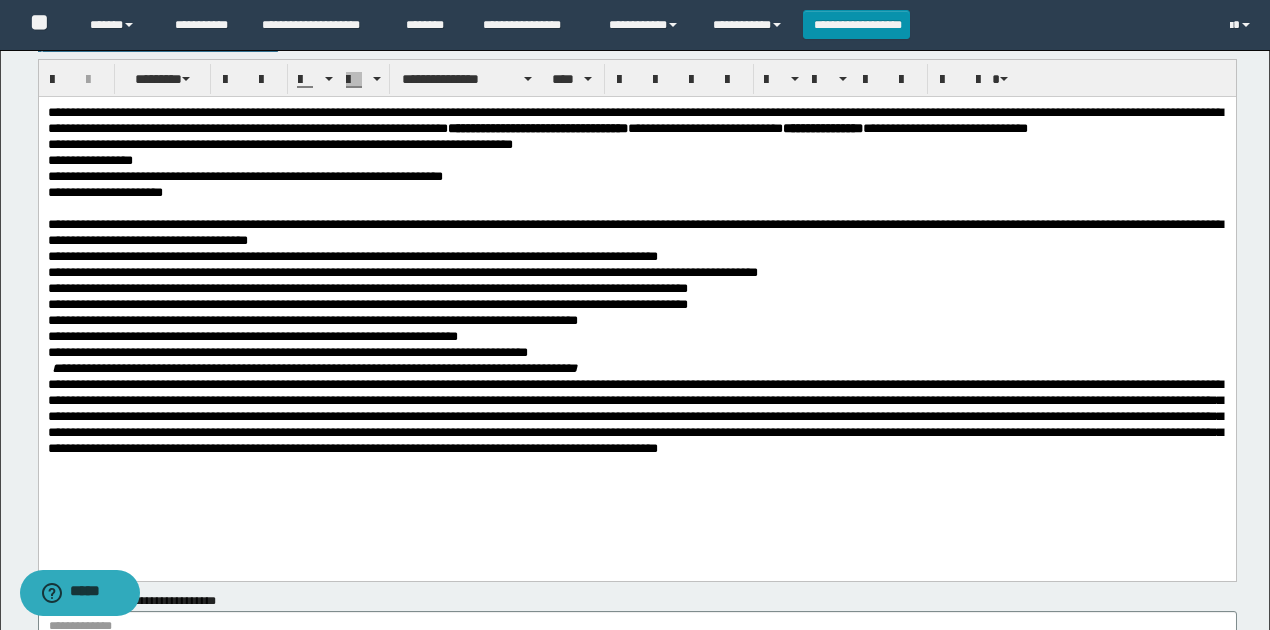 click on "**********" at bounding box center (402, 271) 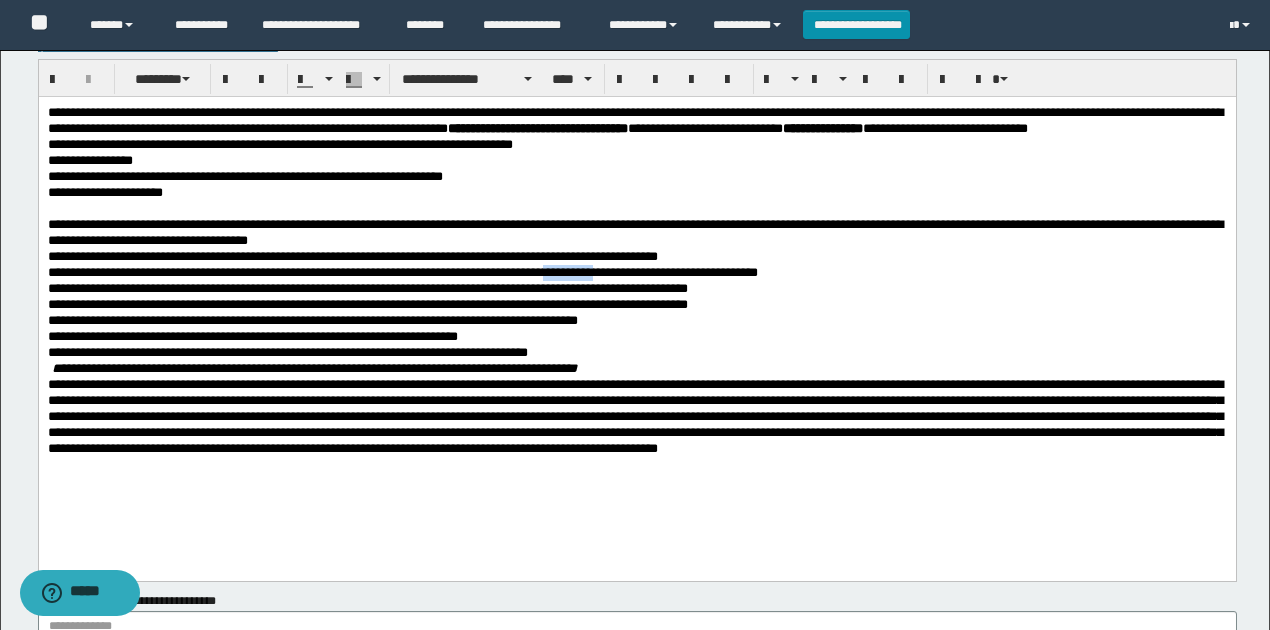 drag, startPoint x: 646, startPoint y: 287, endPoint x: 590, endPoint y: 286, distance: 56.008926 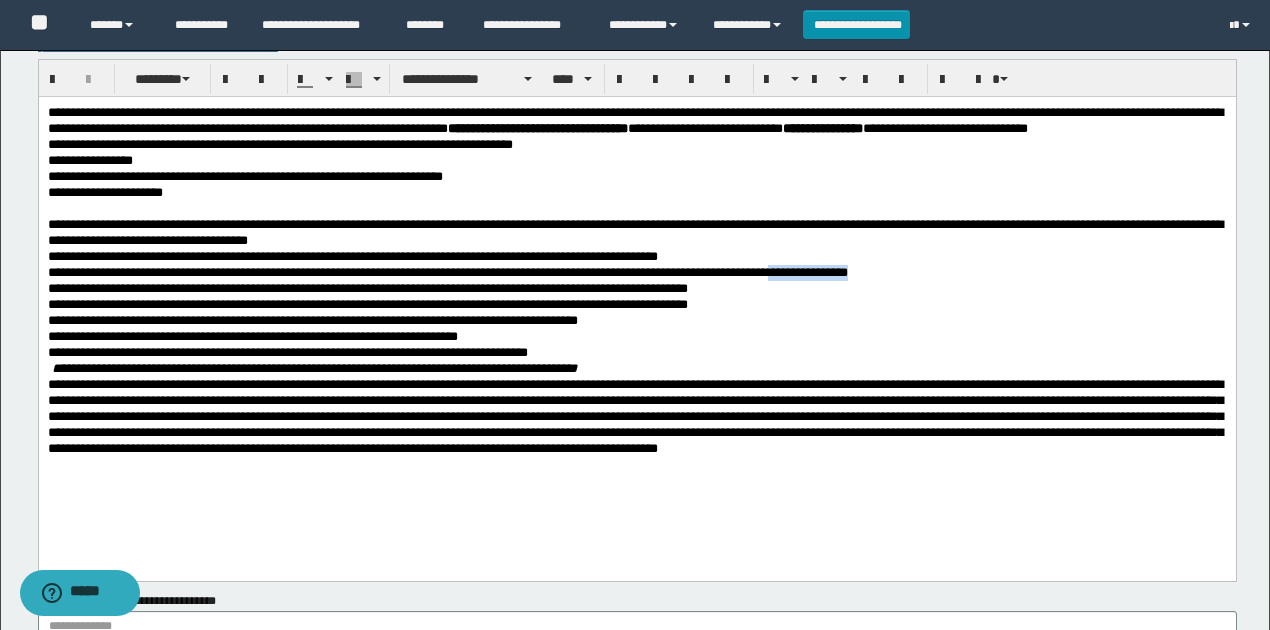 drag, startPoint x: 909, startPoint y: 290, endPoint x: 824, endPoint y: 296, distance: 85.2115 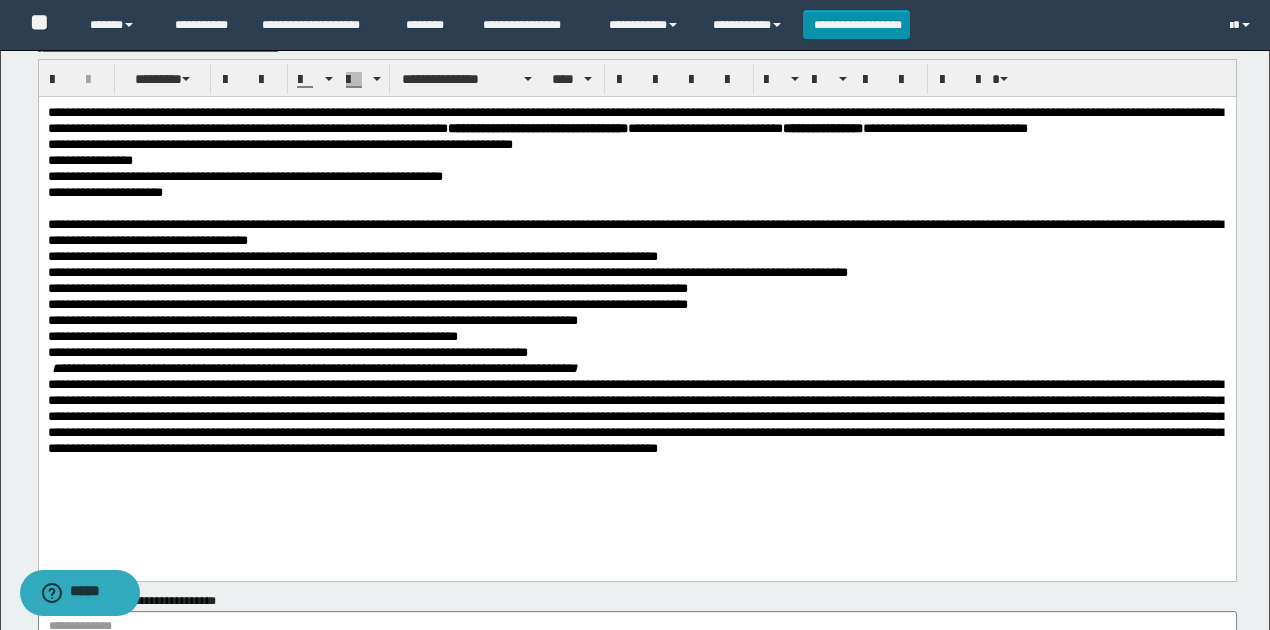 drag, startPoint x: 826, startPoint y: 290, endPoint x: 839, endPoint y: 289, distance: 13.038404 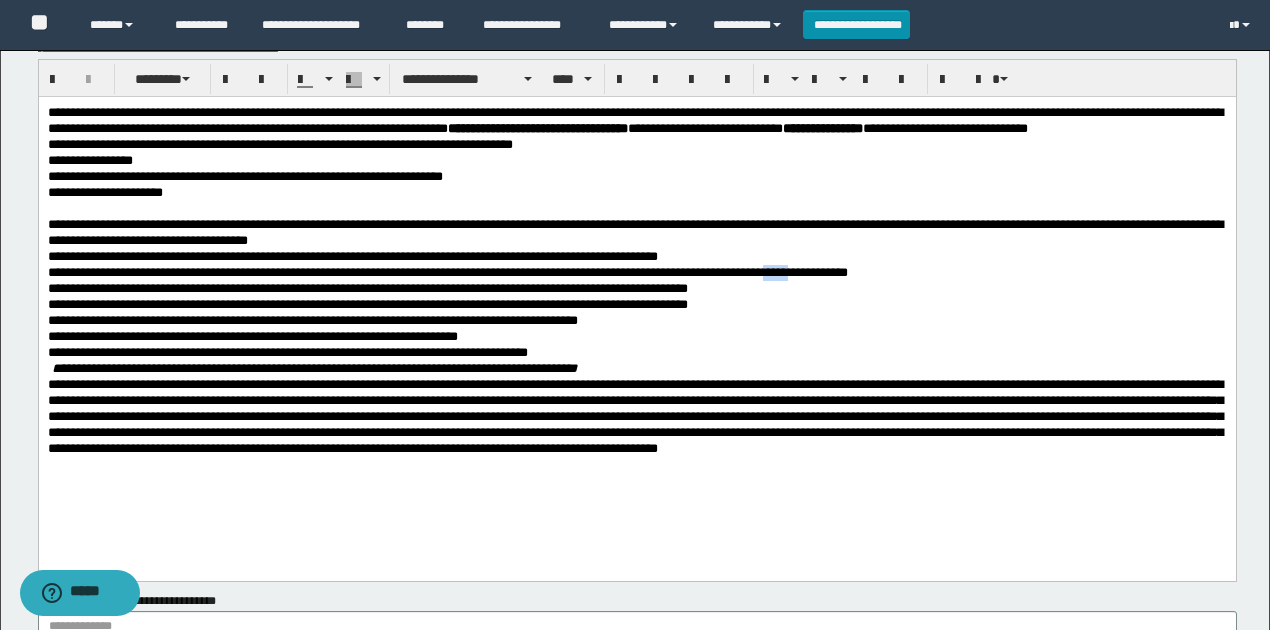 drag, startPoint x: 844, startPoint y: 286, endPoint x: 824, endPoint y: 286, distance: 20 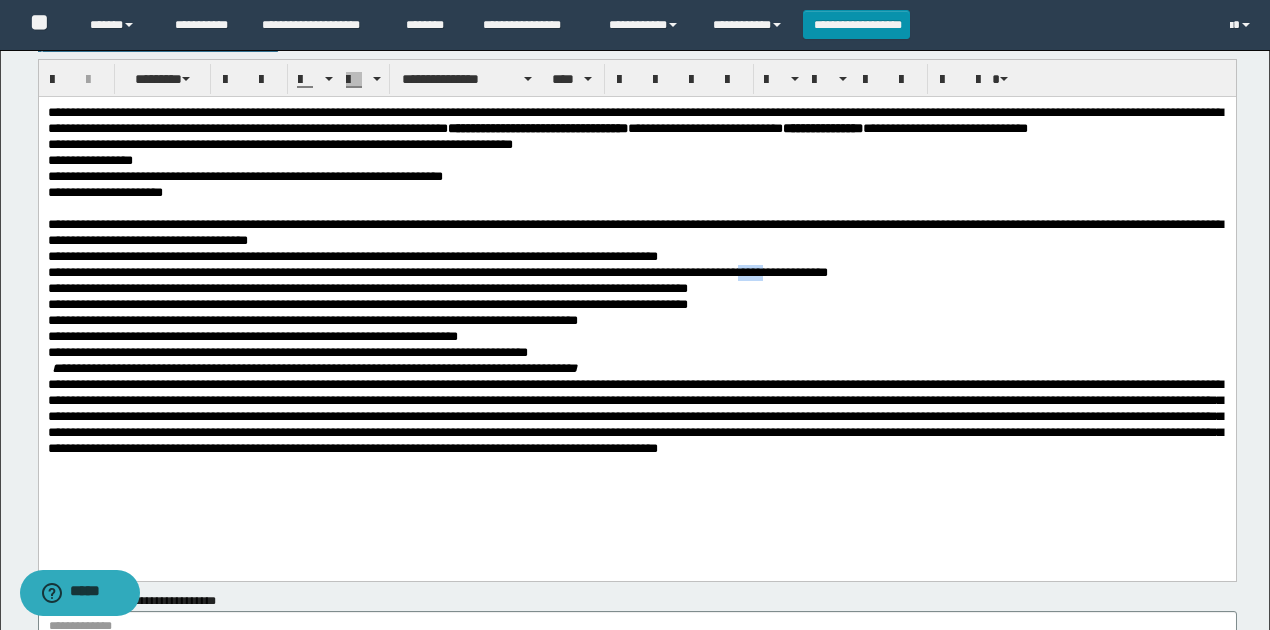 drag, startPoint x: 822, startPoint y: 287, endPoint x: 798, endPoint y: 287, distance: 24 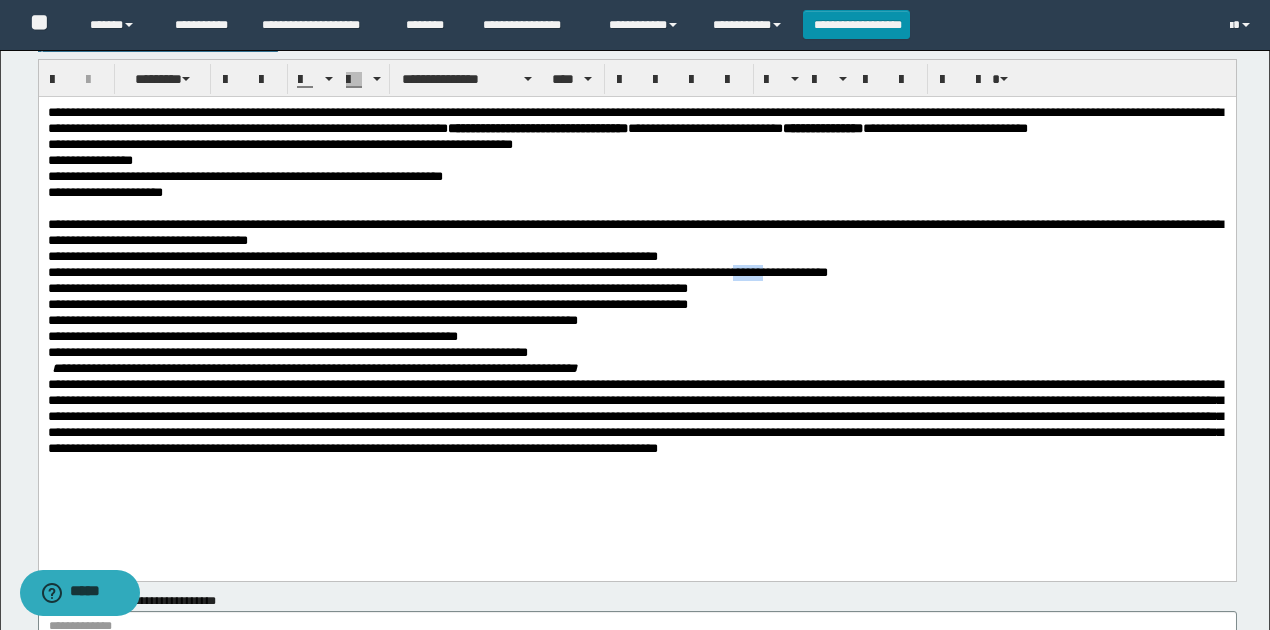drag, startPoint x: 792, startPoint y: 285, endPoint x: 824, endPoint y: 286, distance: 32.01562 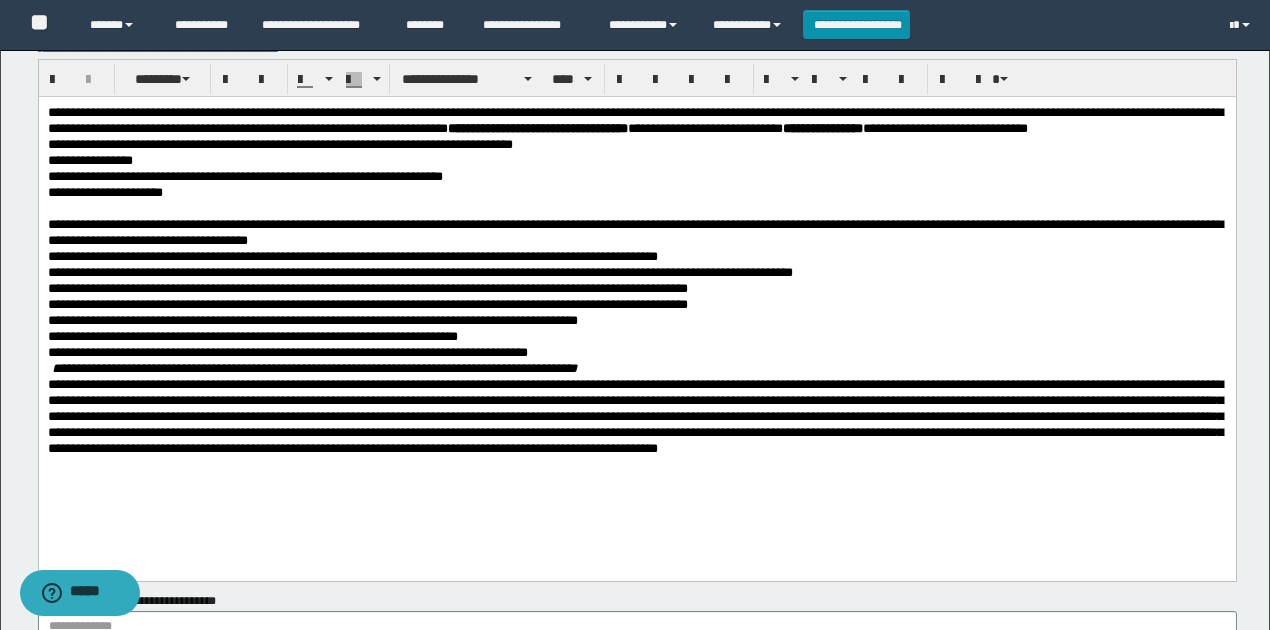click on "**********" at bounding box center [419, 271] 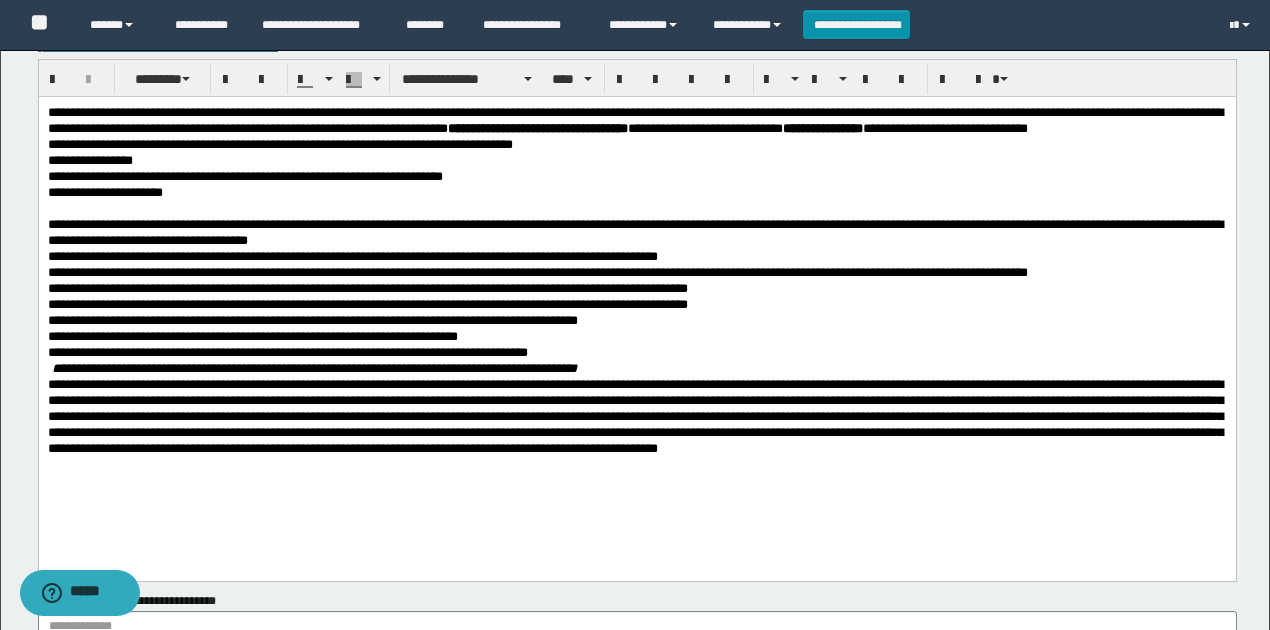 click on "**********" at bounding box center (636, 328) 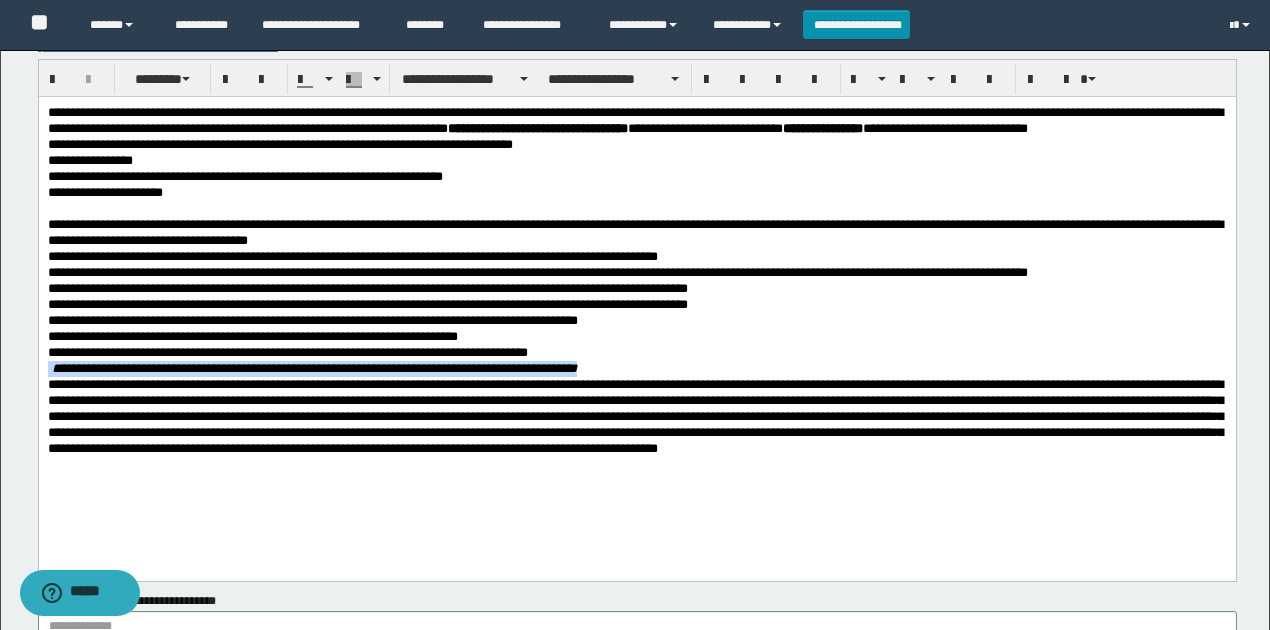 drag, startPoint x: 48, startPoint y: 382, endPoint x: 640, endPoint y: 380, distance: 592.00336 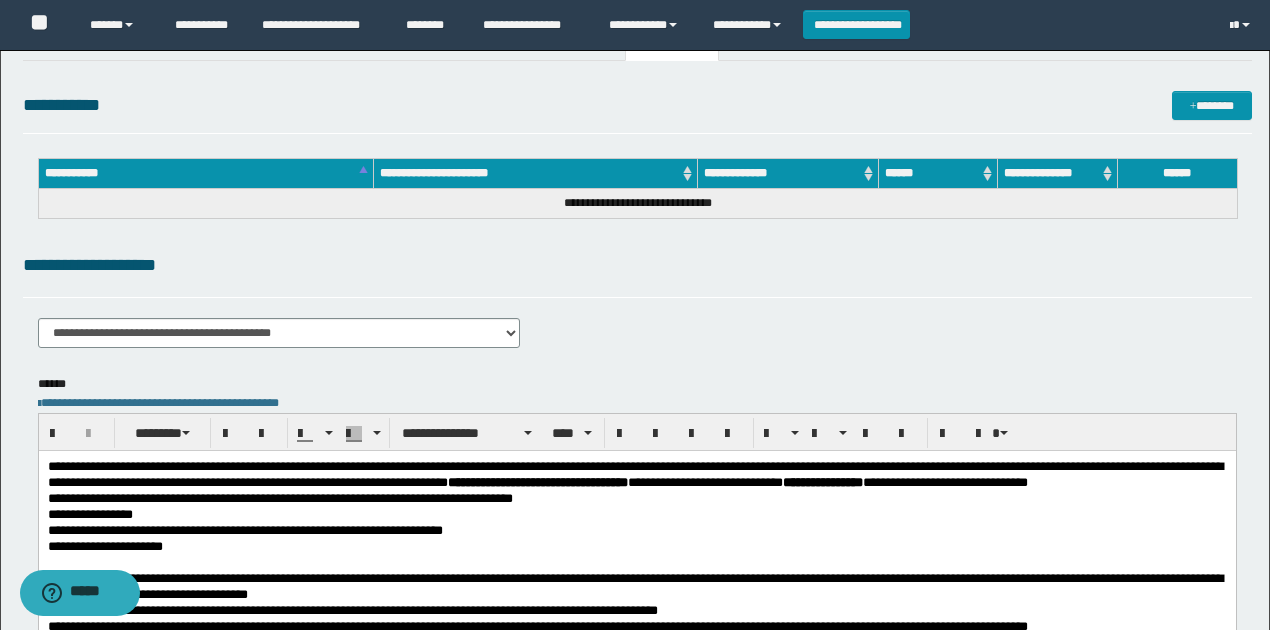 scroll, scrollTop: 0, scrollLeft: 0, axis: both 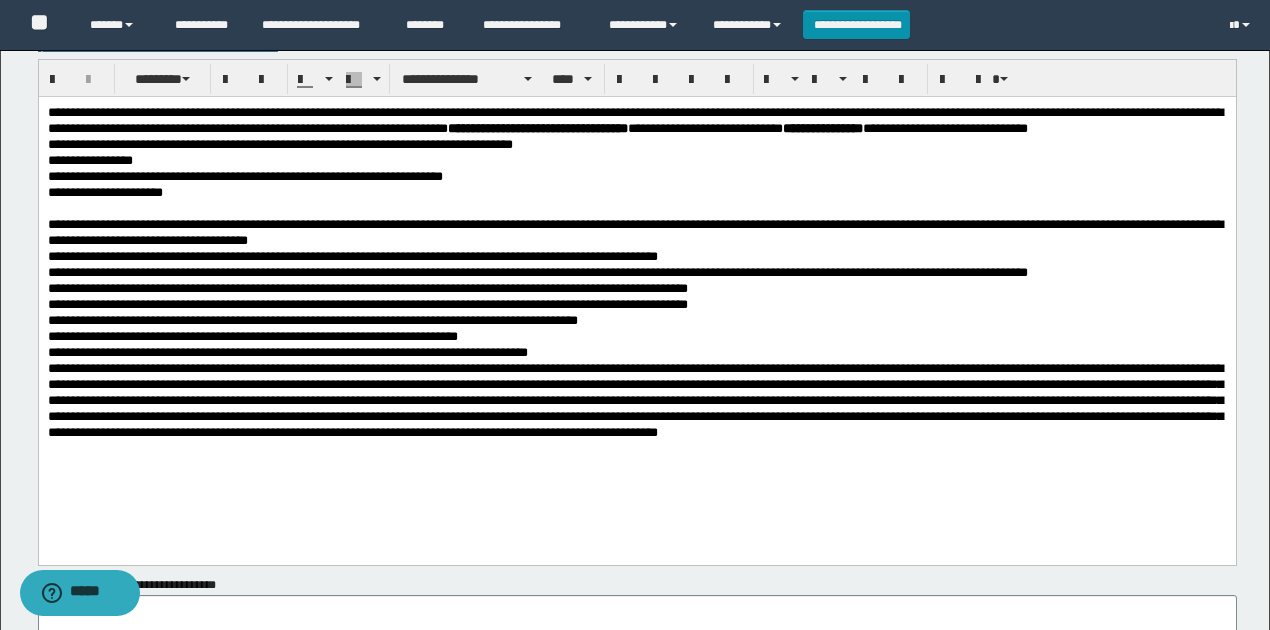 click at bounding box center (637, 208) 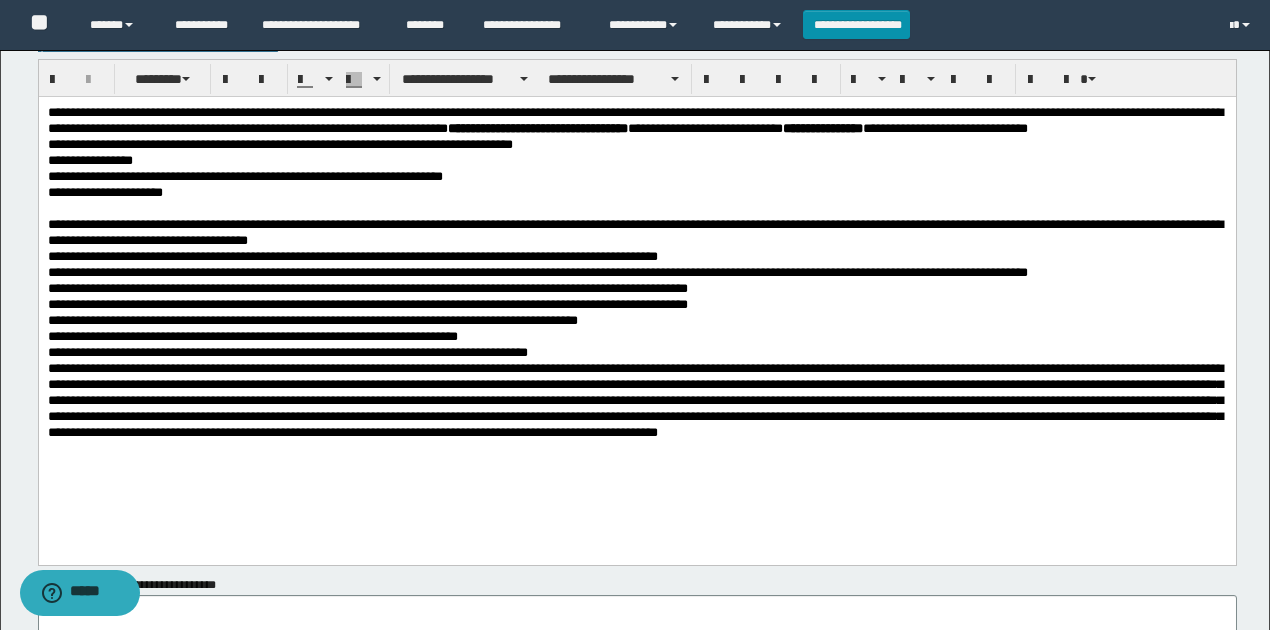 click on "**********" at bounding box center [104, 191] 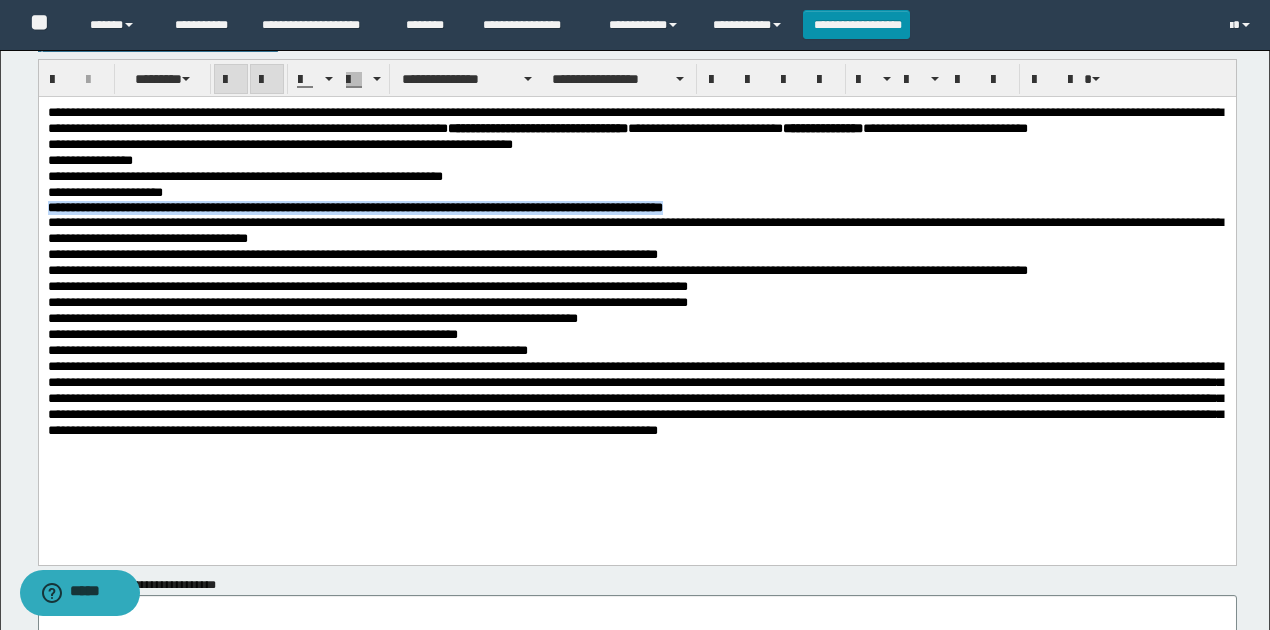 drag, startPoint x: 761, startPoint y: 223, endPoint x: 30, endPoint y: 228, distance: 731.0171 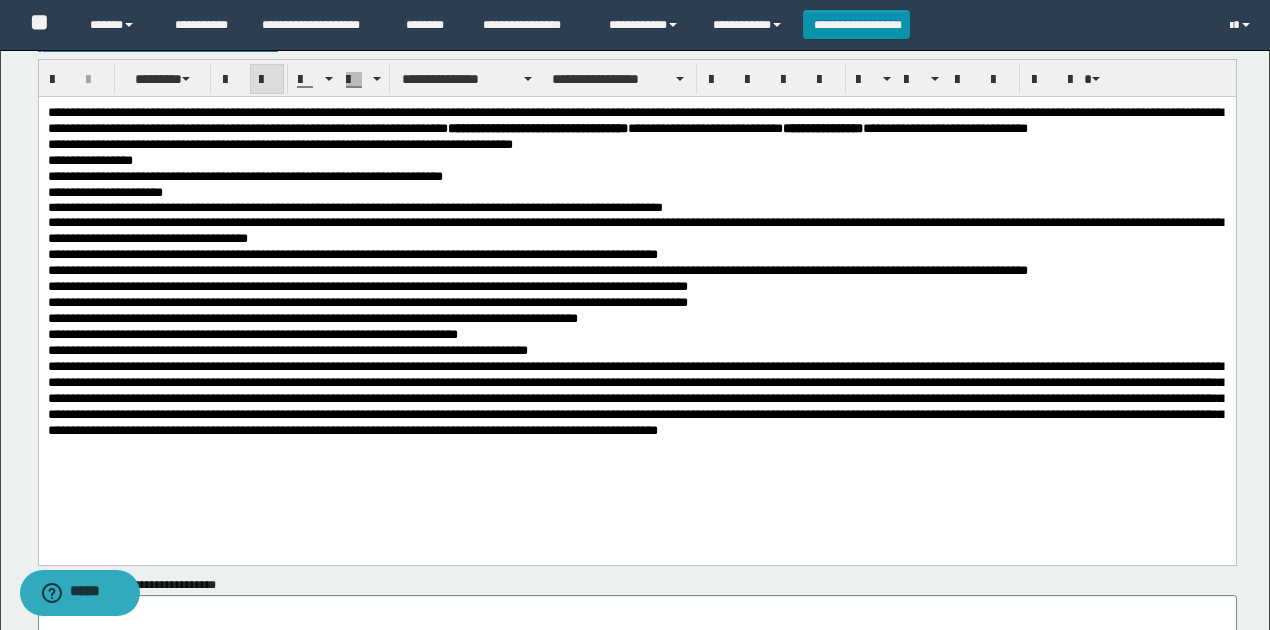 click on "**********" at bounding box center [634, 119] 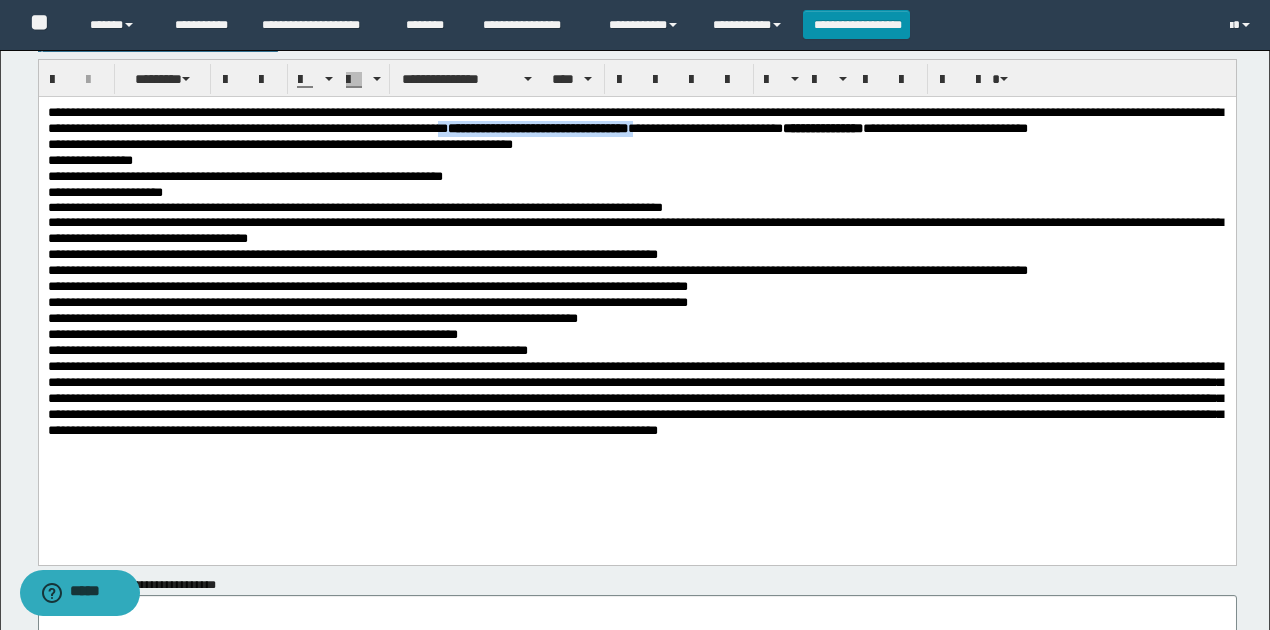 drag, startPoint x: 640, startPoint y: 125, endPoint x: 861, endPoint y: 127, distance: 221.00905 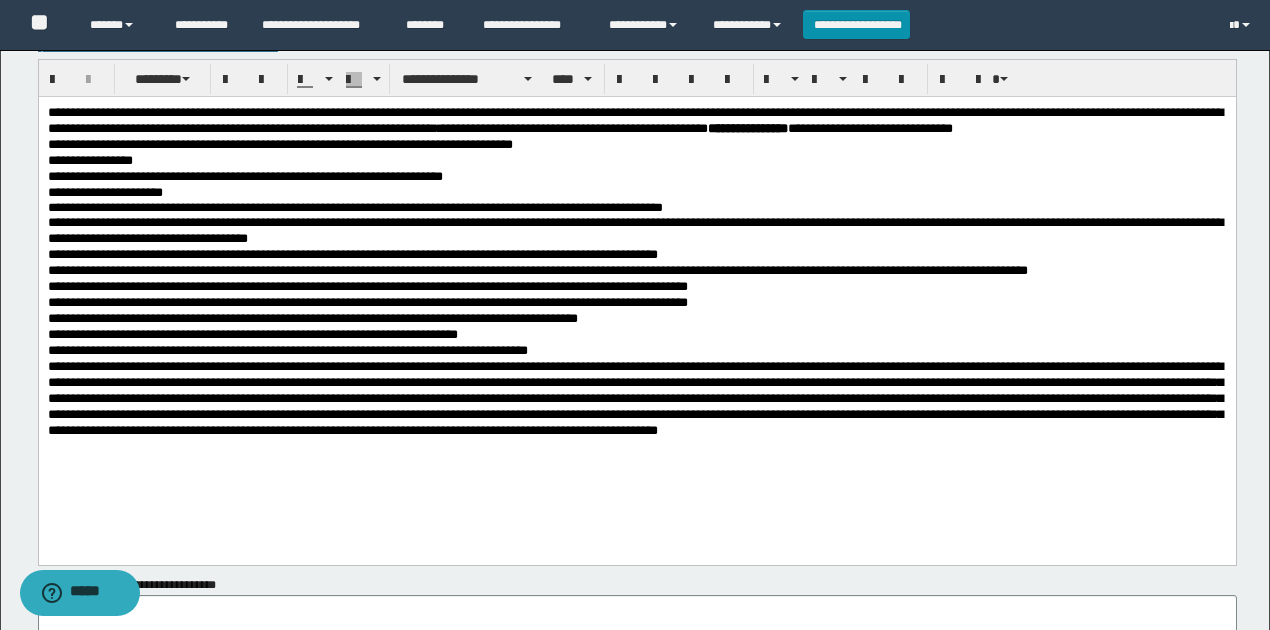 click on "**********" at bounding box center [634, 119] 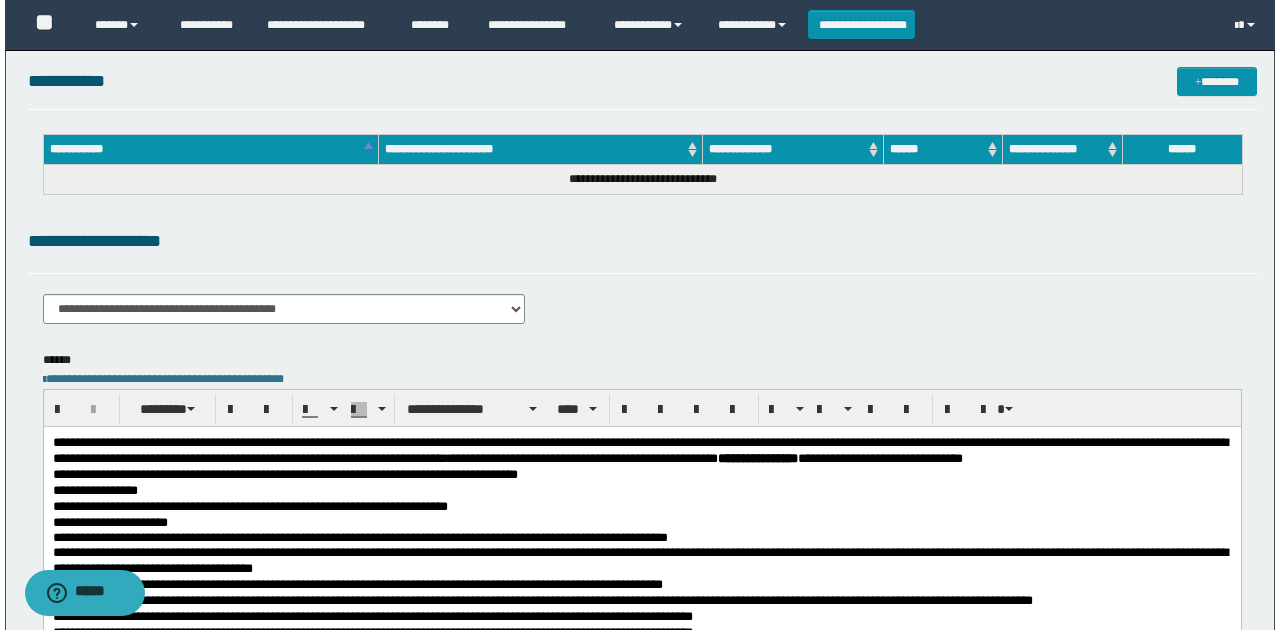 scroll, scrollTop: 0, scrollLeft: 0, axis: both 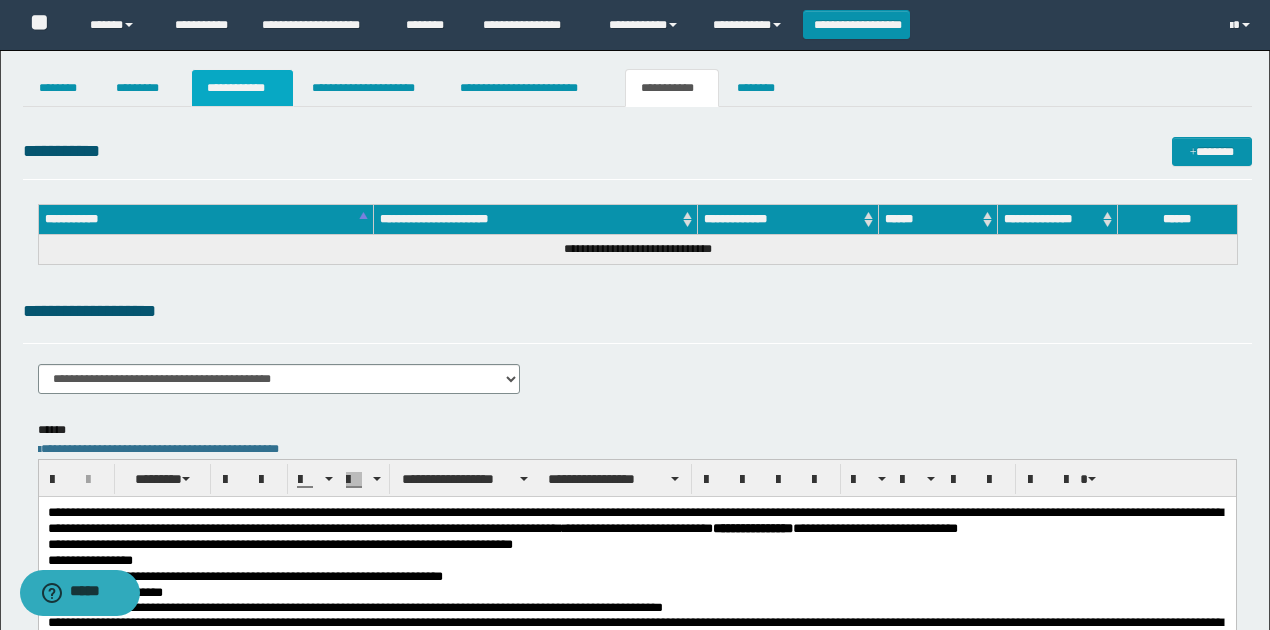 click on "**********" at bounding box center [243, 88] 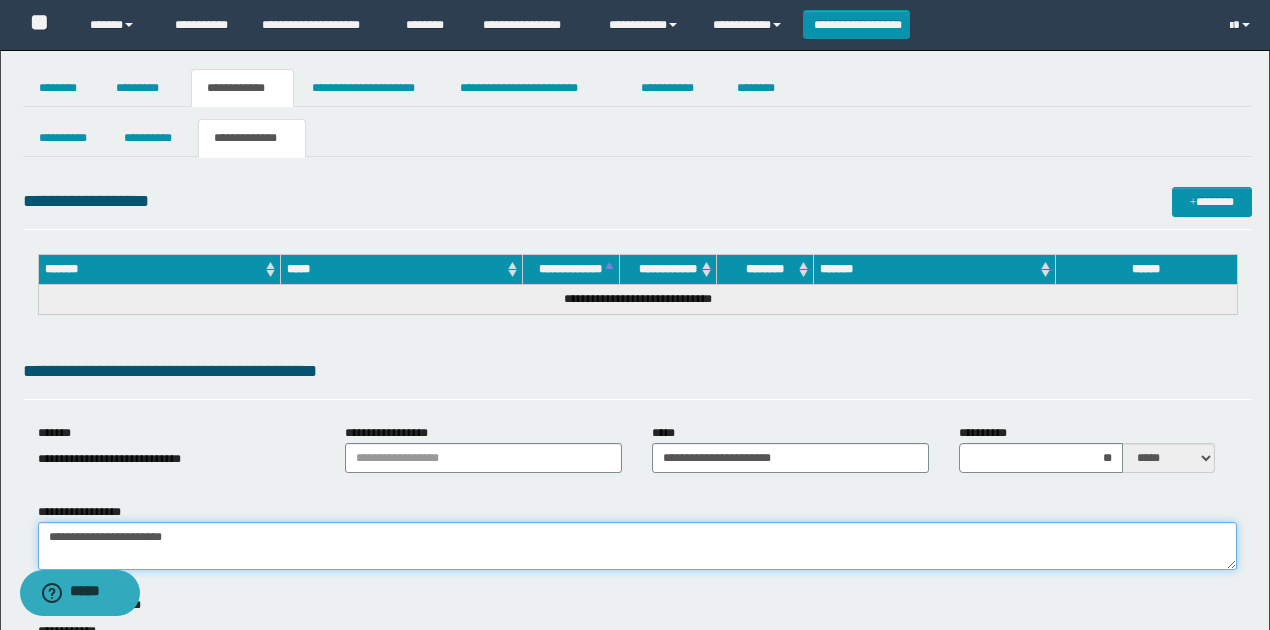 click on "**********" at bounding box center [637, 546] 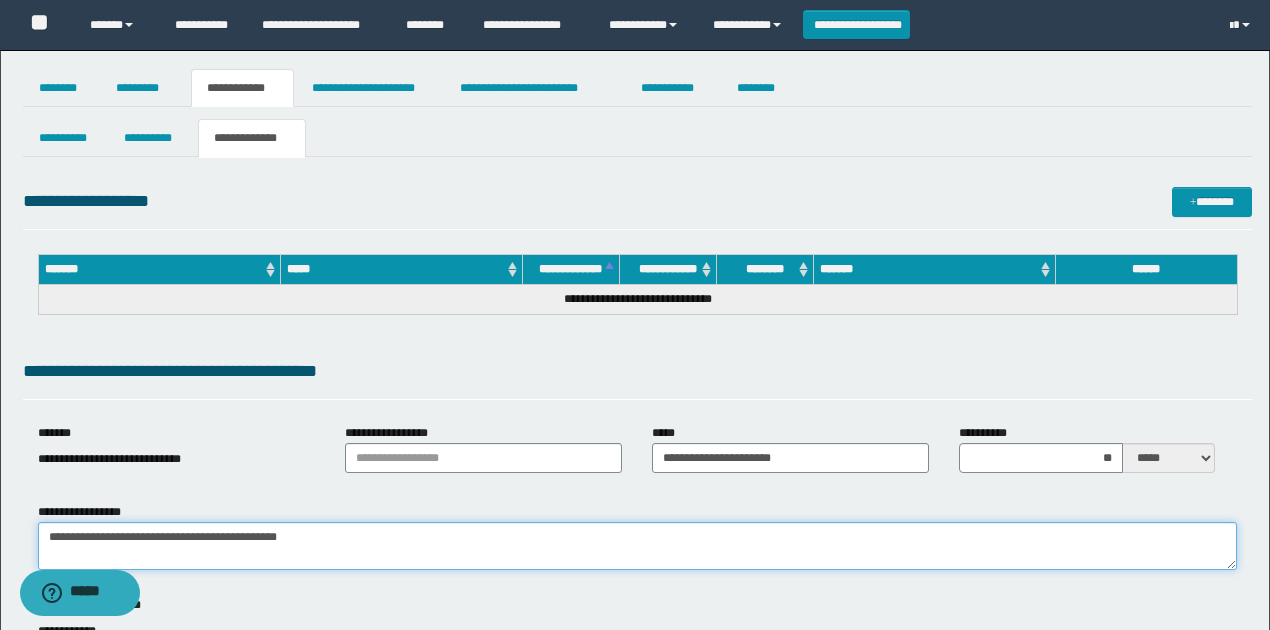 drag, startPoint x: 313, startPoint y: 533, endPoint x: 188, endPoint y: 536, distance: 125.035995 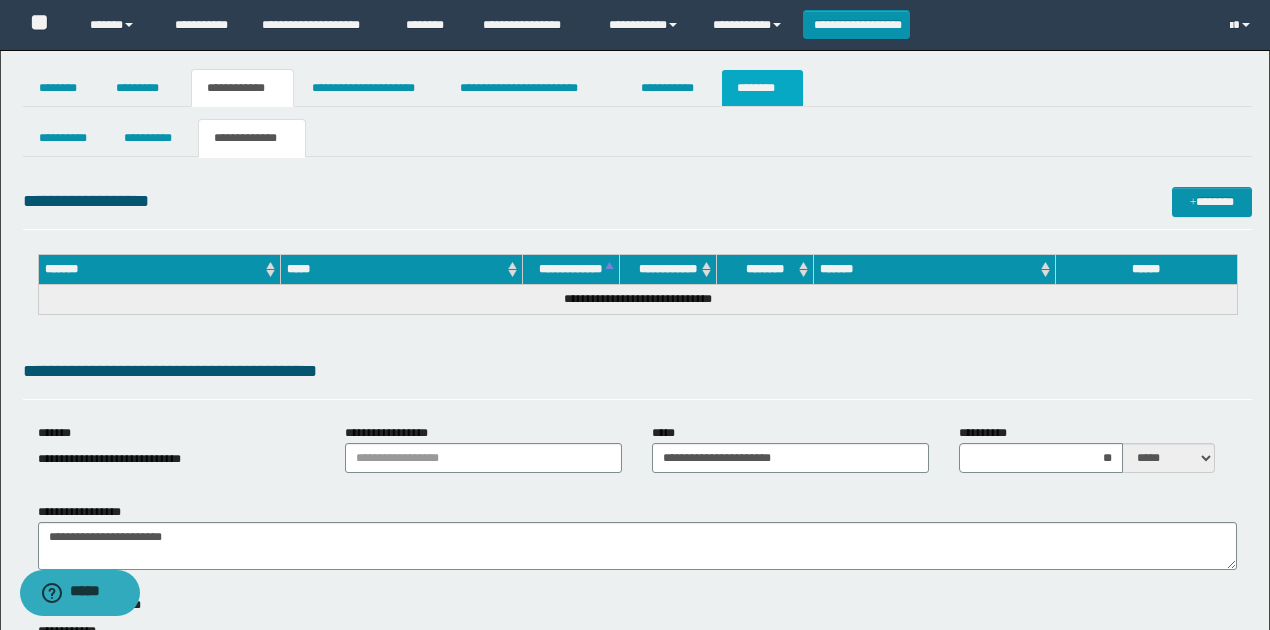 click on "********" at bounding box center [762, 88] 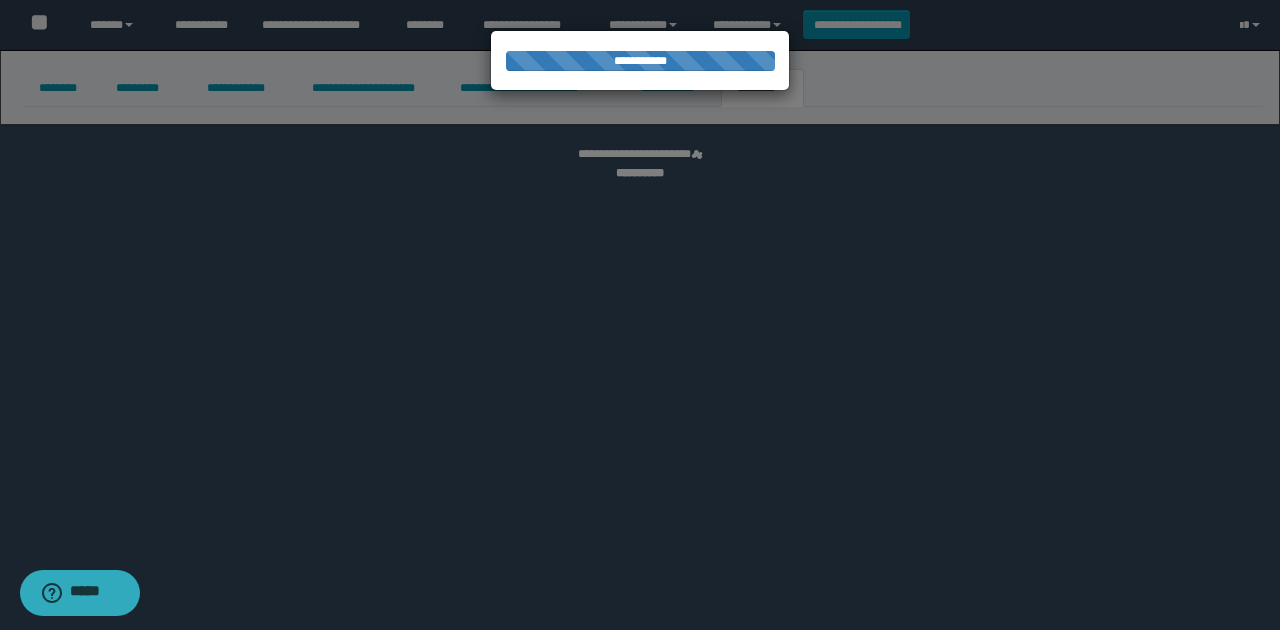 select 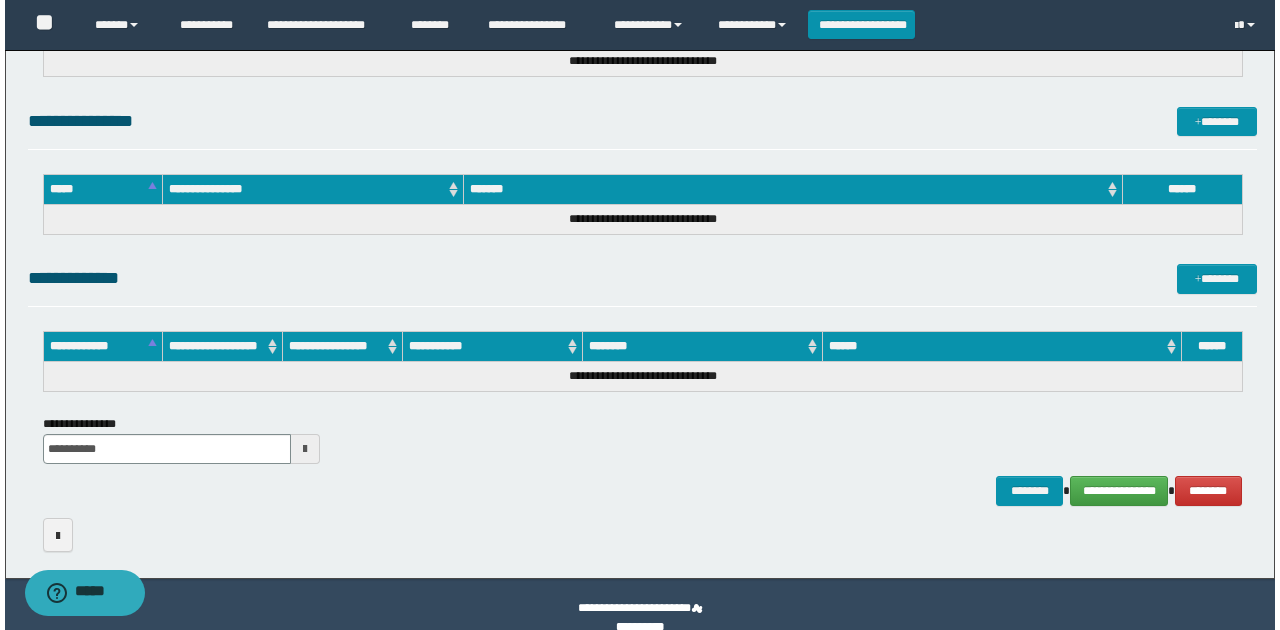 scroll, scrollTop: 974, scrollLeft: 0, axis: vertical 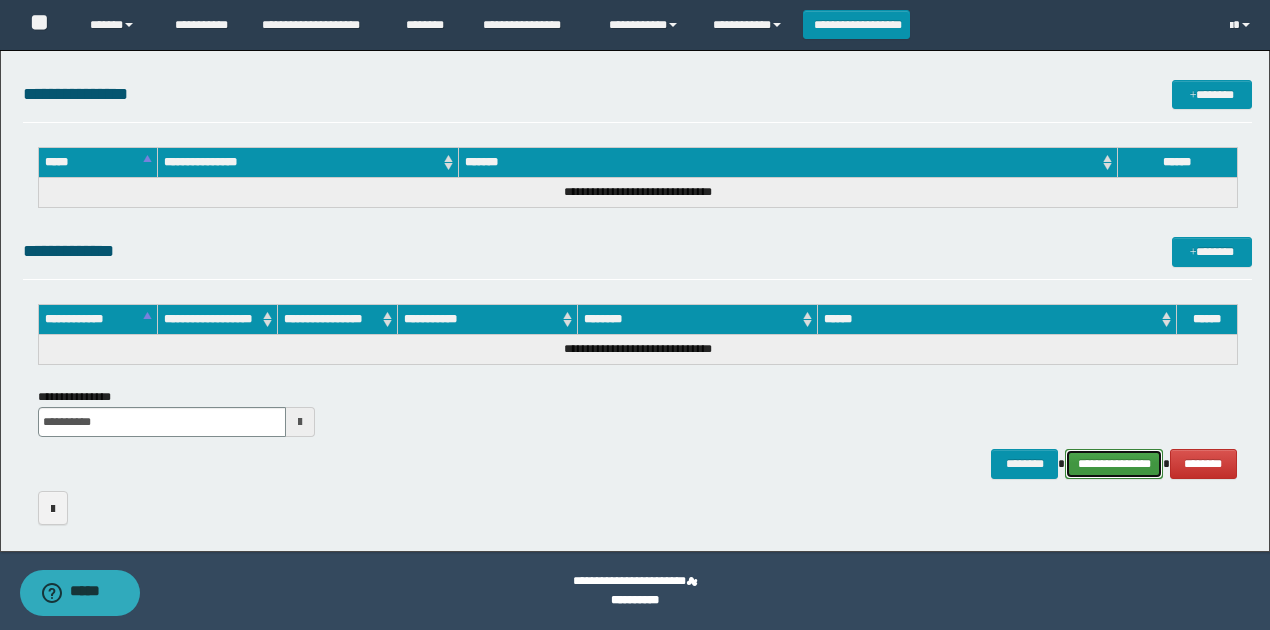 drag, startPoint x: 1140, startPoint y: 457, endPoint x: 1129, endPoint y: 450, distance: 13.038404 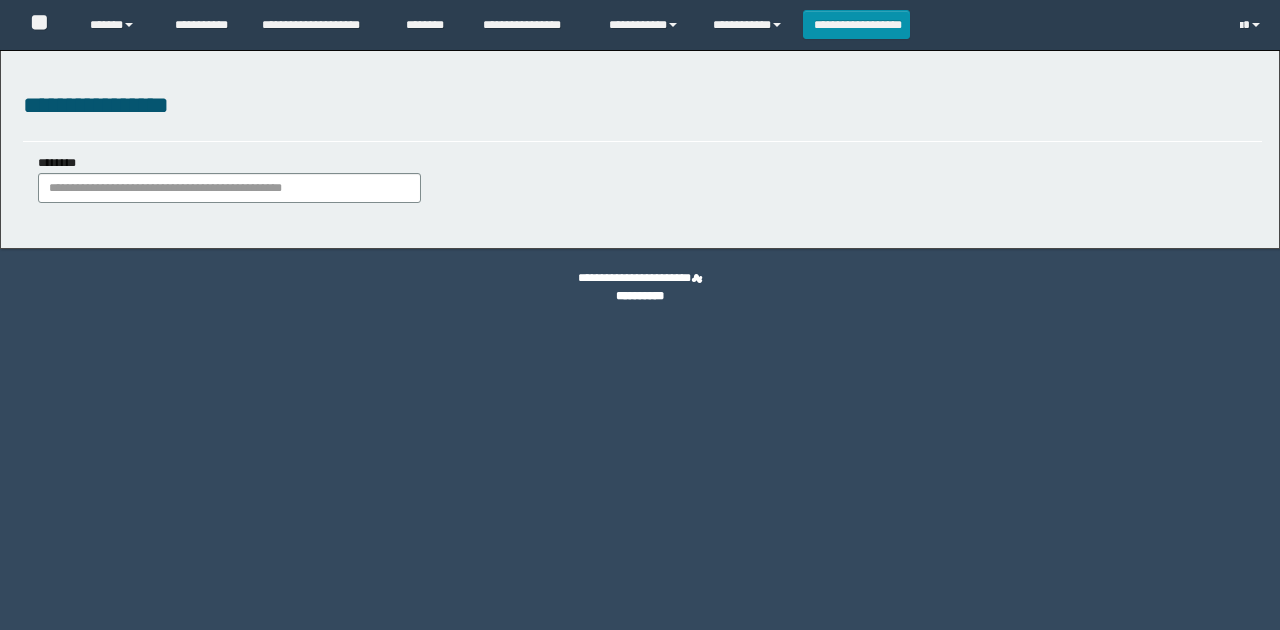 scroll, scrollTop: 0, scrollLeft: 0, axis: both 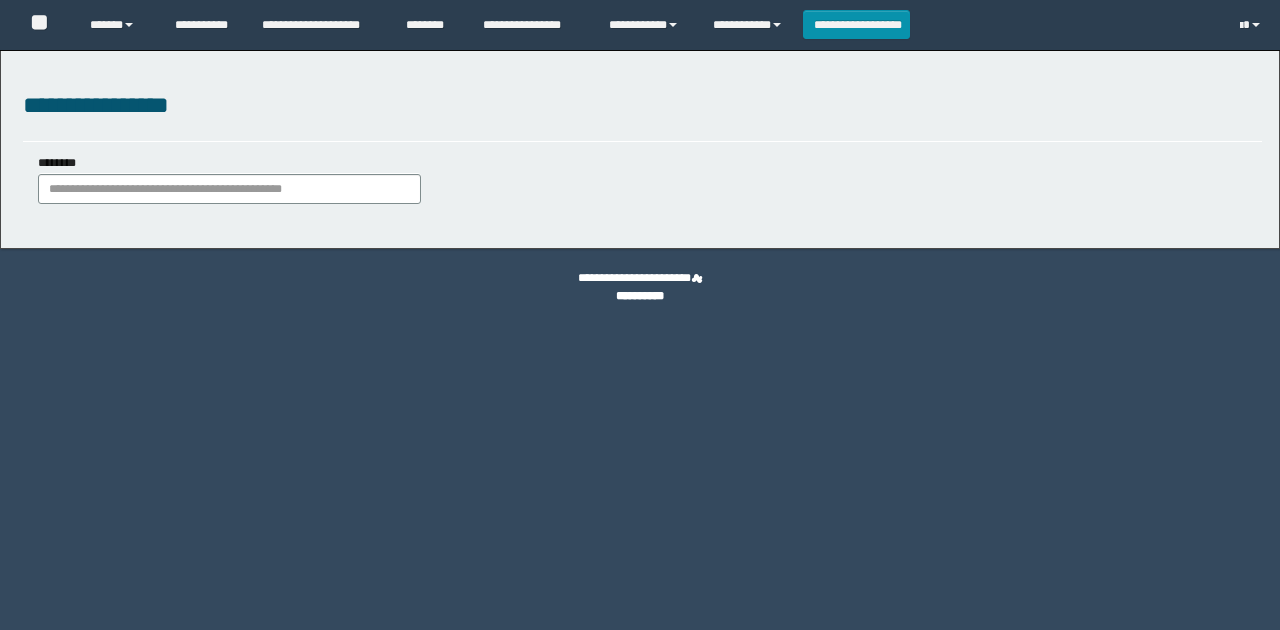 click on "**********" at bounding box center [642, 186] 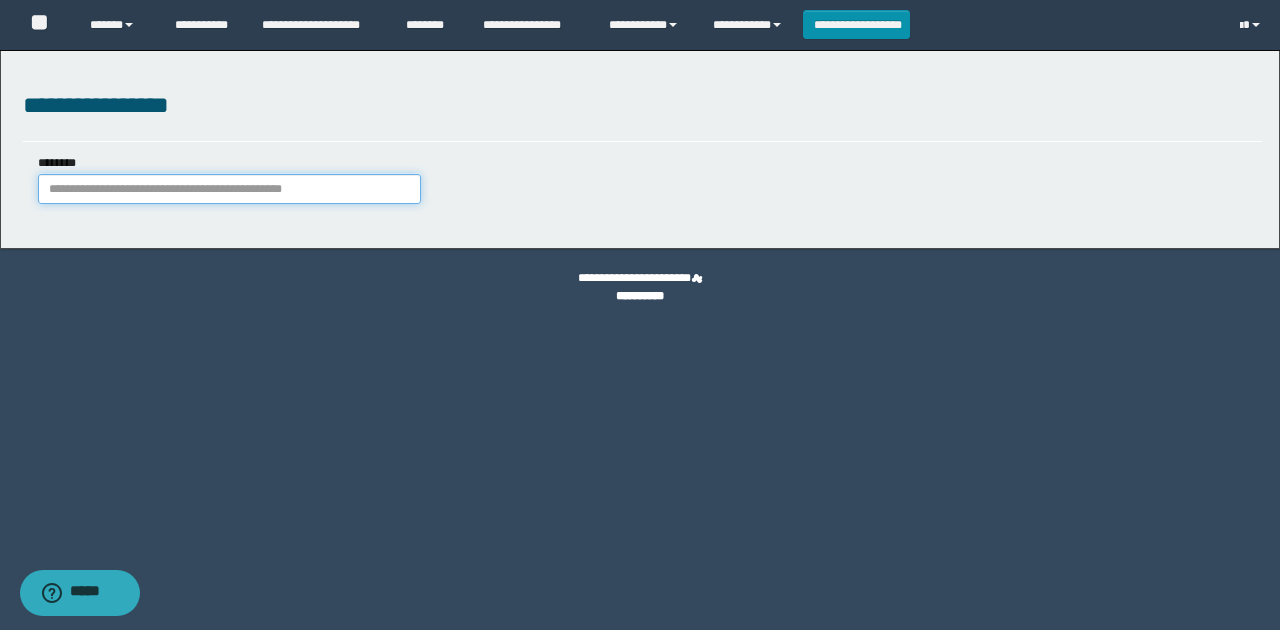 click on "********" at bounding box center (229, 189) 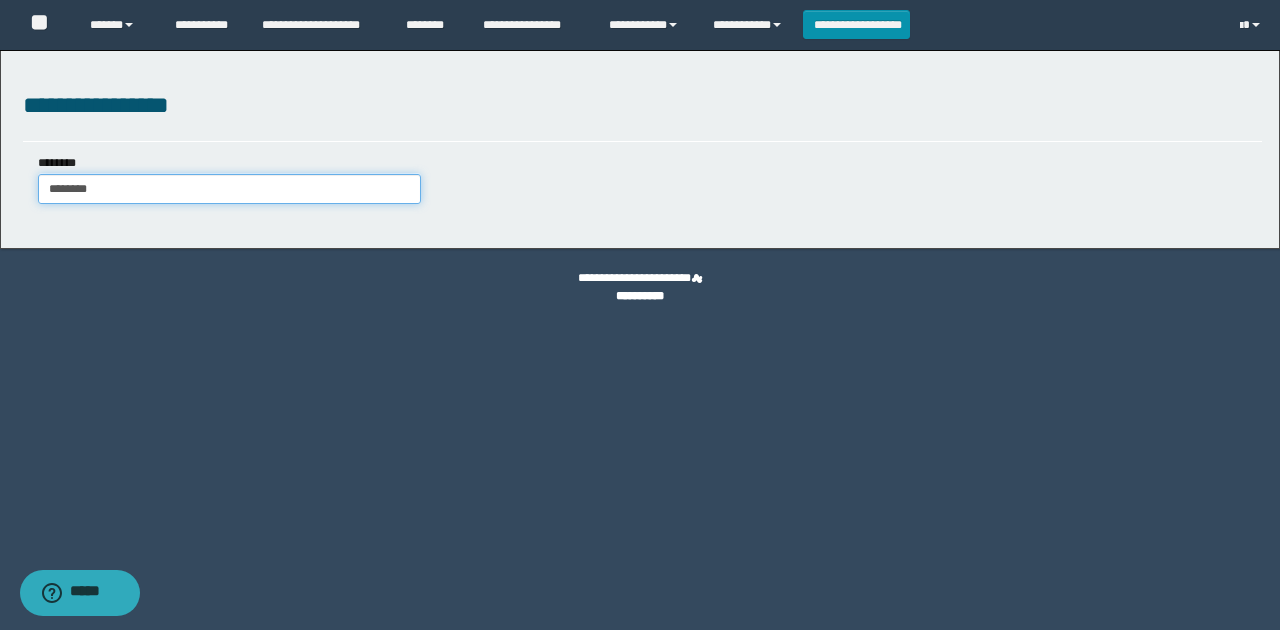 type on "********" 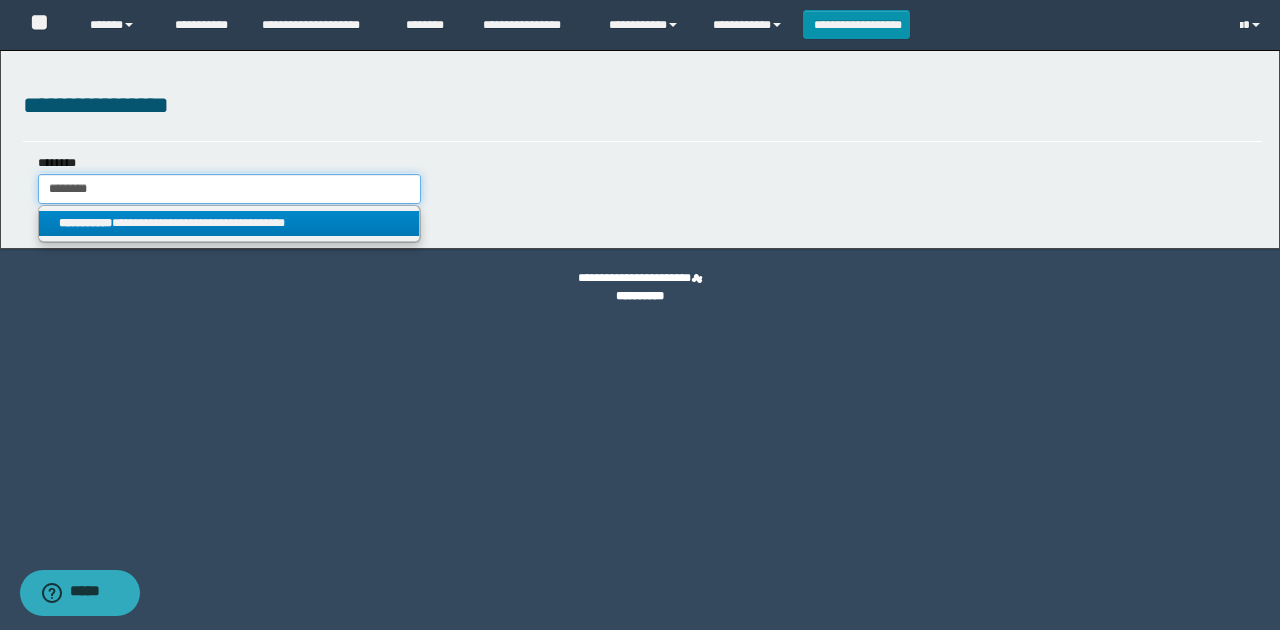 type on "********" 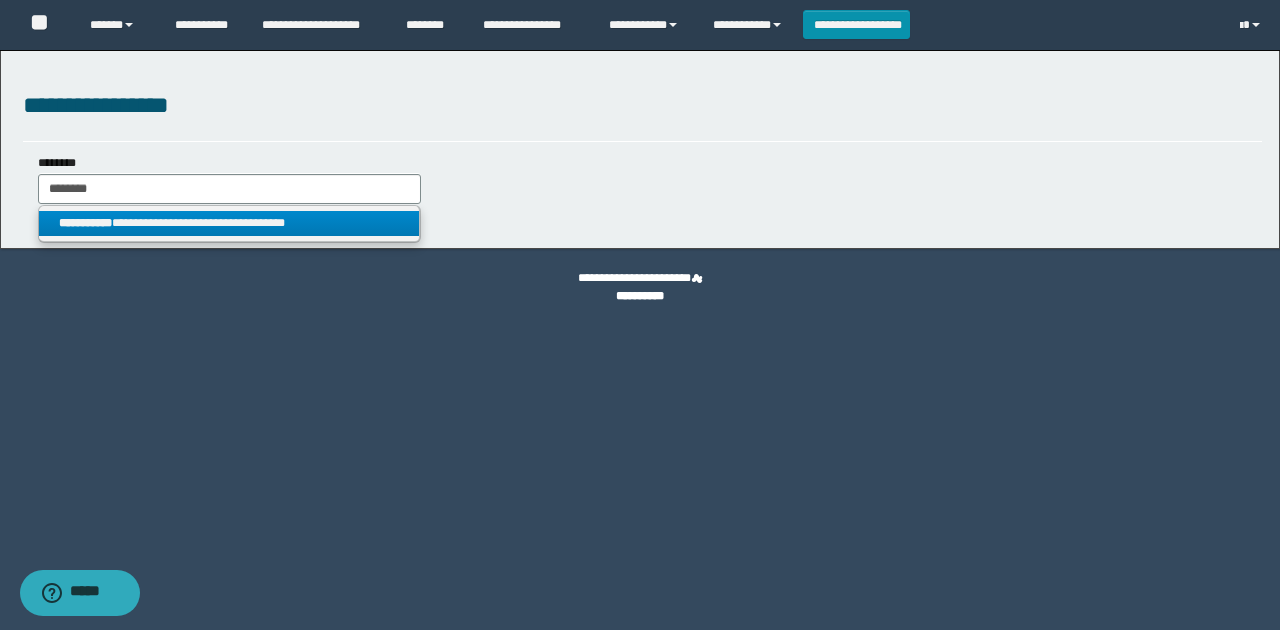 click on "**********" at bounding box center [229, 223] 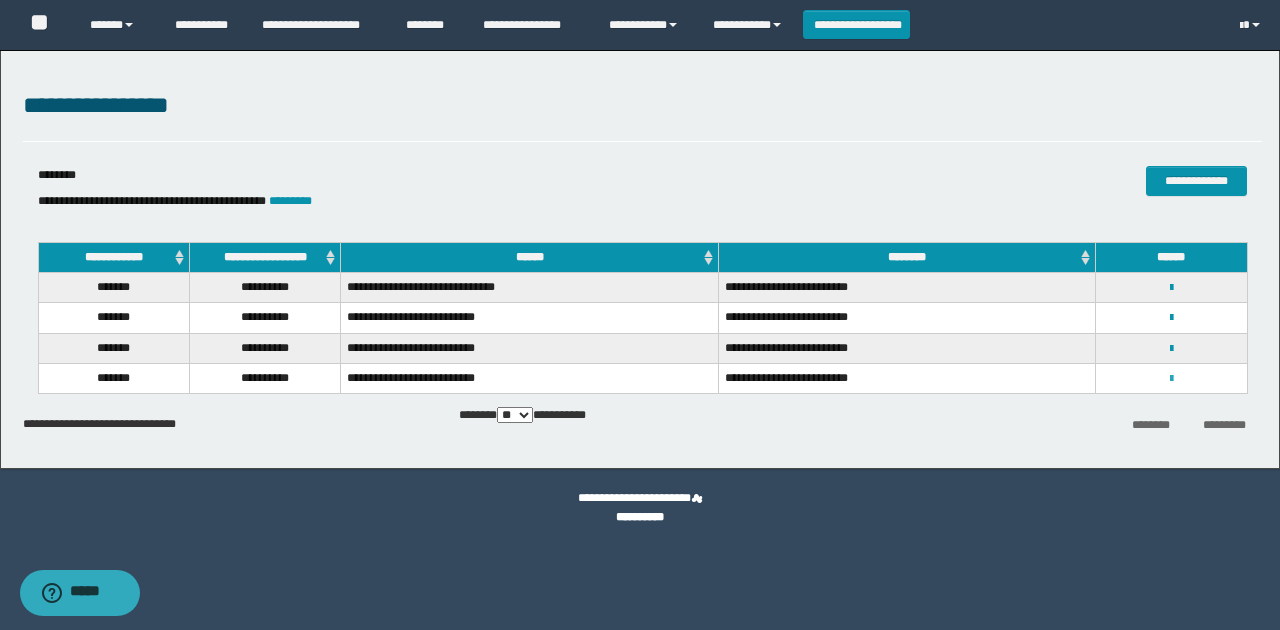 click at bounding box center (1171, 379) 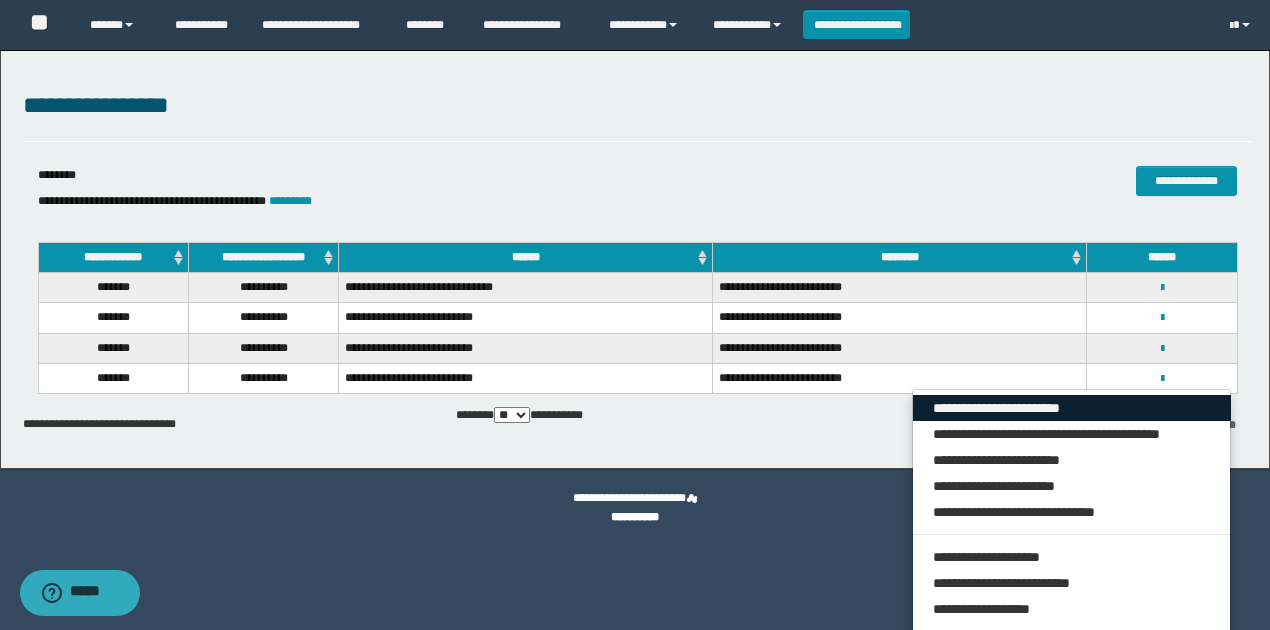 click on "**********" at bounding box center [1072, 408] 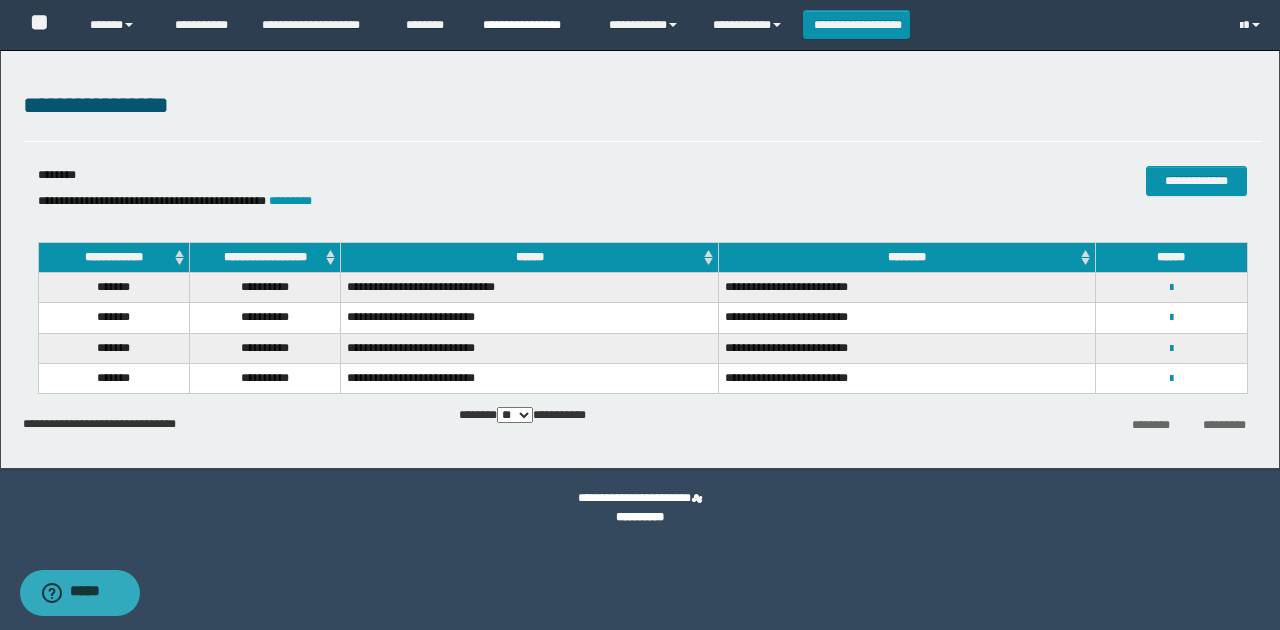 click on "**********" at bounding box center [531, 25] 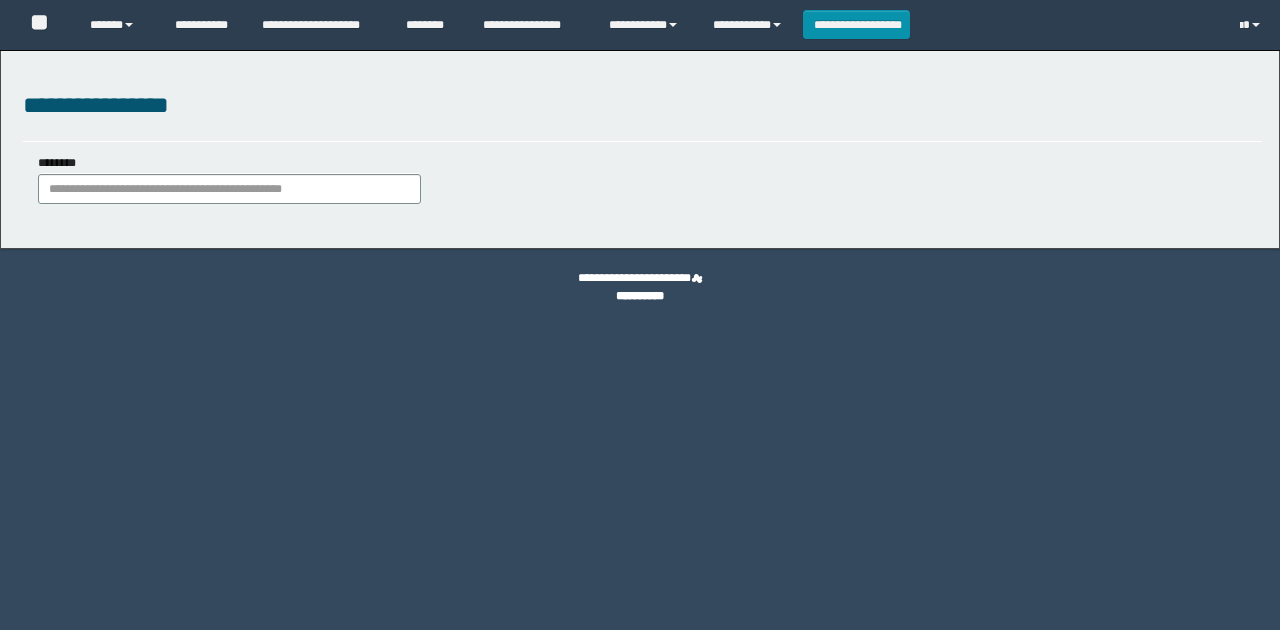 scroll, scrollTop: 0, scrollLeft: 0, axis: both 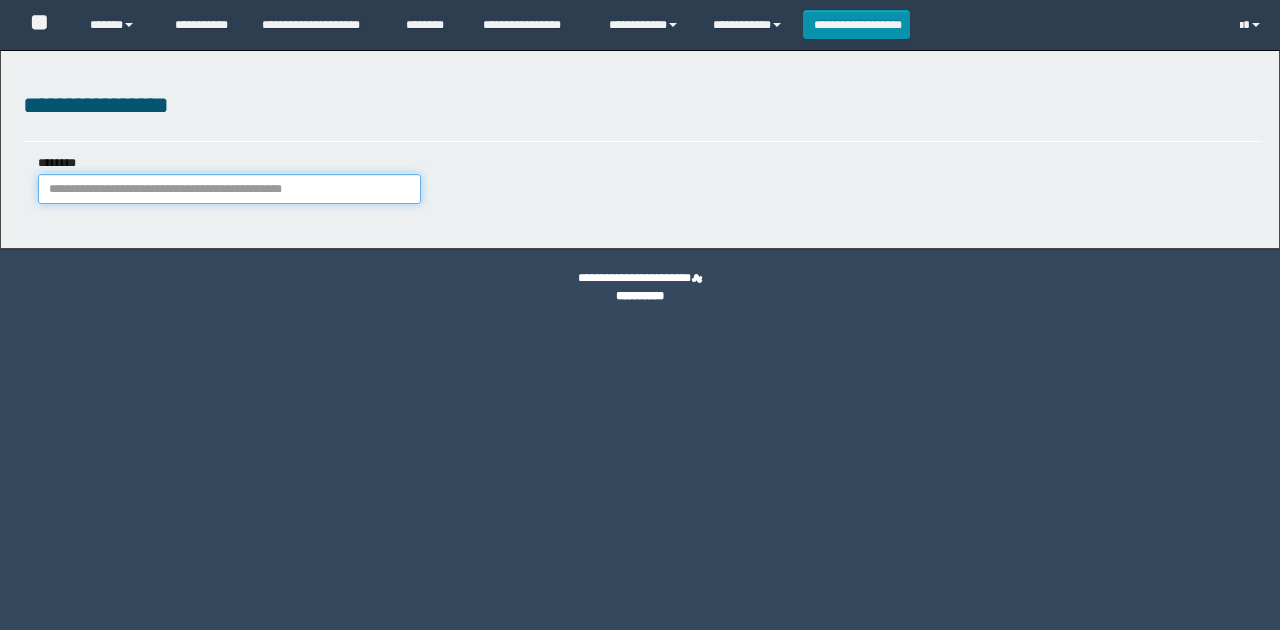 click on "********" at bounding box center (229, 189) 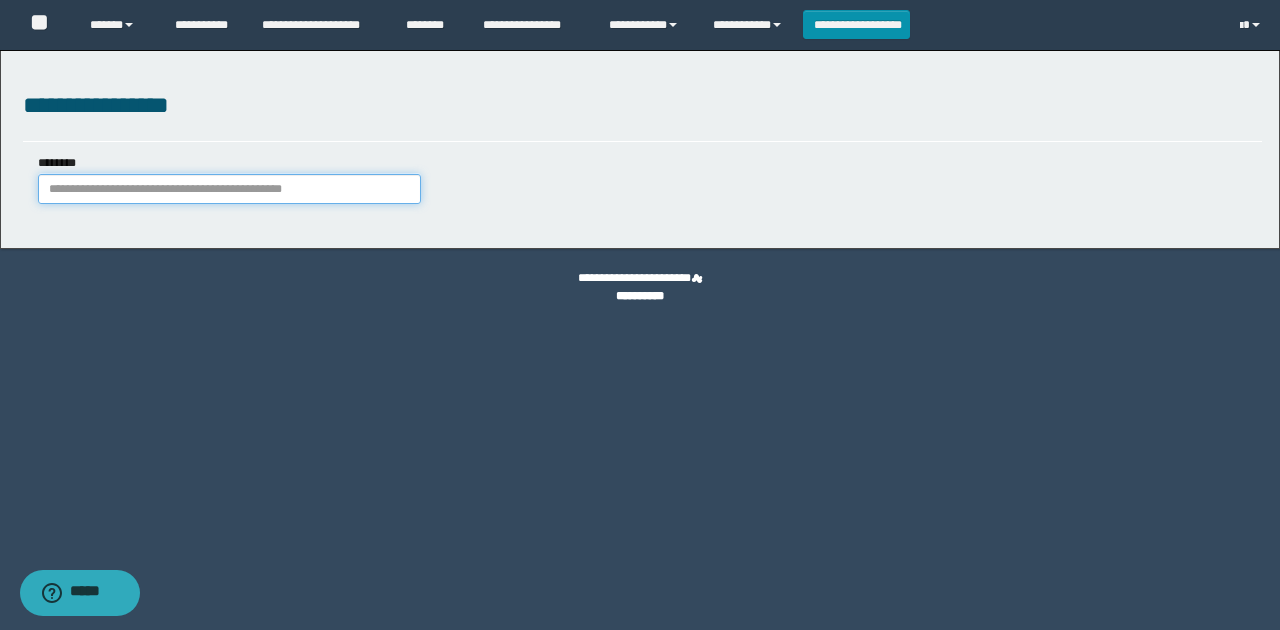 paste on "**********" 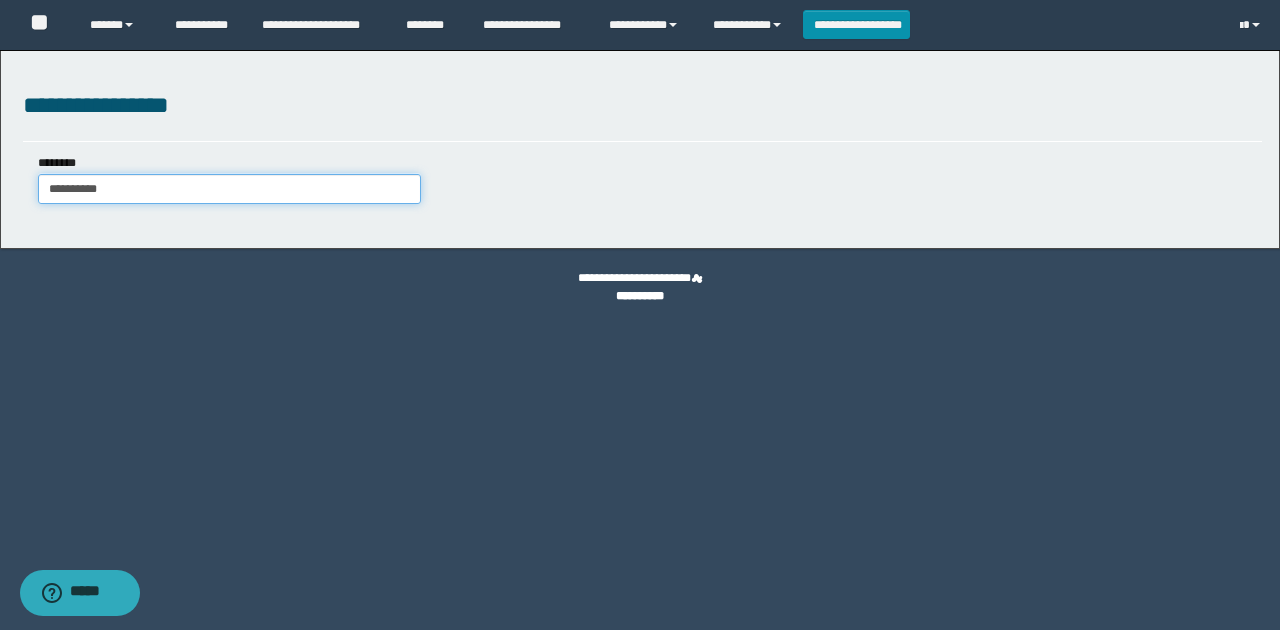 type on "**********" 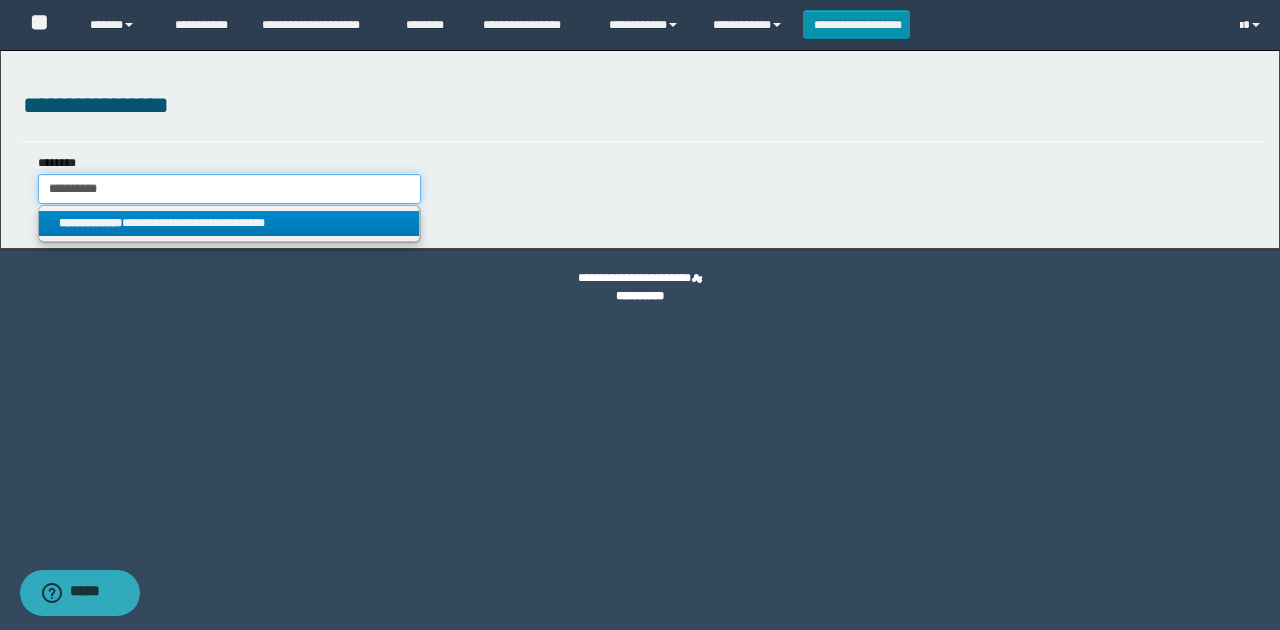 type on "**********" 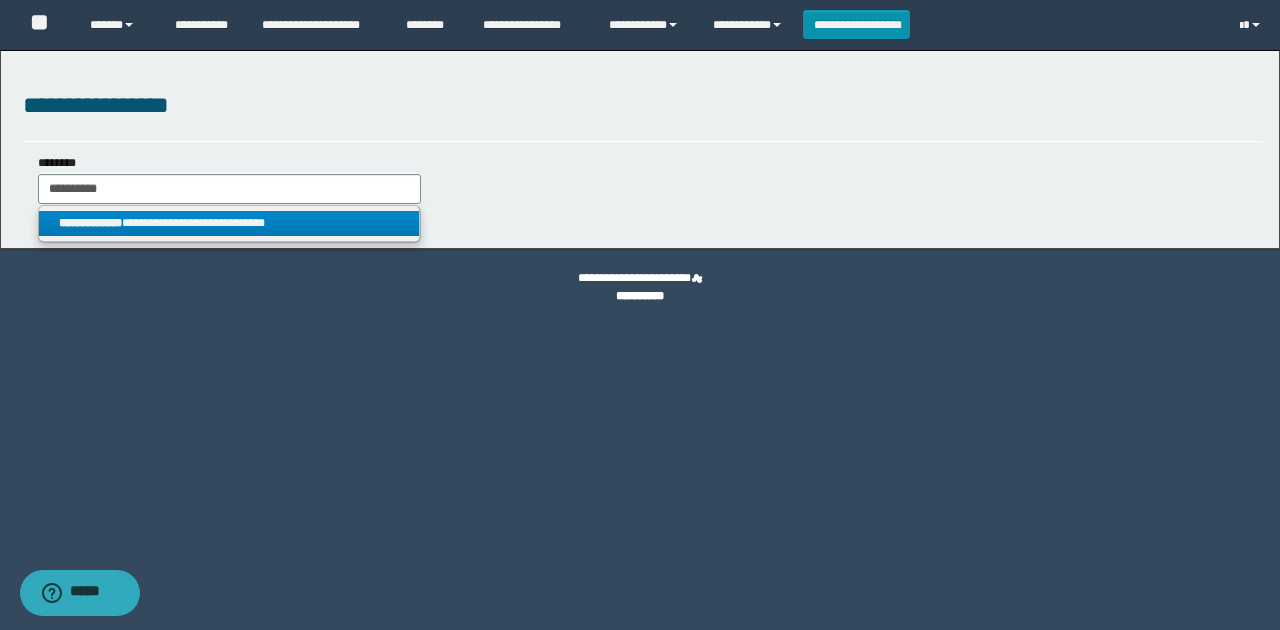 drag, startPoint x: 145, startPoint y: 208, endPoint x: 152, endPoint y: 220, distance: 13.892444 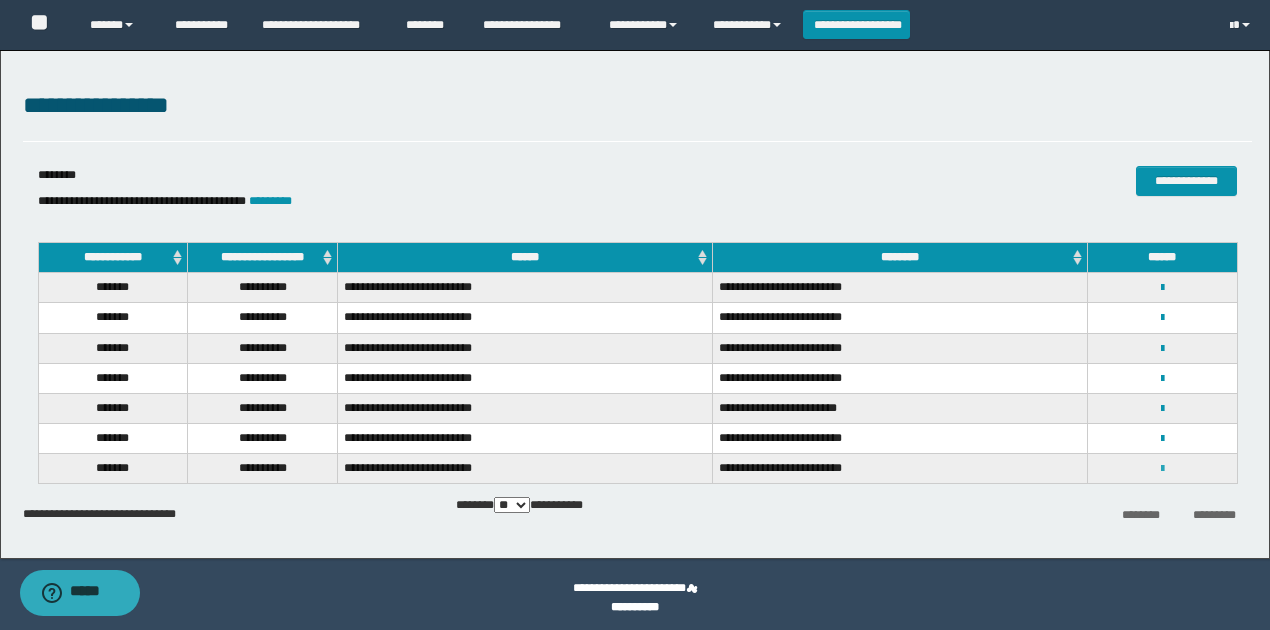 click at bounding box center [1162, 469] 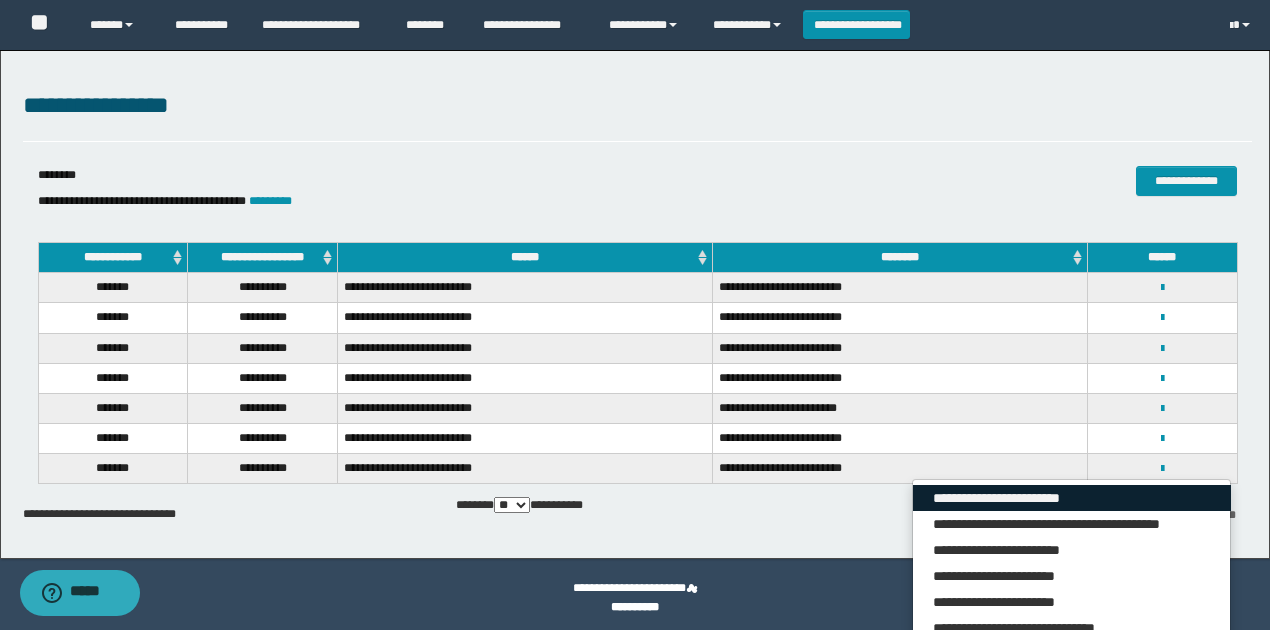 click on "**********" at bounding box center (1072, 498) 